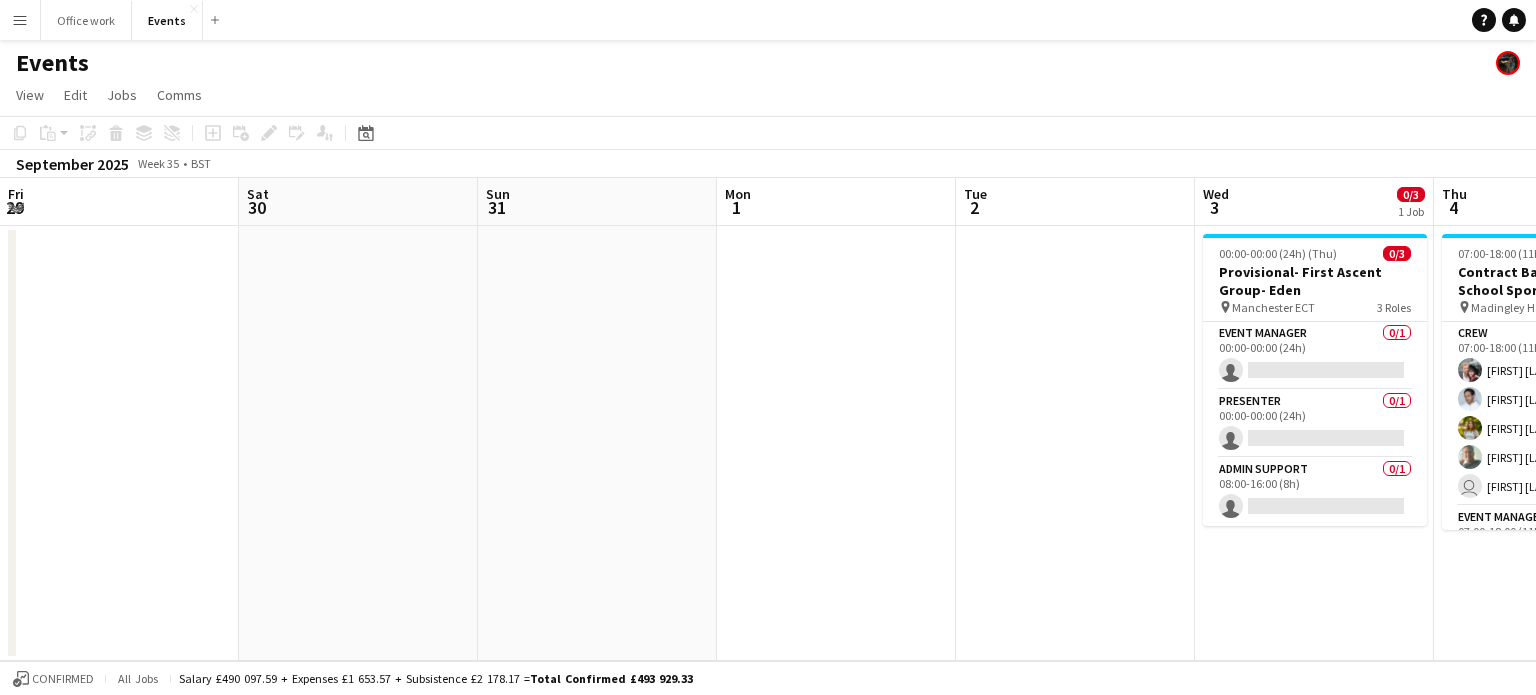 scroll, scrollTop: 0, scrollLeft: 0, axis: both 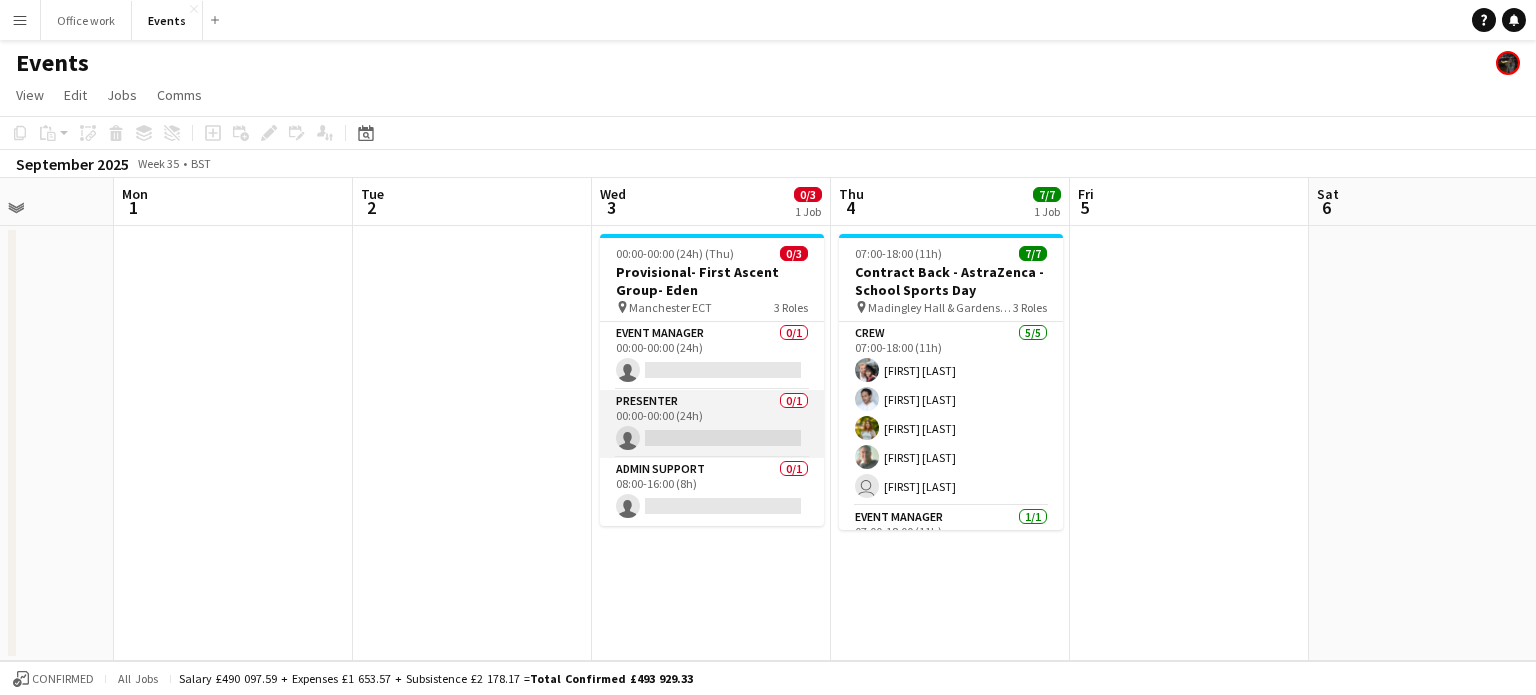 click on "Presenter   0/1   00:00-00:00 (24h)
single-neutral-actions" at bounding box center (712, 424) 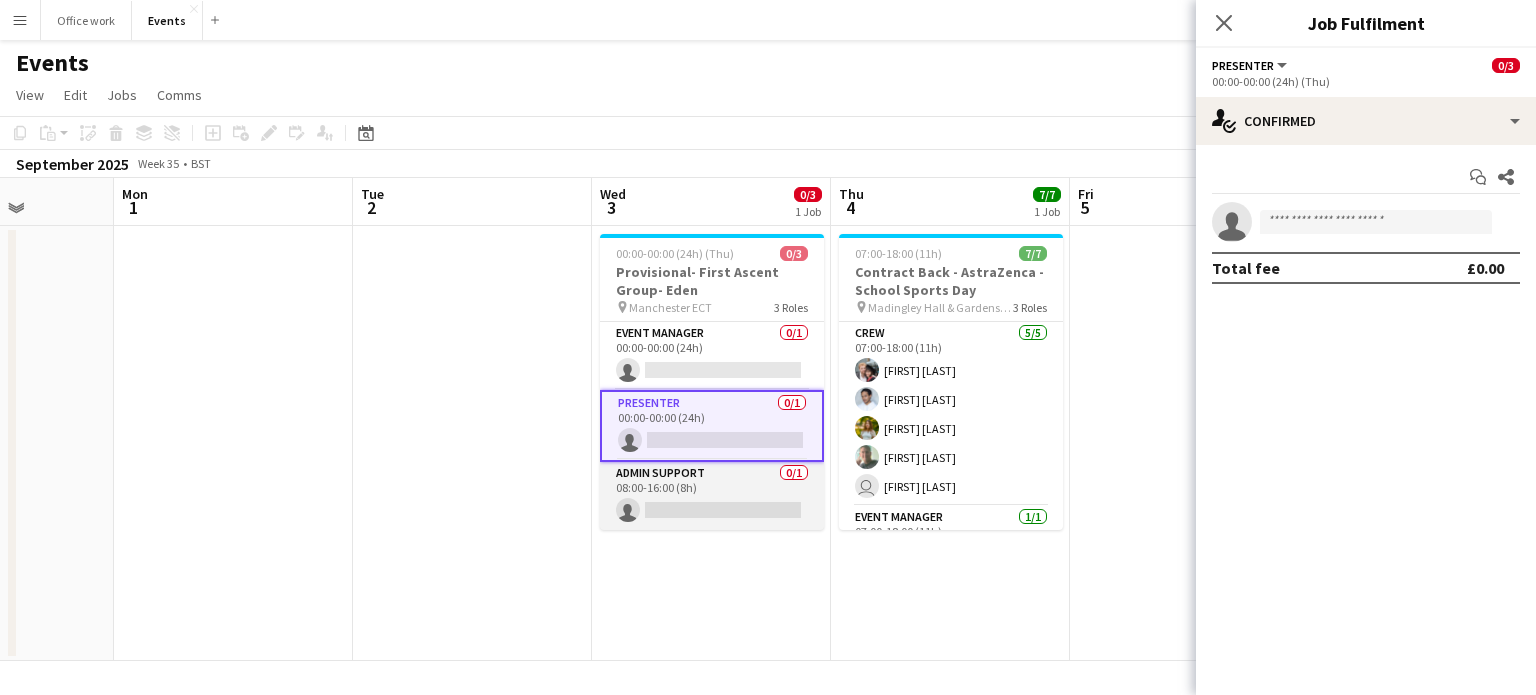 click on "Admin Support   0/1   08:00-16:00 (8h)
single-neutral-actions" at bounding box center (712, 496) 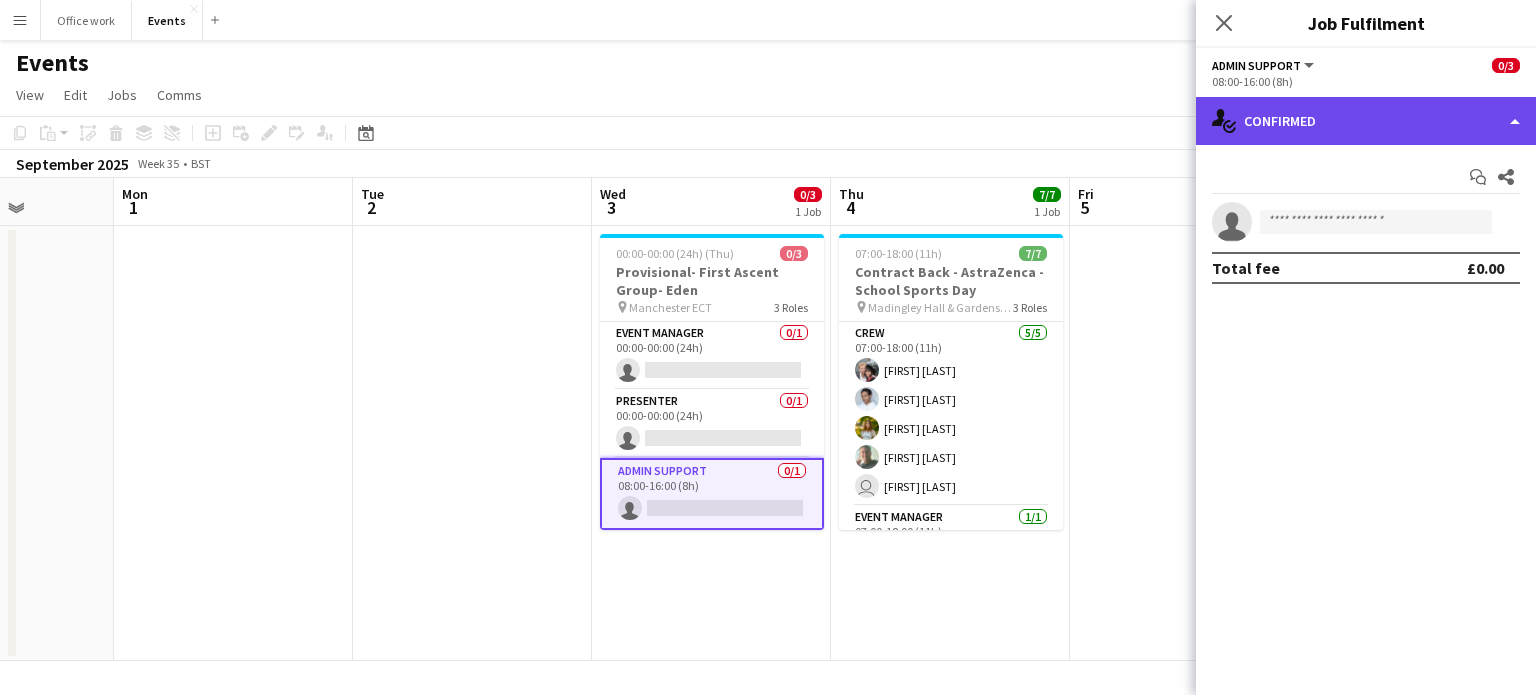 click on "single-neutral-actions-check-2
Confirmed" 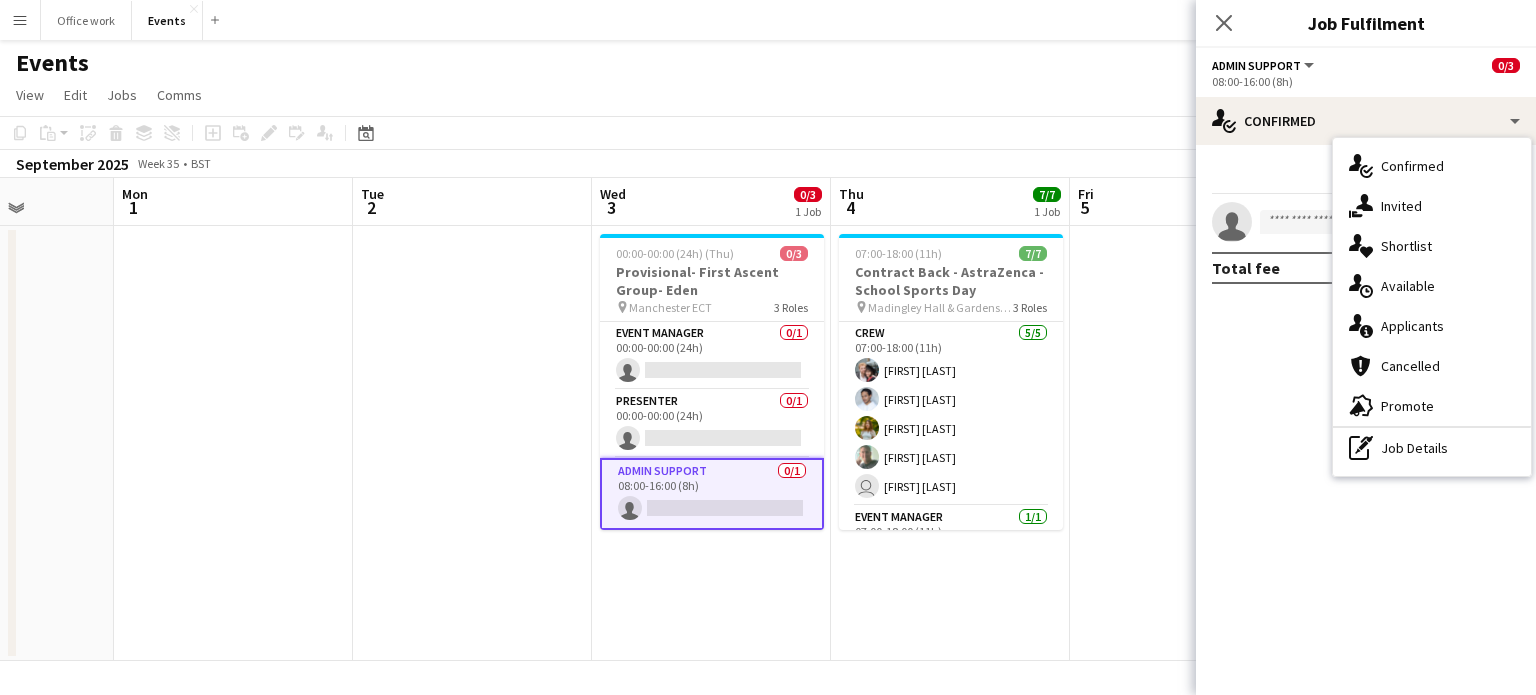 click on "Admin Support   0/1   08:00-16:00 (8h)
single-neutral-actions" at bounding box center [712, 494] 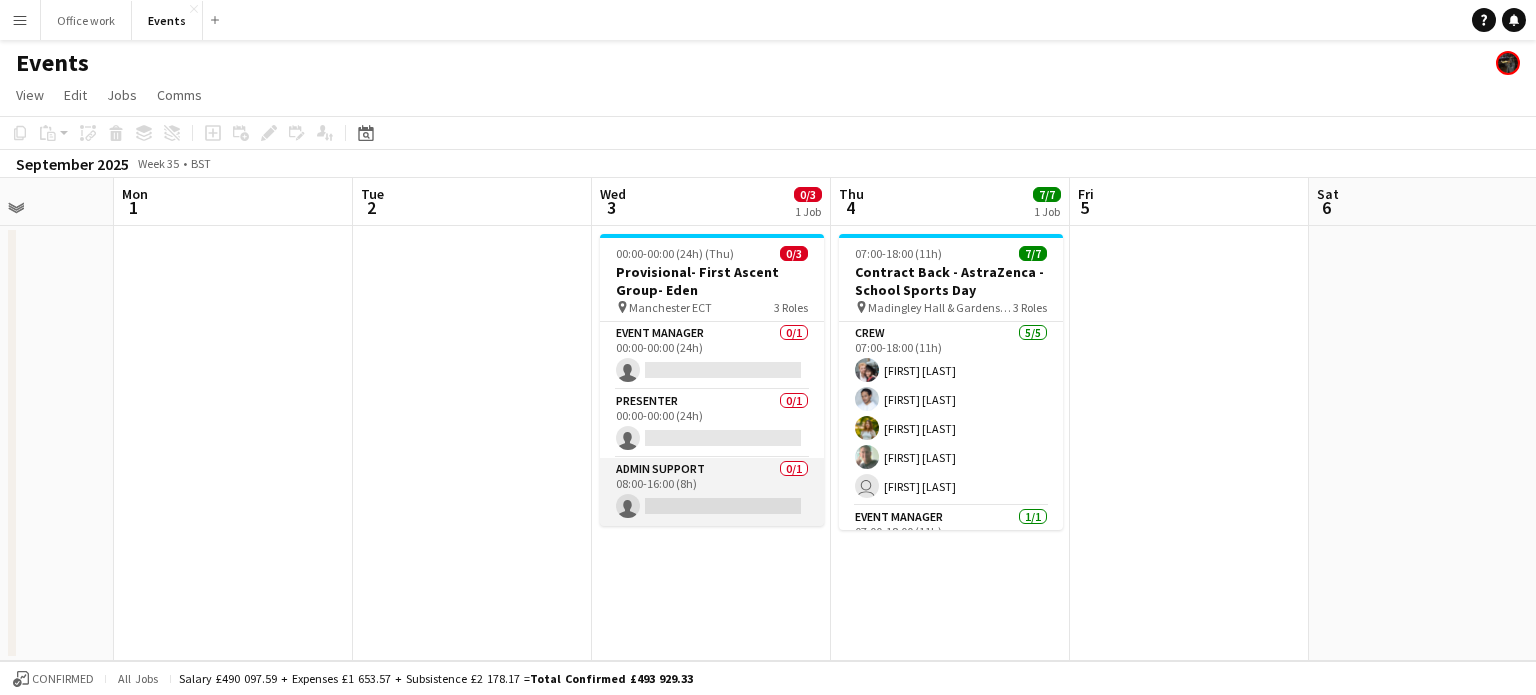 click on "Admin Support   0/1   08:00-16:00 (8h)
single-neutral-actions" at bounding box center (712, 492) 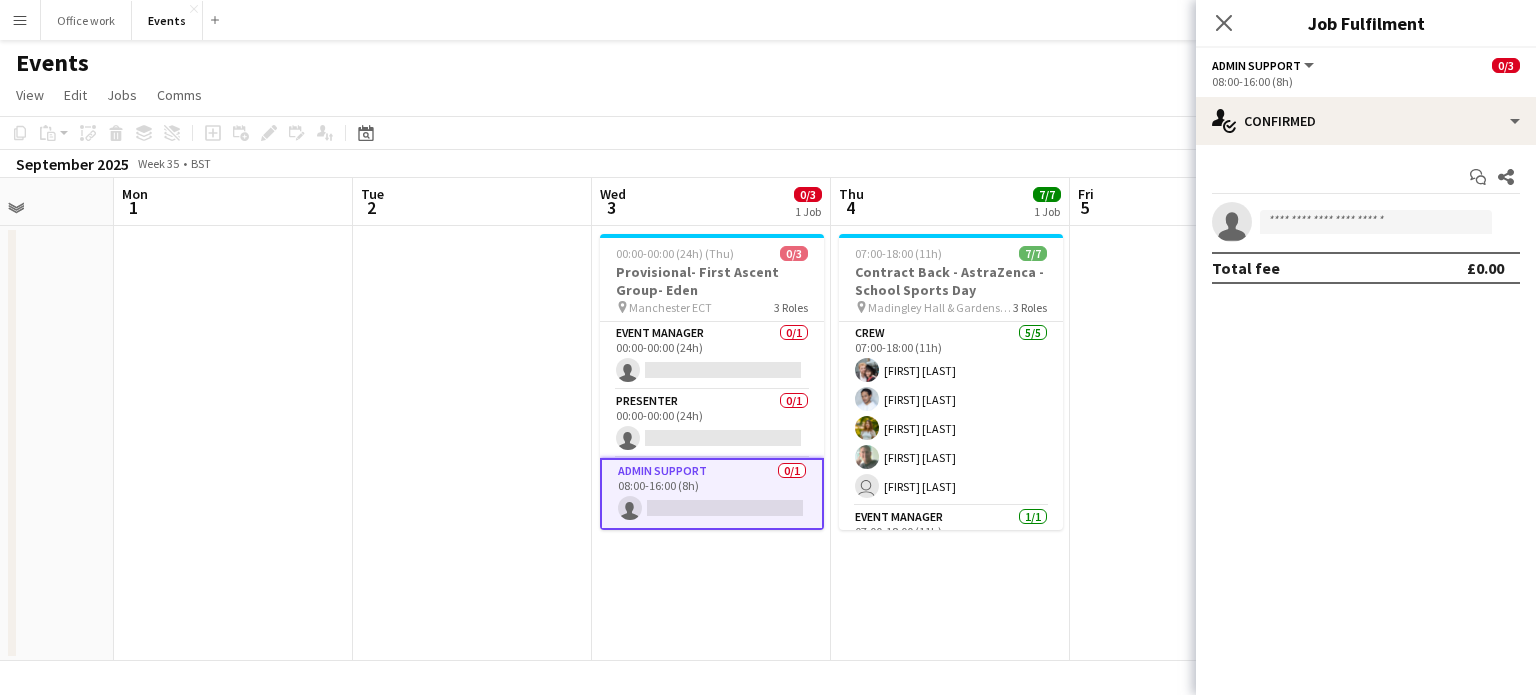 click on "Admin Support" 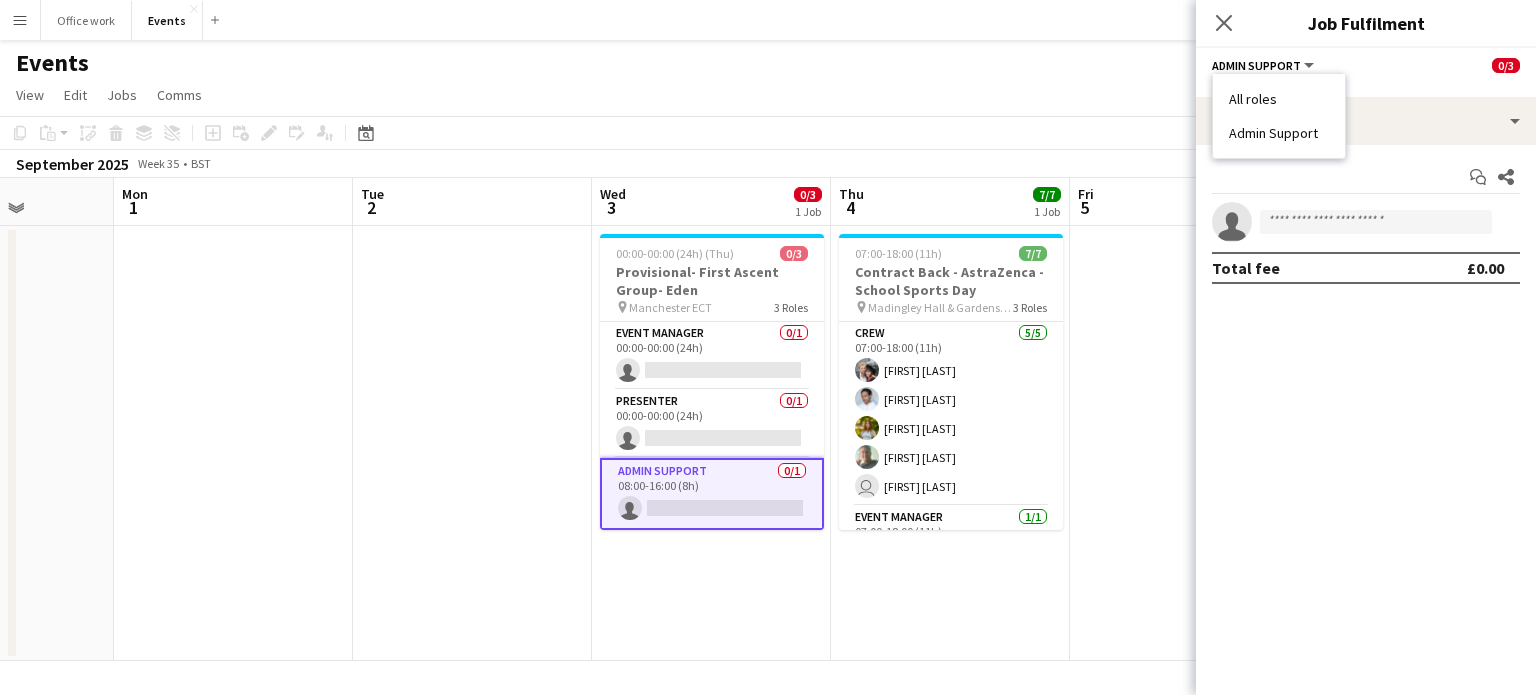 click on "View  Day view expanded Day view collapsed Month view Date picker Jump to today Expand Linked Jobs Collapse Linked Jobs  Edit  Copy Ctrl+C  Paste  Without Crew Ctrl+V With Crew Ctrl+Shift+V Paste as linked job  Group  Group Ungroup  Jobs  New Job Edit Job Delete Job New Linked Job Edit Linked Jobs Job fulfilment Promote Role Copy Role URL  Comms  Notify confirmed crew Create chat" 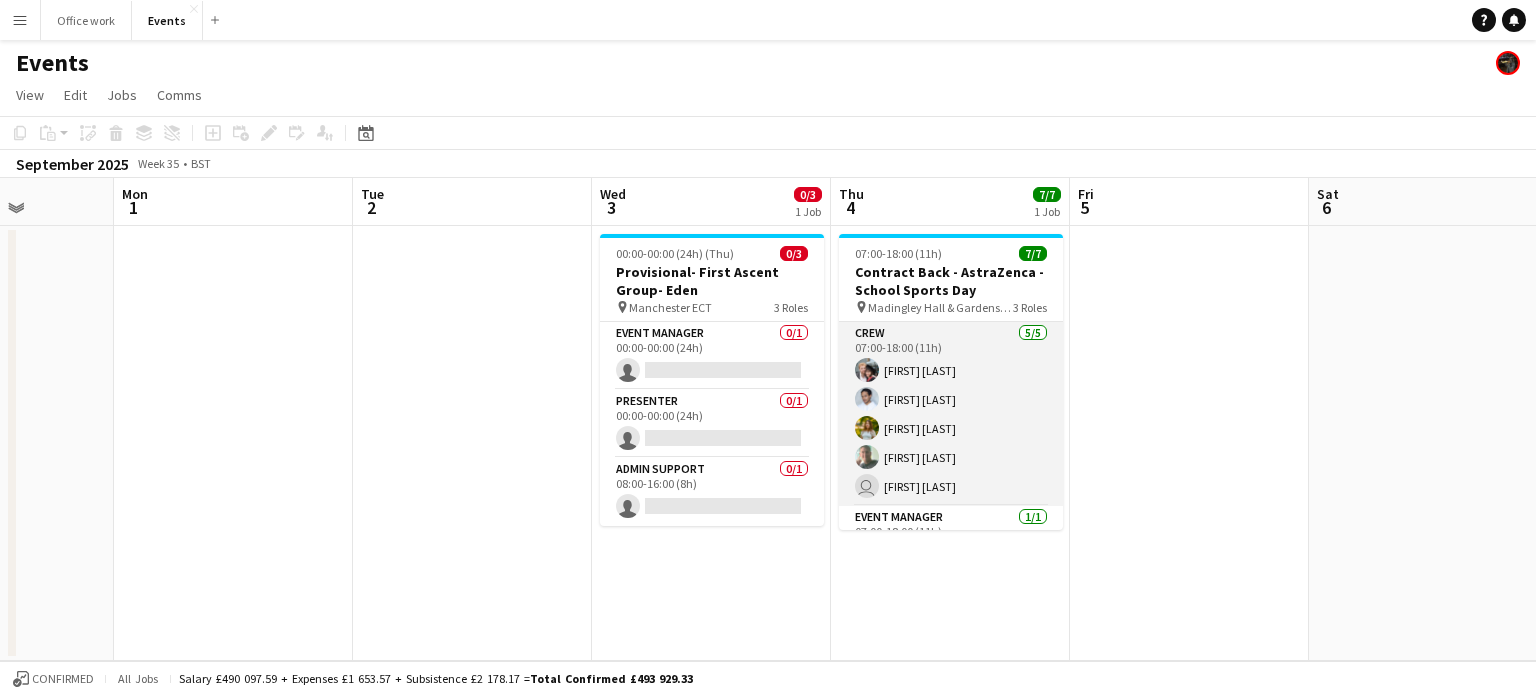 click on "Crew   5/5   07:00-18:00 (11h)
[FIRST] [LAST] [FIRST] [LAST] [FIRST] [LAST] [FIRST] [LAST]
user
[FIRST] [LAST]" at bounding box center (951, 414) 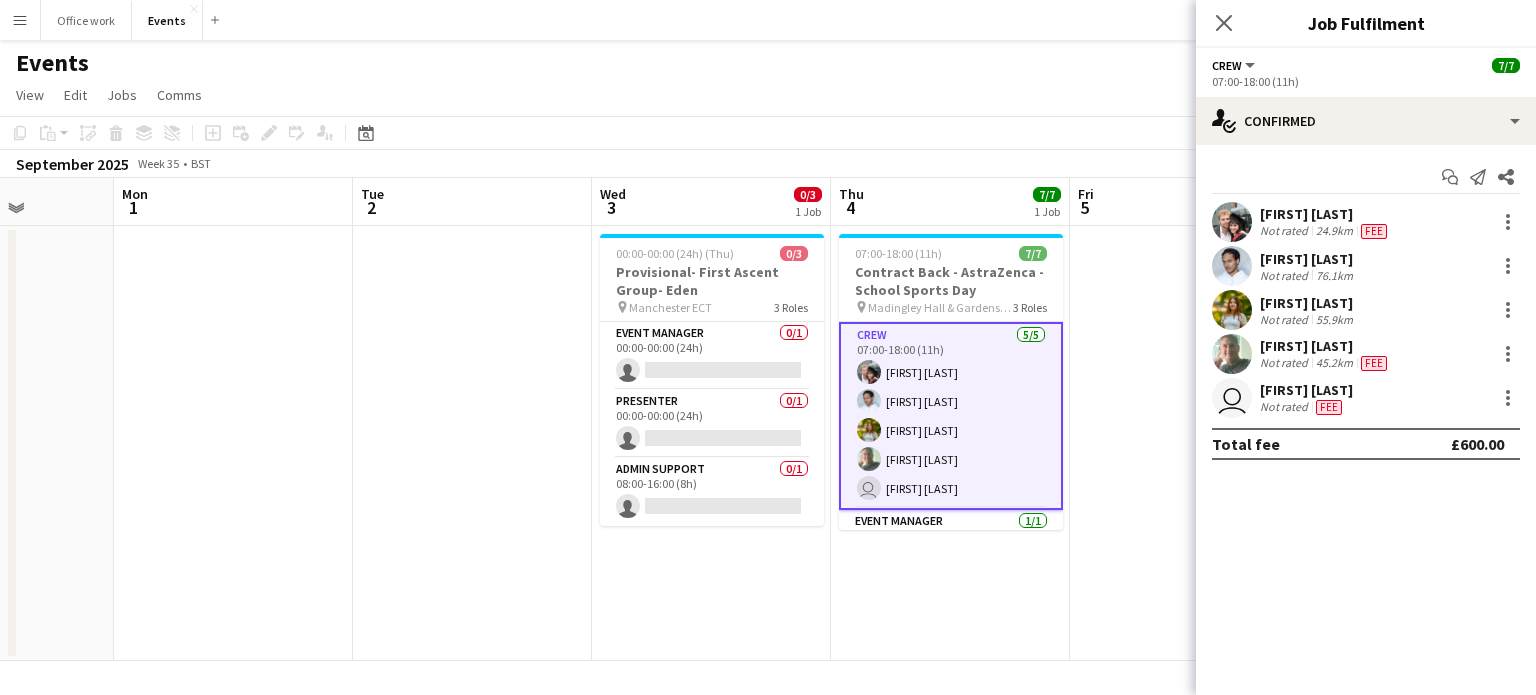 click on "Add job
Add linked Job
Edit
Edit linked Job
Applicants" 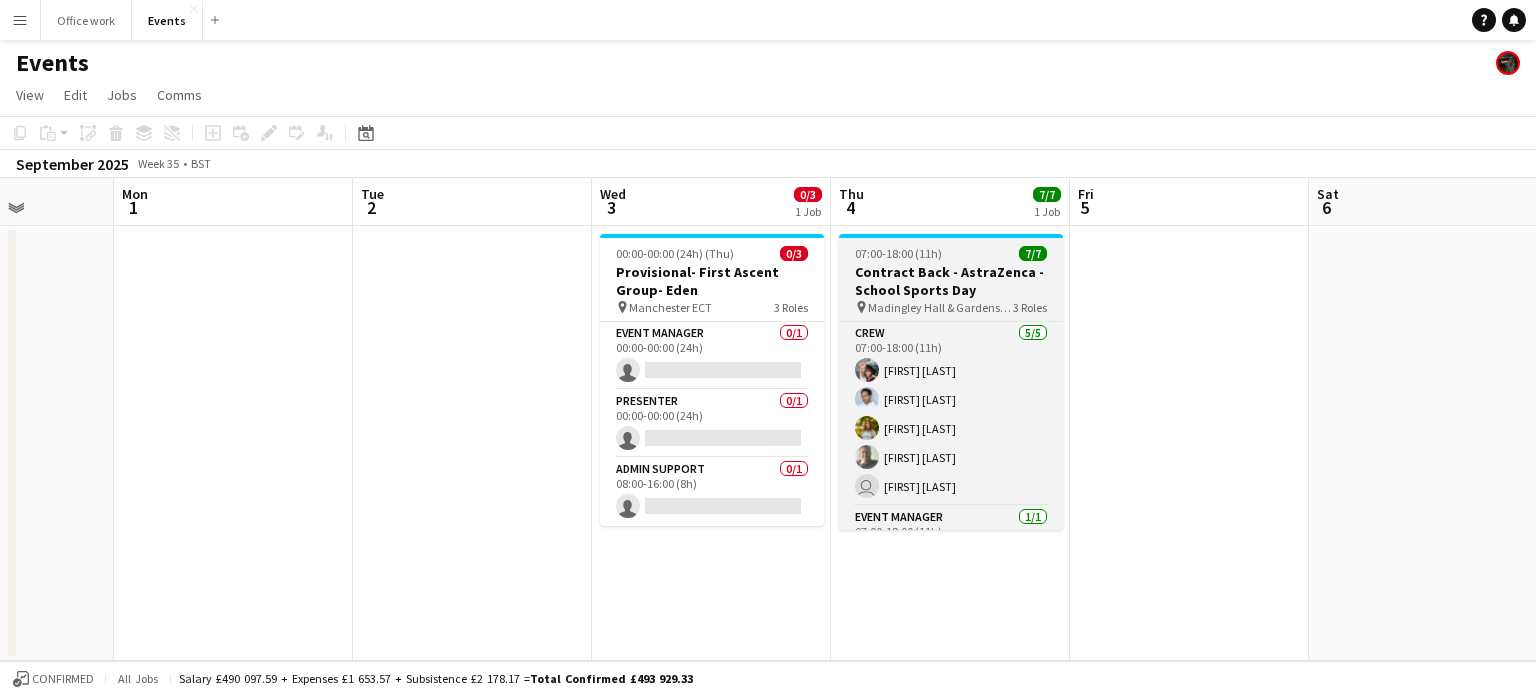 click on "Contract Back - AstraZenca - School Sports Day" at bounding box center (951, 281) 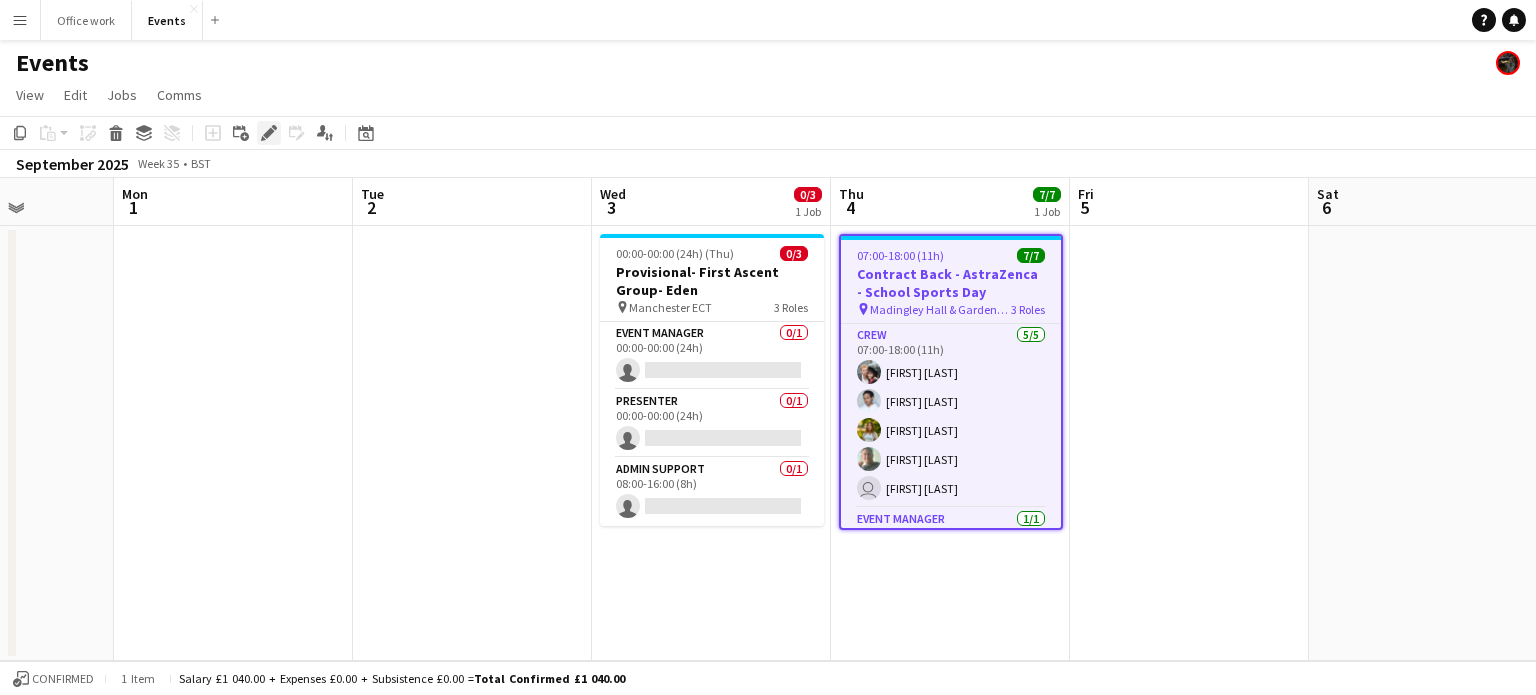 click 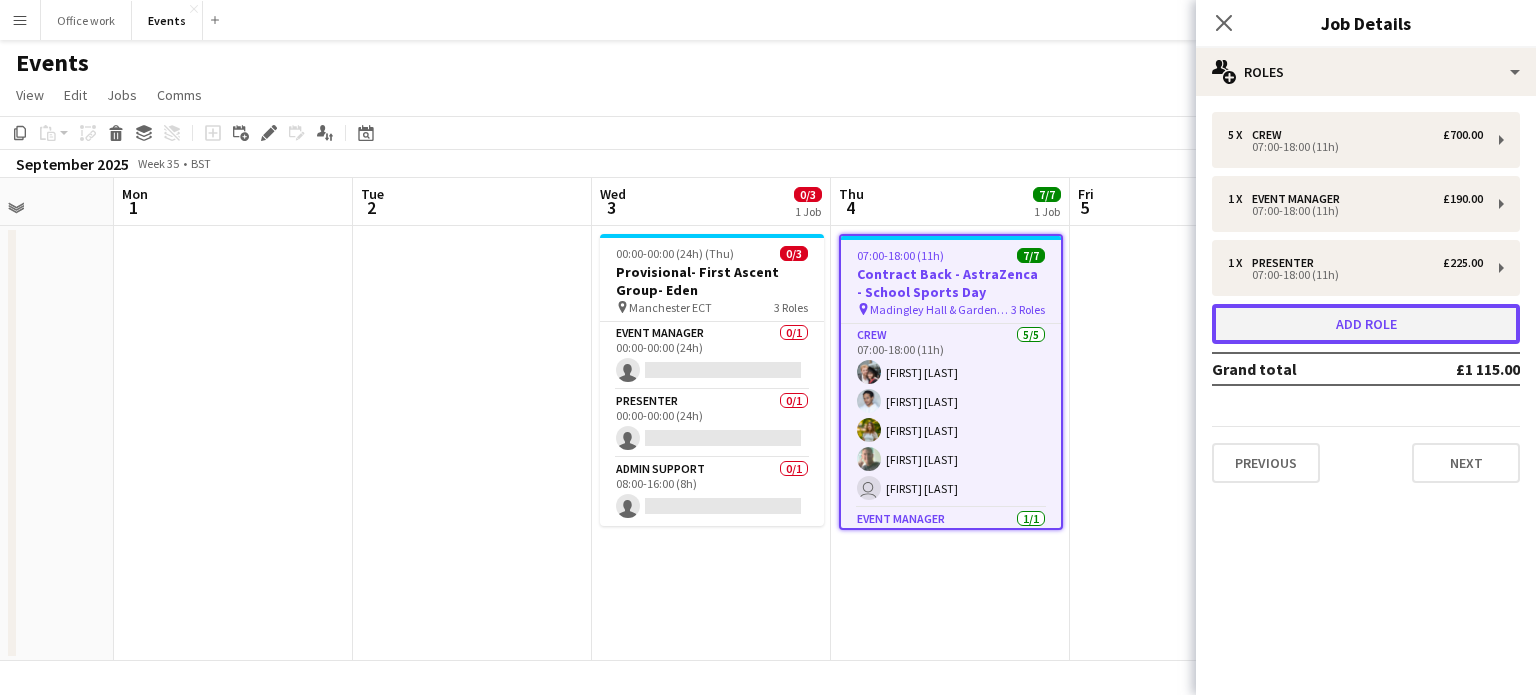 click on "Add role" at bounding box center [1366, 324] 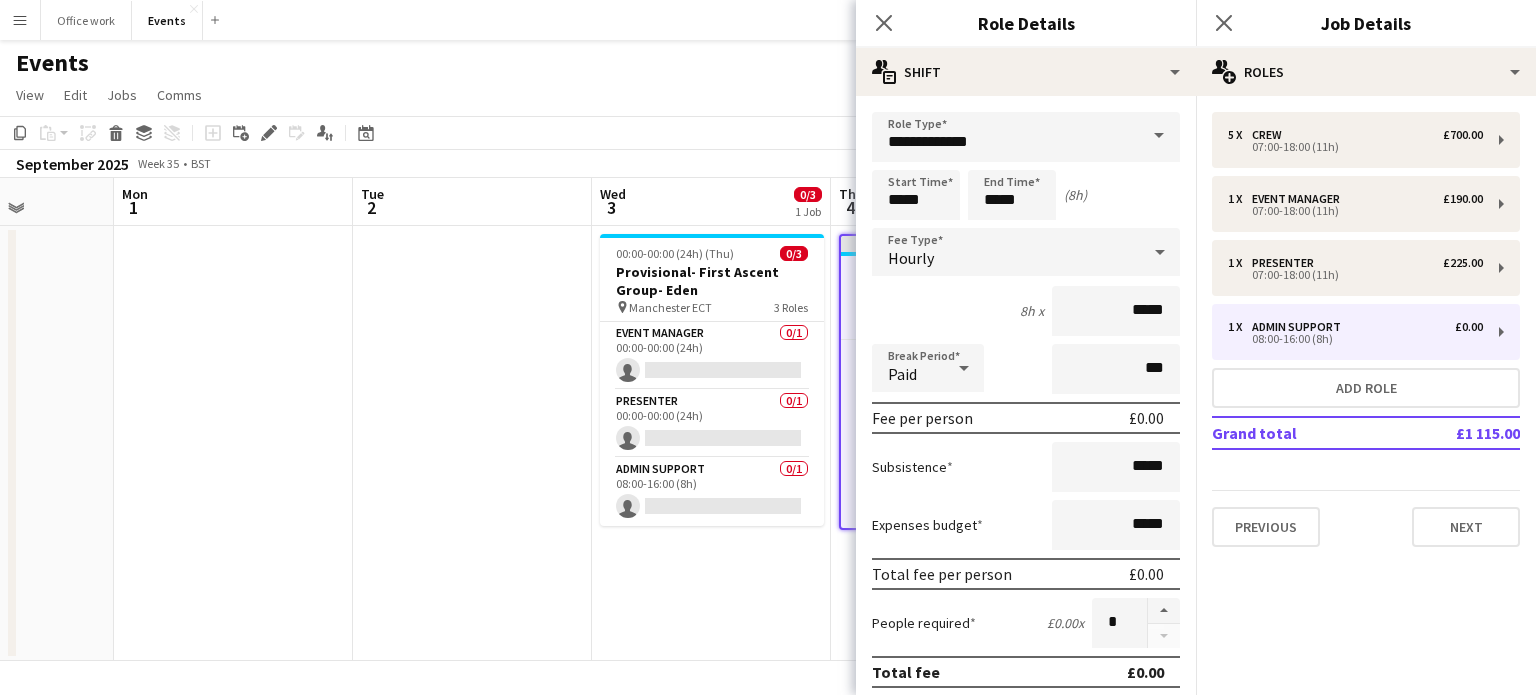 click on "Close pop-in" 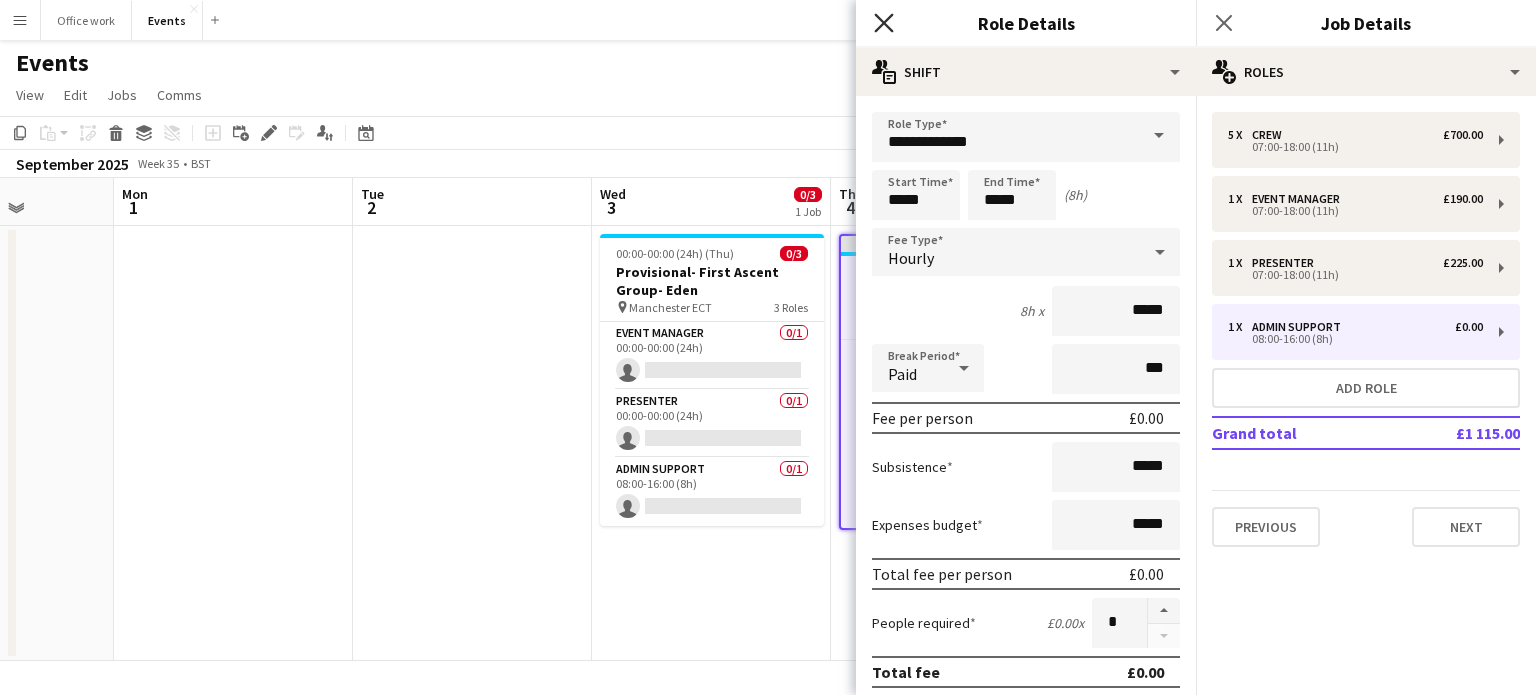 click 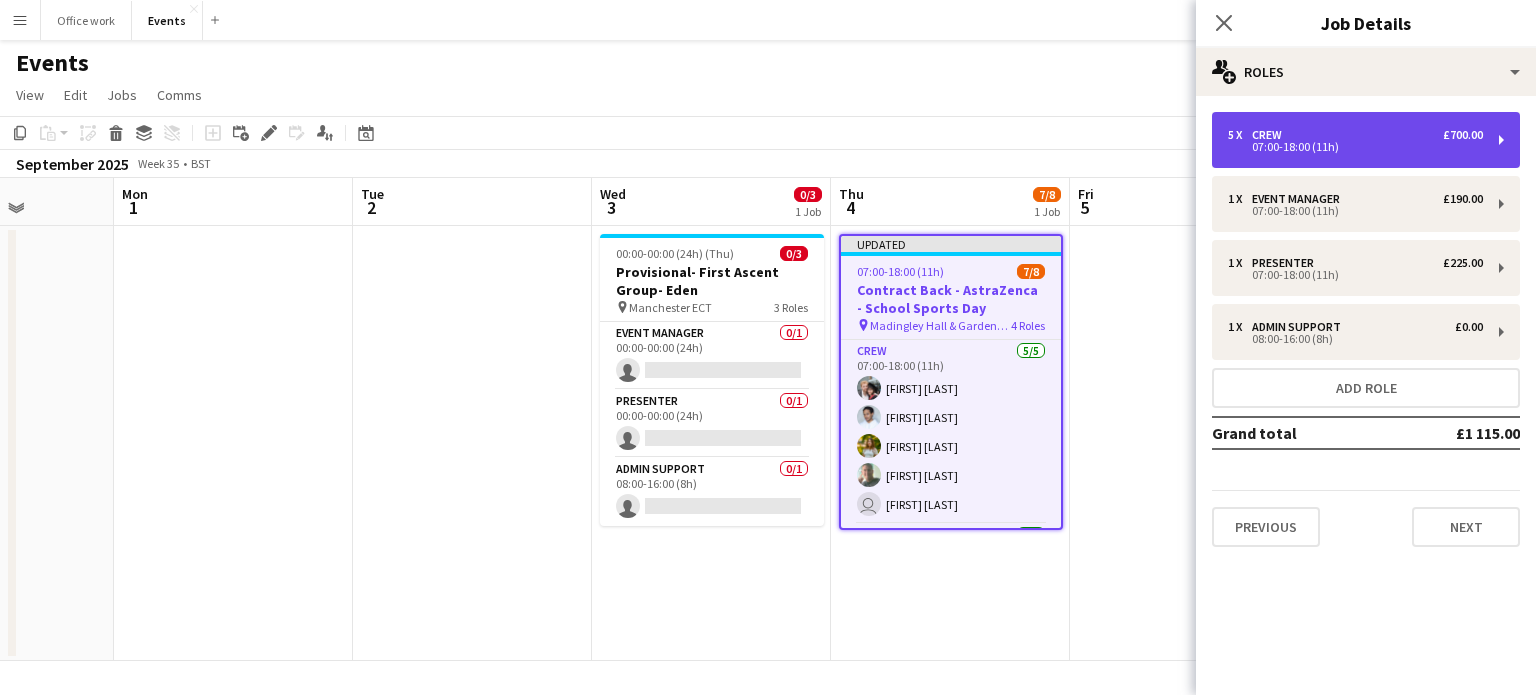 click on "5 x   Crew   £700.00" at bounding box center [1355, 135] 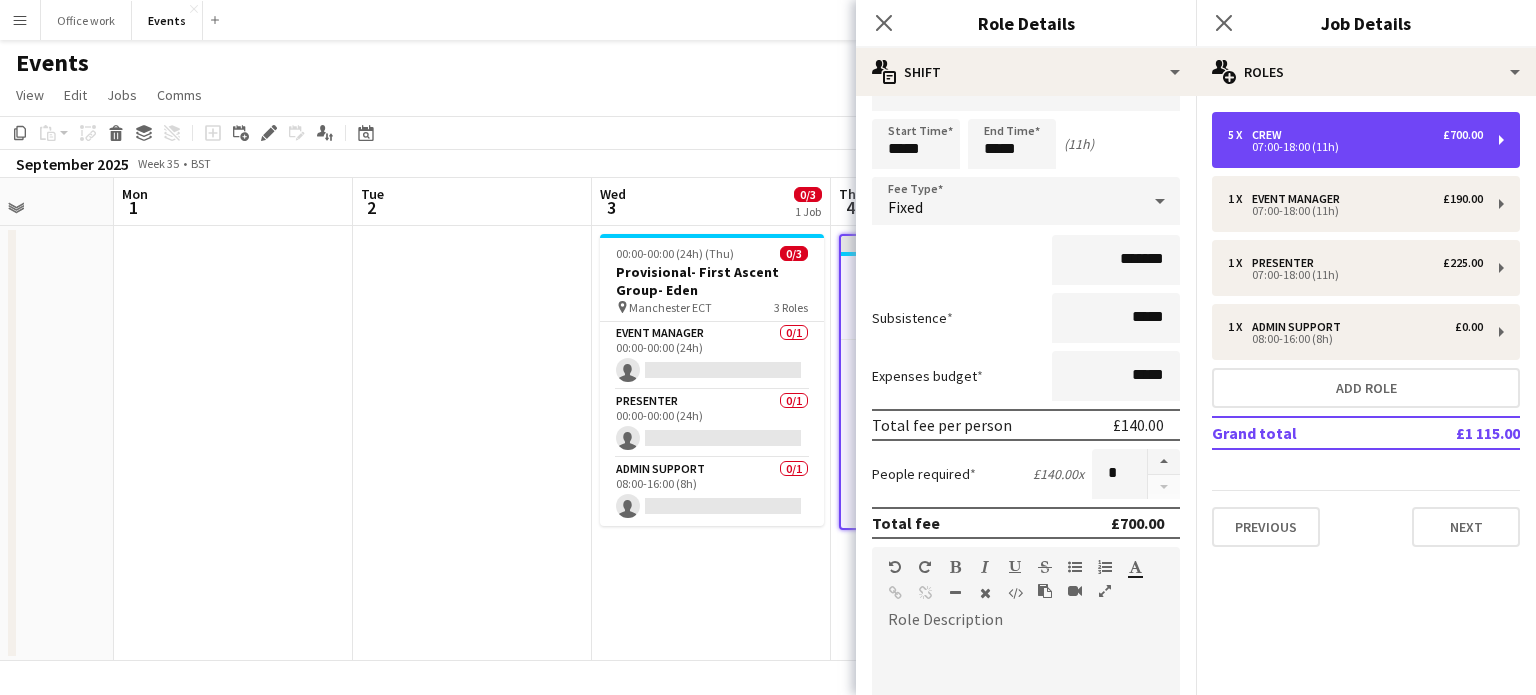 scroll, scrollTop: 0, scrollLeft: 0, axis: both 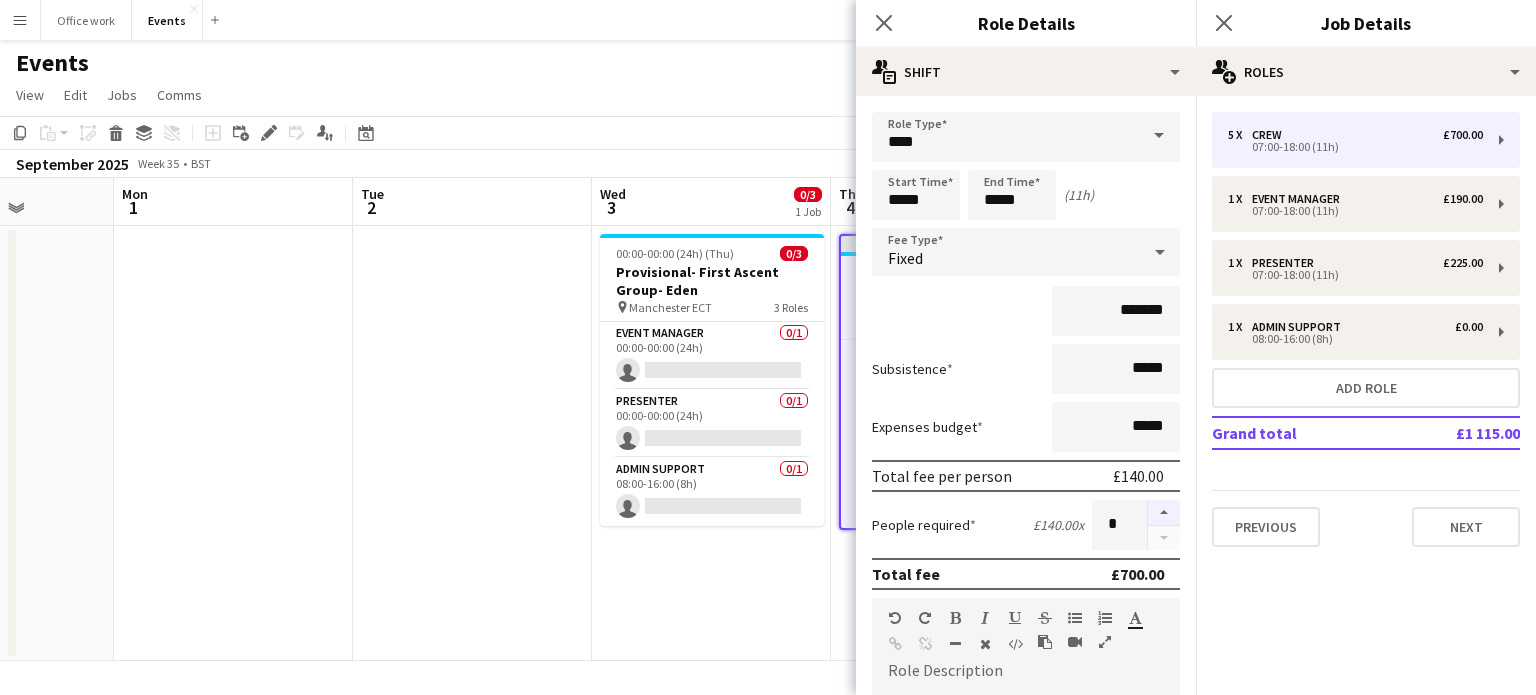 click at bounding box center [1164, 513] 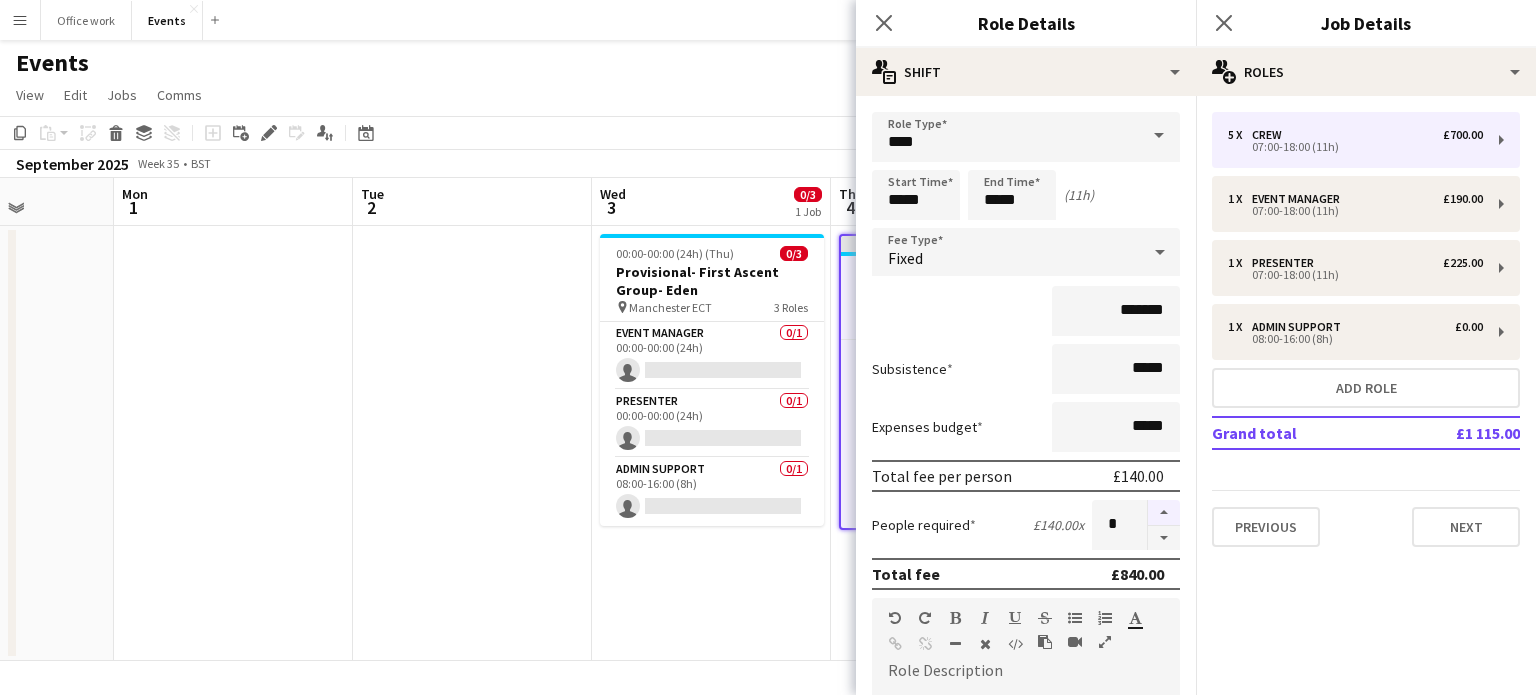 click at bounding box center [1164, 513] 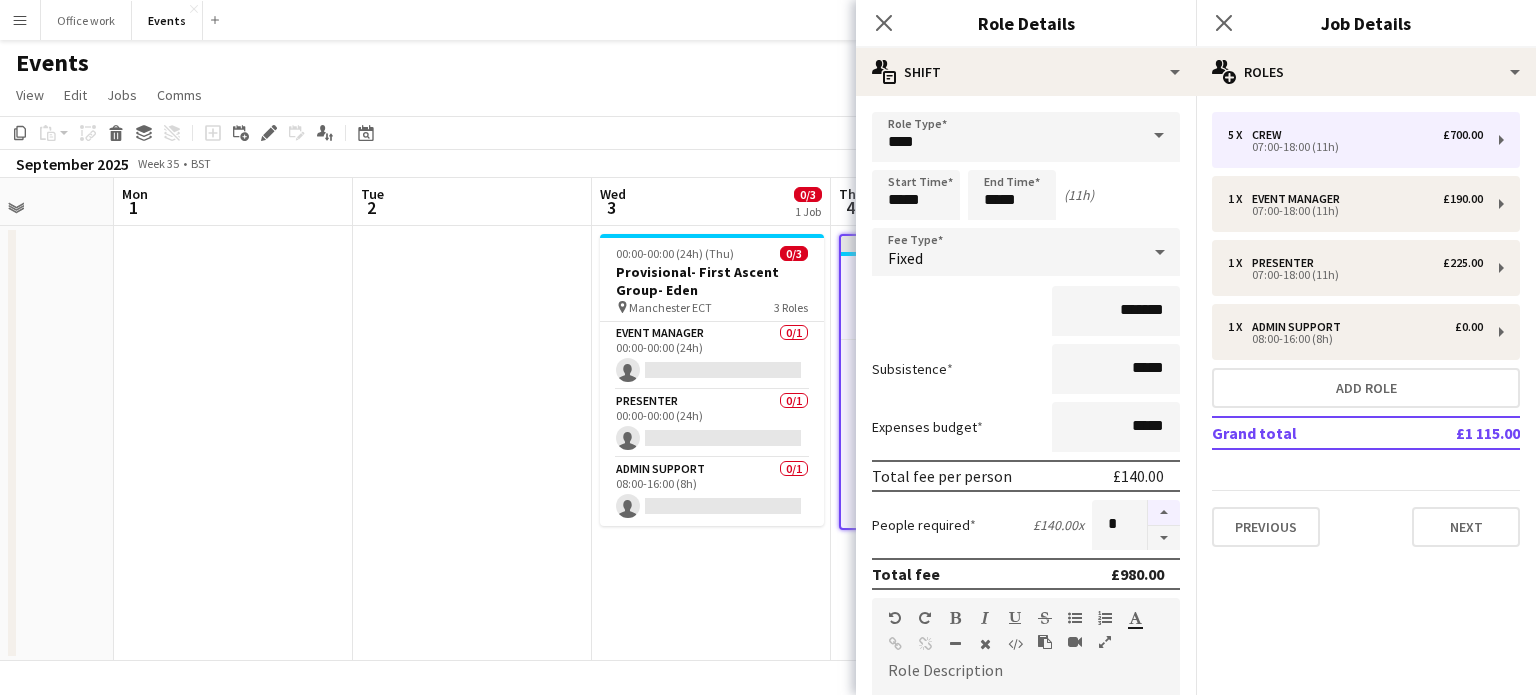 click at bounding box center [1164, 513] 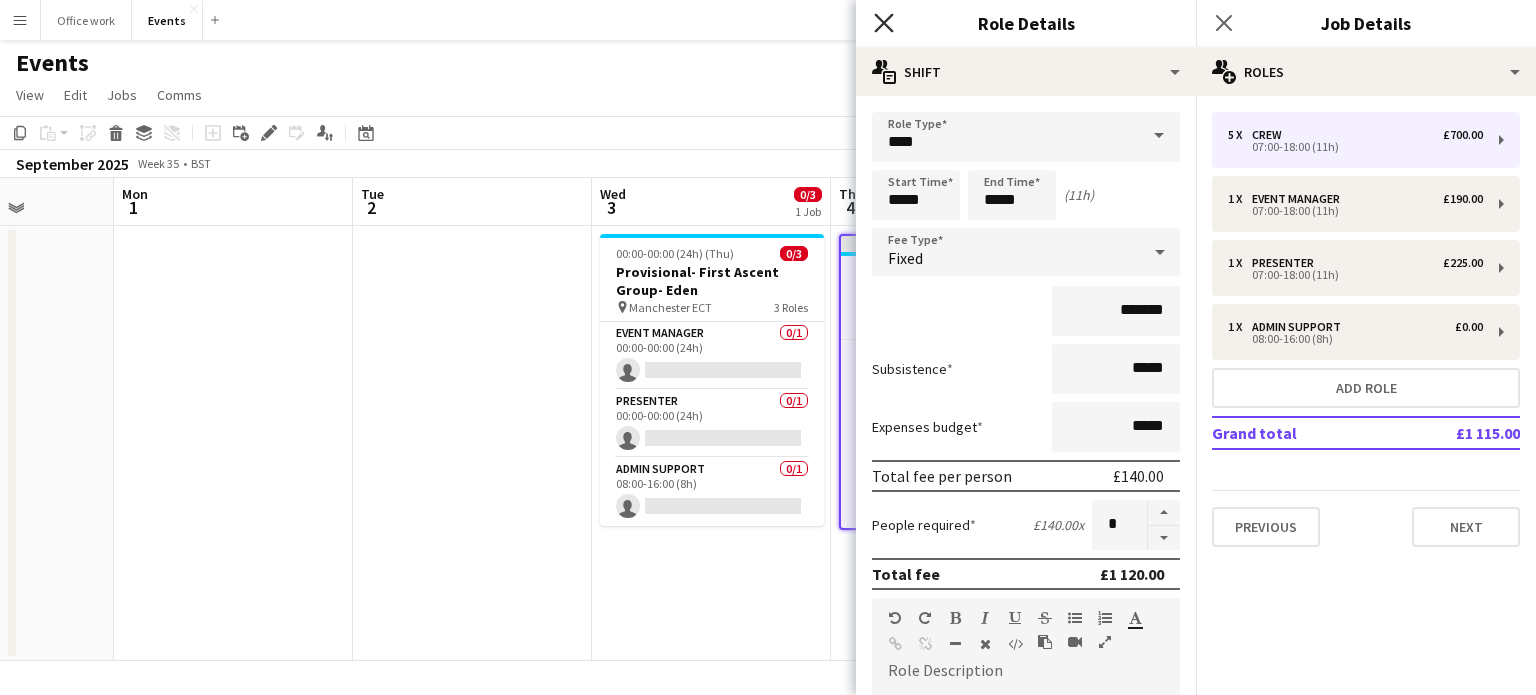 click on "Close pop-in" 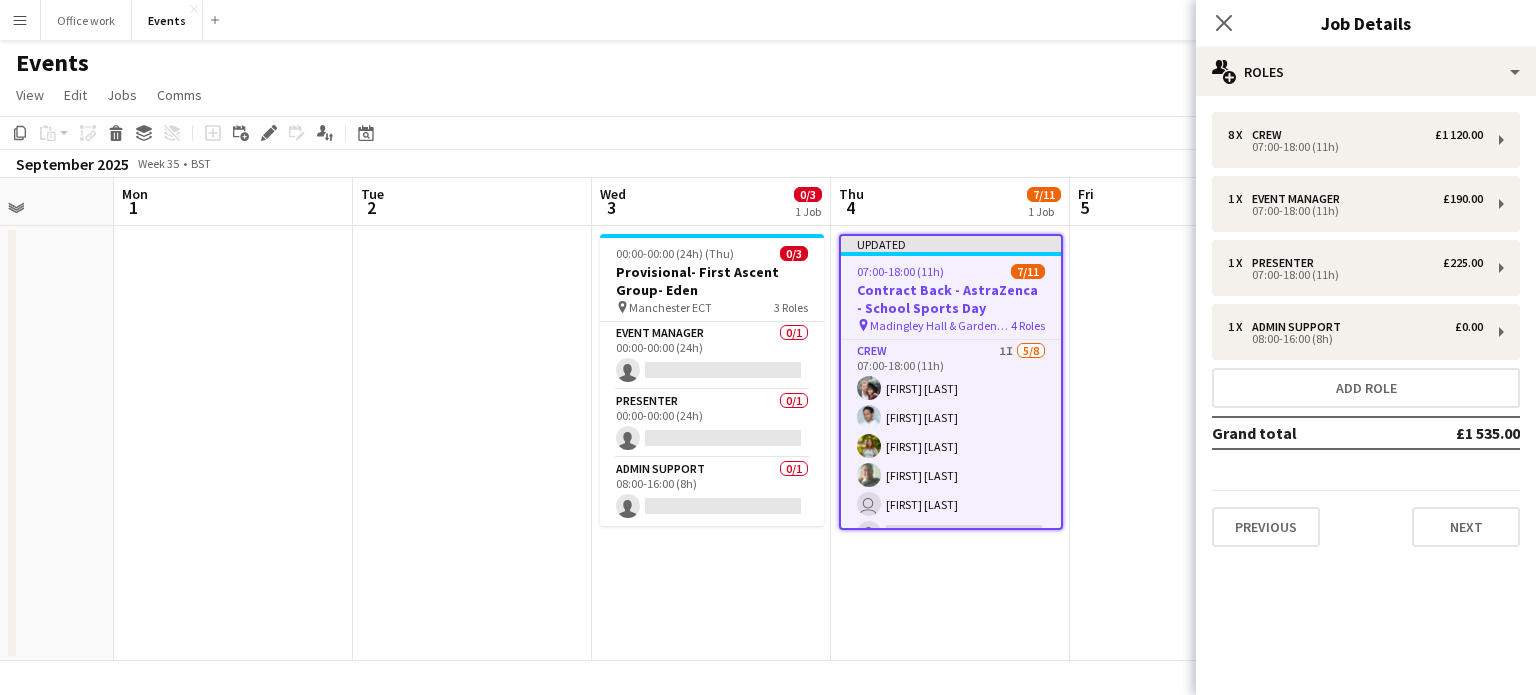 click at bounding box center [1189, 443] 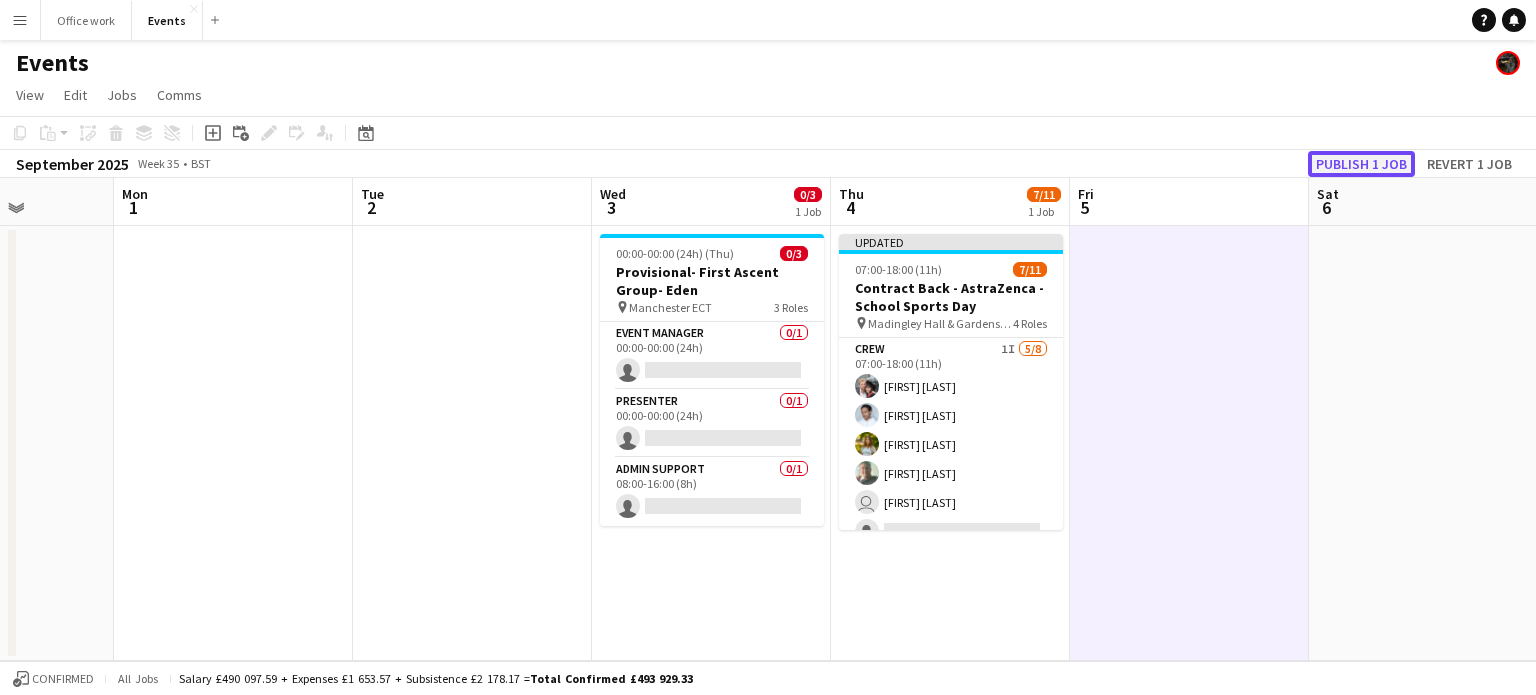 click on "Publish 1 job" 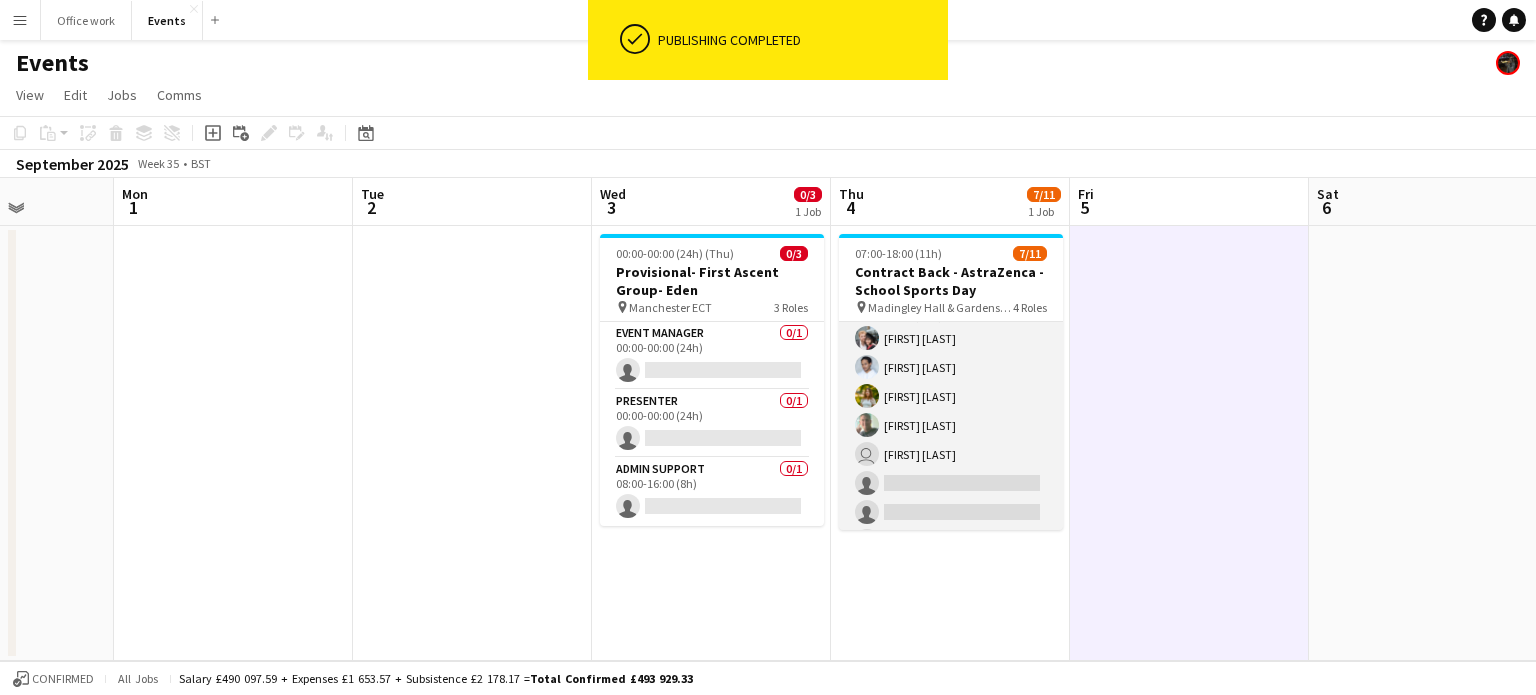 scroll, scrollTop: 0, scrollLeft: 0, axis: both 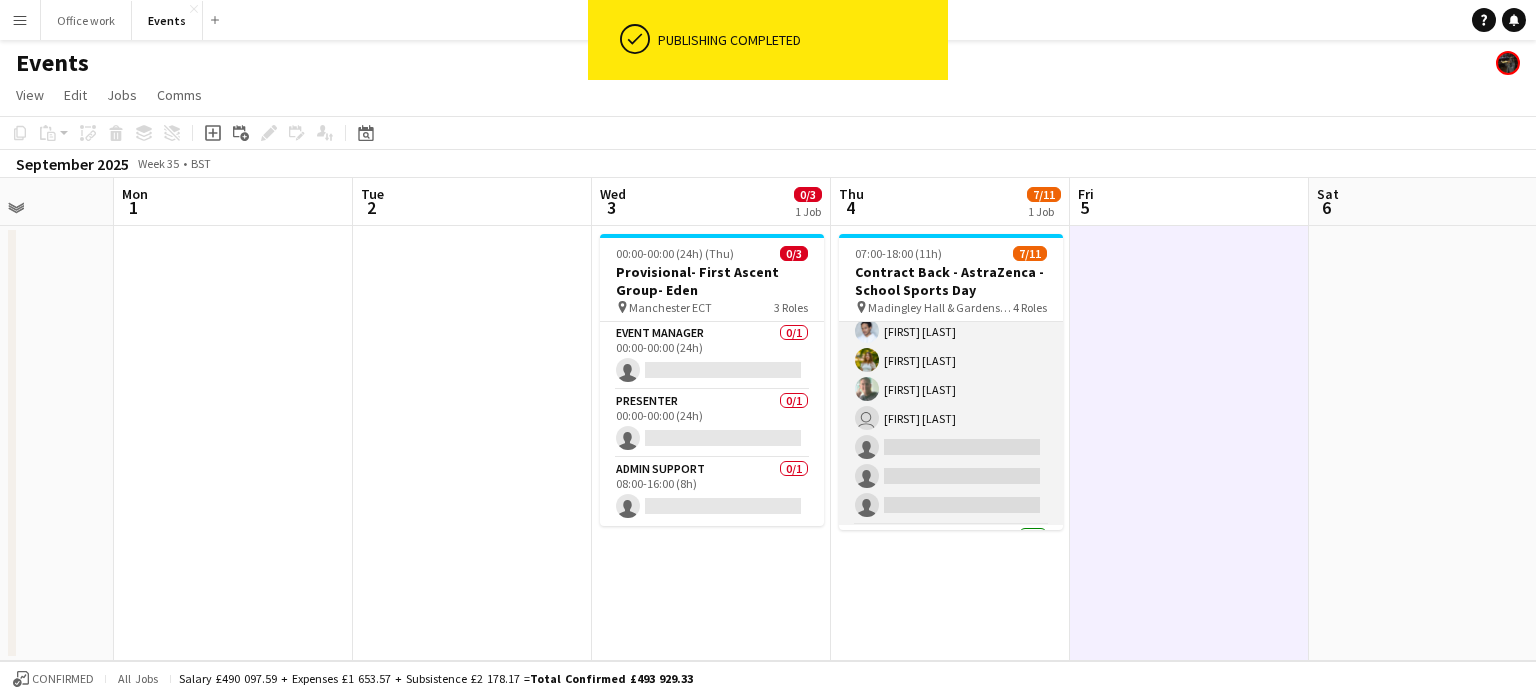 click on "Crew   1I   5/8   07:00-18:00 (11h)
[FIRST] [LAST] [FIRST] [LAST] [FIRST] [LAST] [FIRST] [LAST]
user
[FIRST] [LAST]
single-neutral-actions
single-neutral-actions
single-neutral-actions" at bounding box center (951, 389) 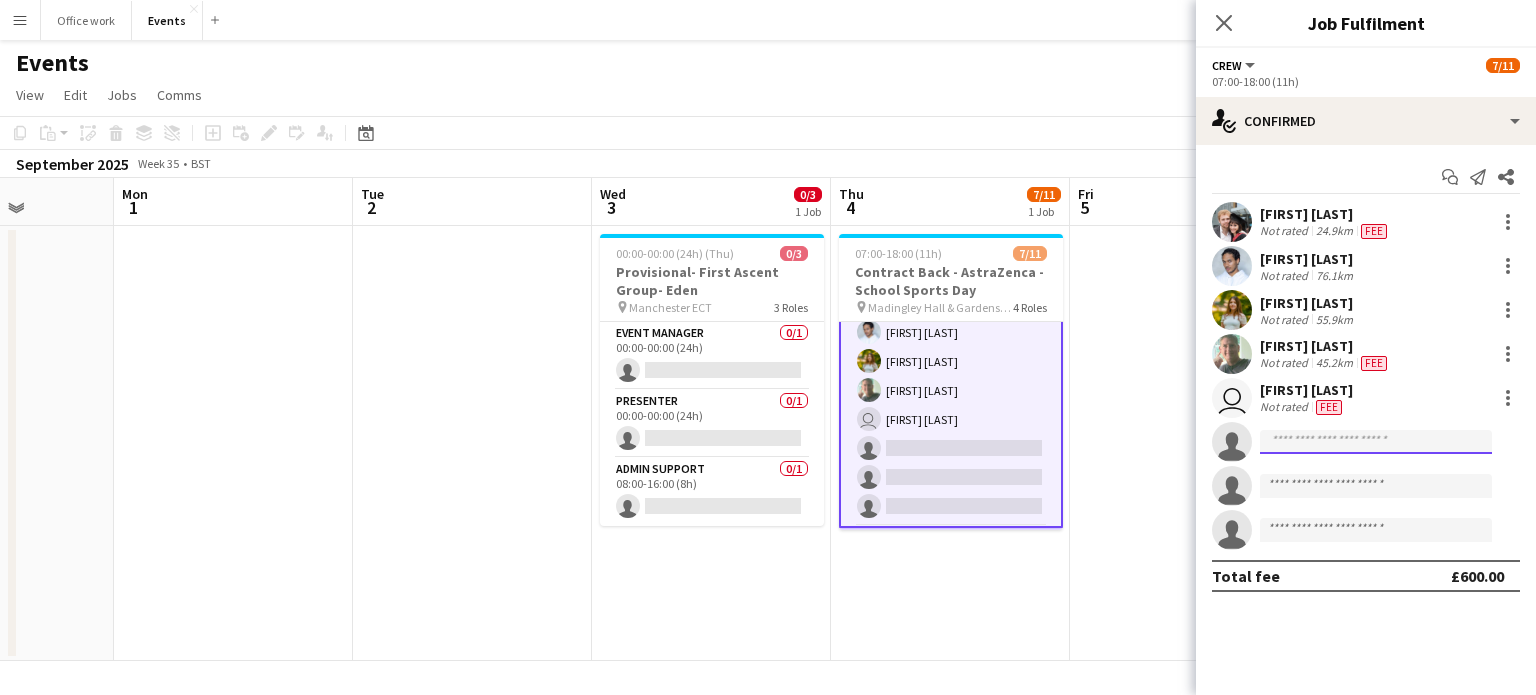click 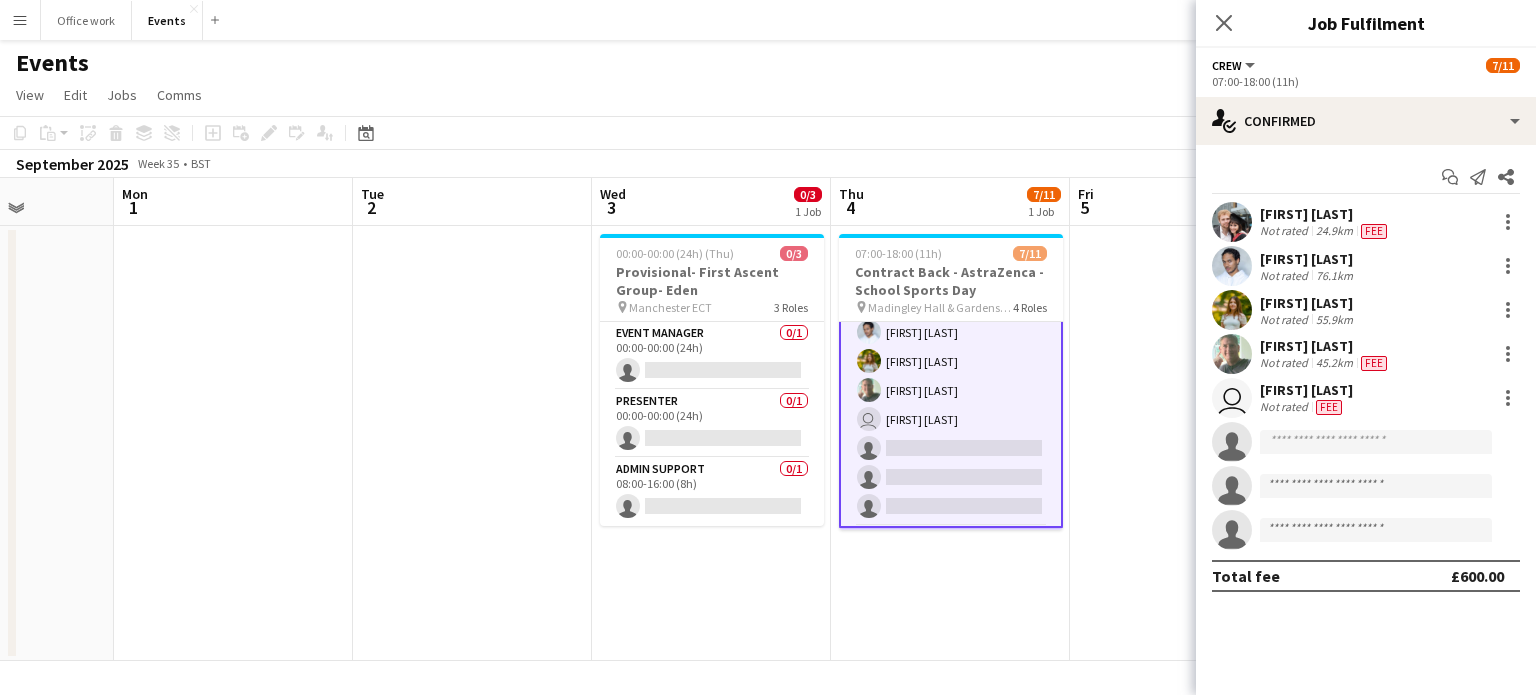 click on "single-neutral-actions" 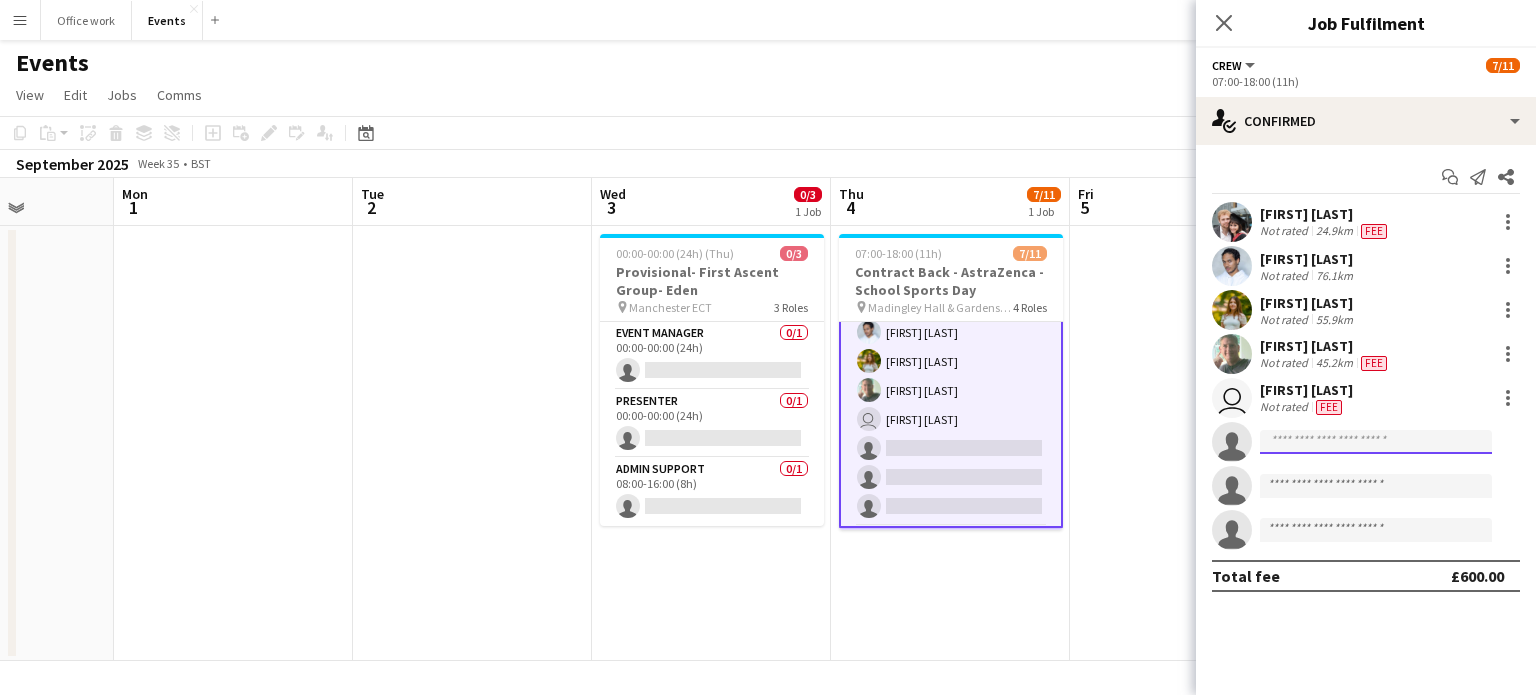 click 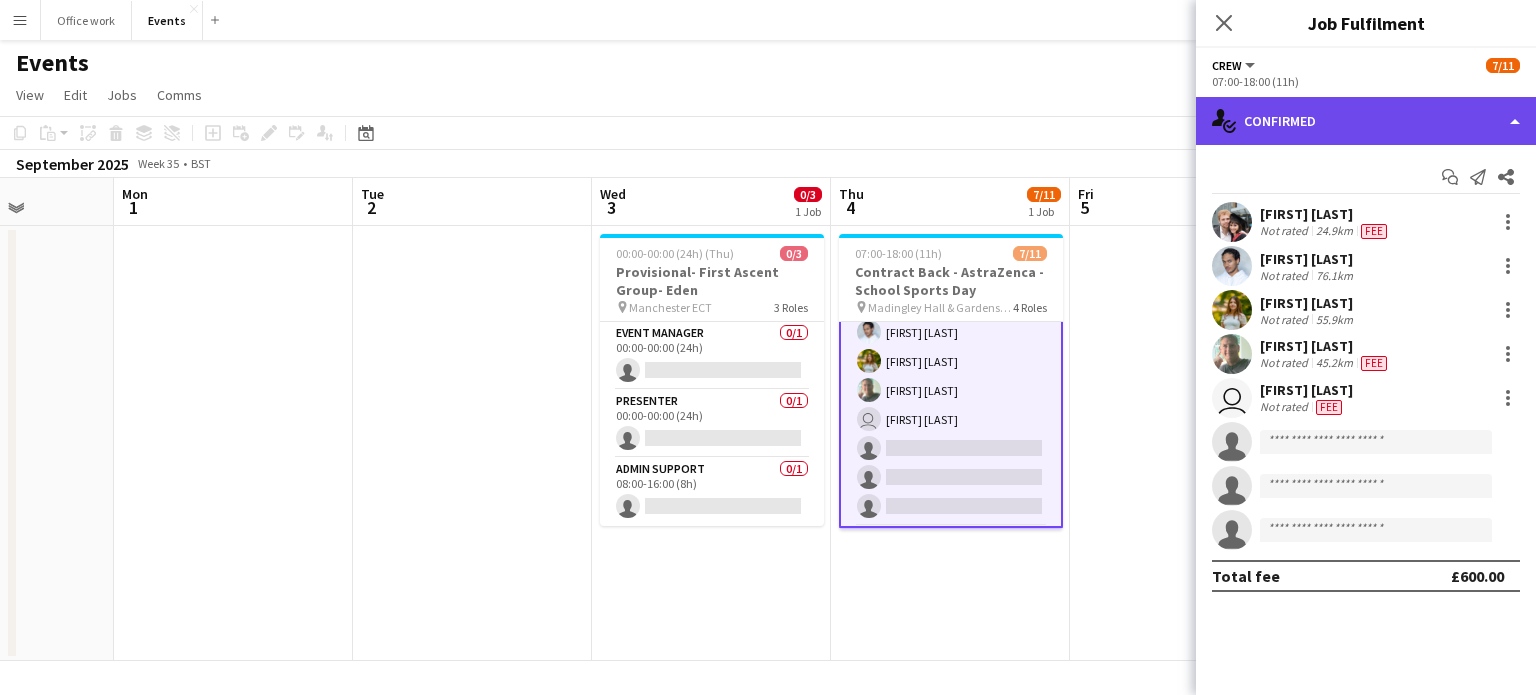 click on "single-neutral-actions-check-2
Confirmed" 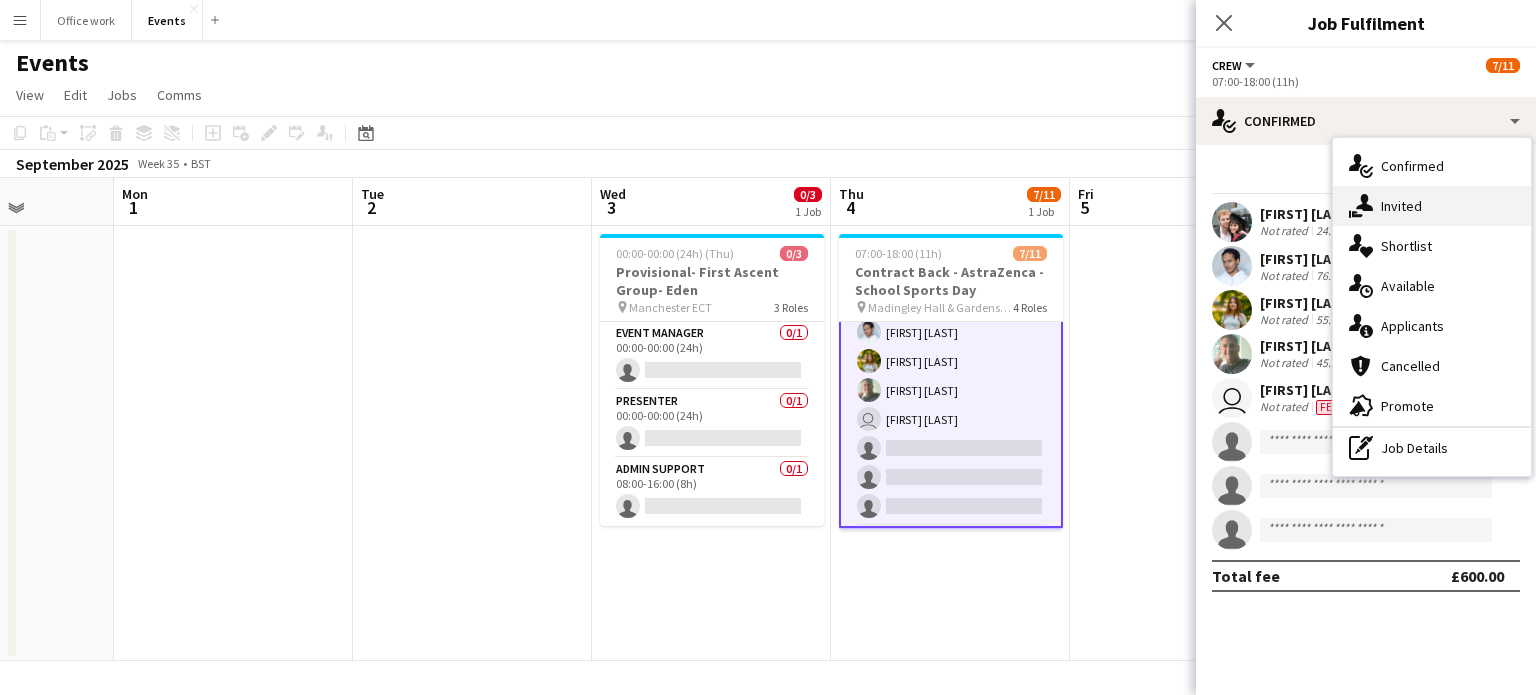 click on "single-neutral-actions-share-1
Invited" at bounding box center (1432, 206) 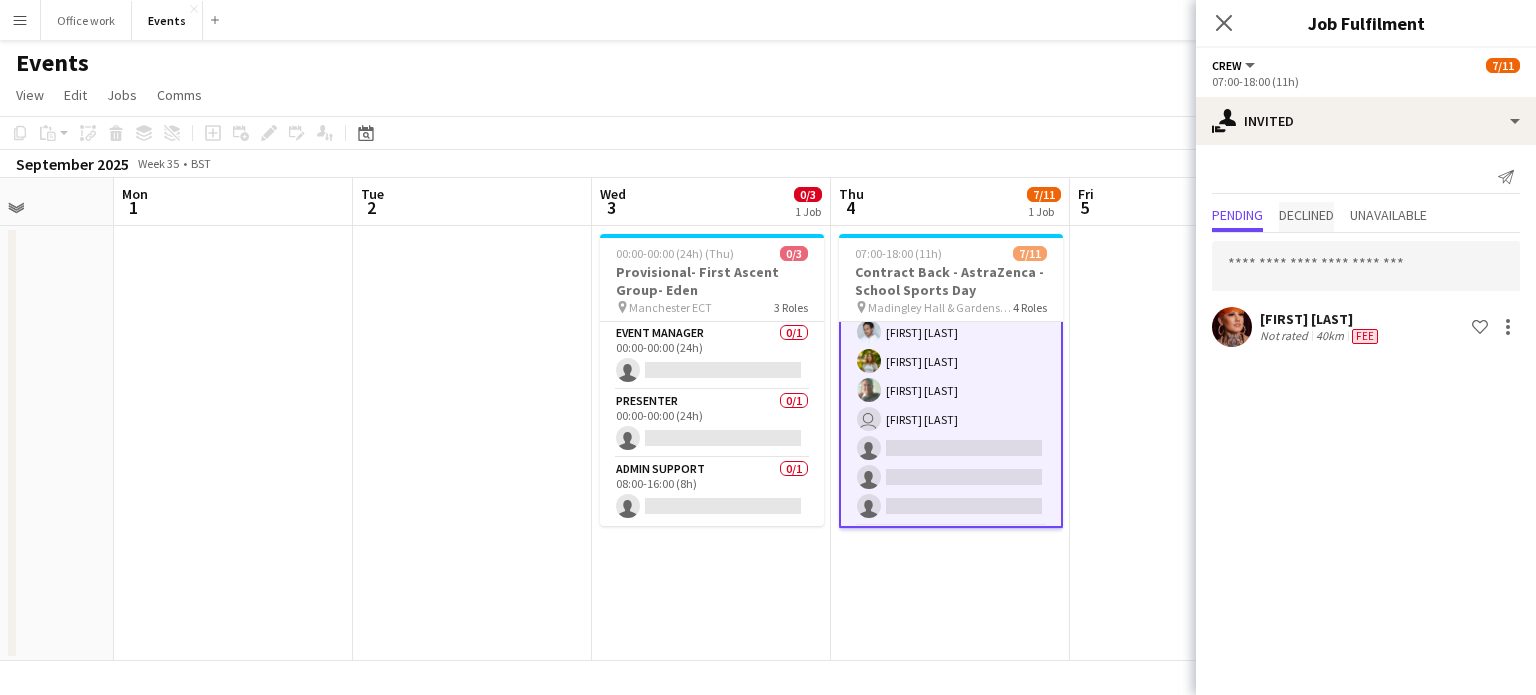 click on "Declined" at bounding box center [1306, 215] 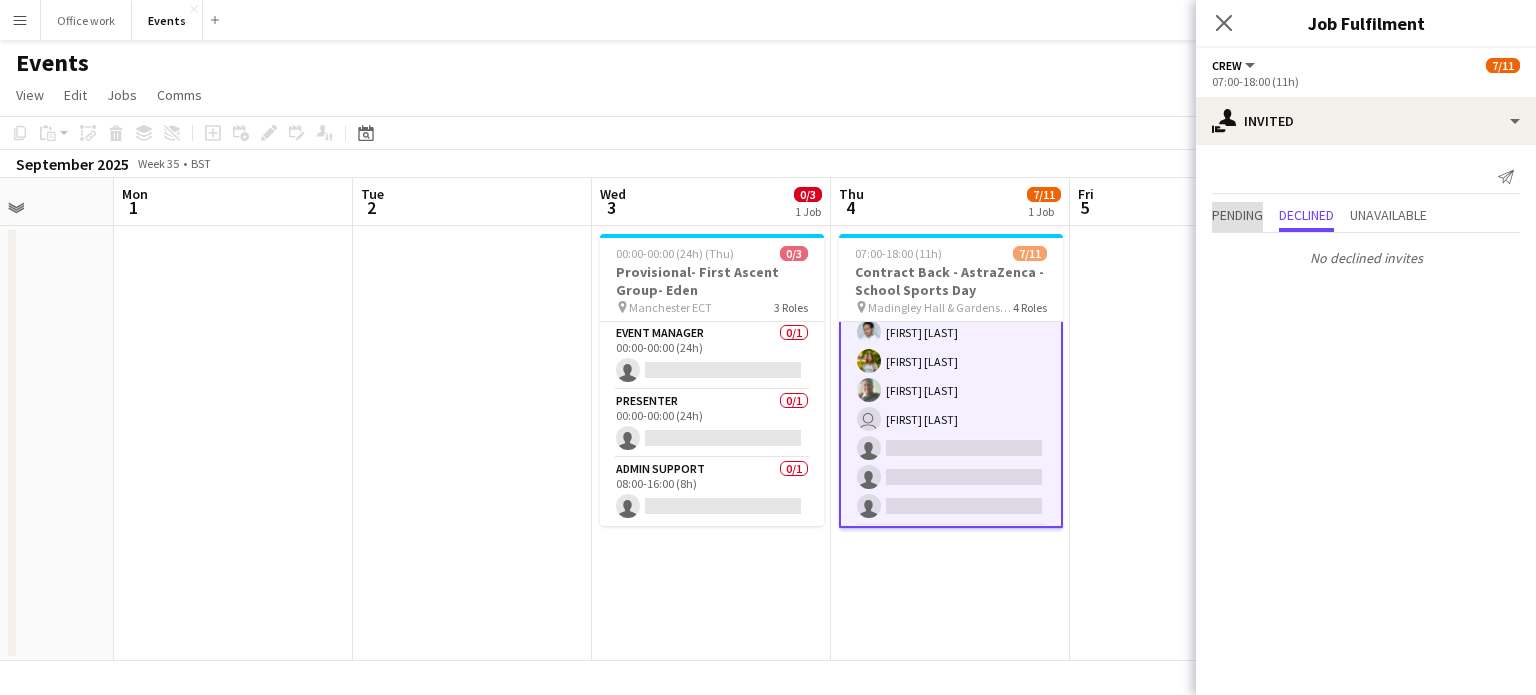 click on "Pending" at bounding box center (1237, 215) 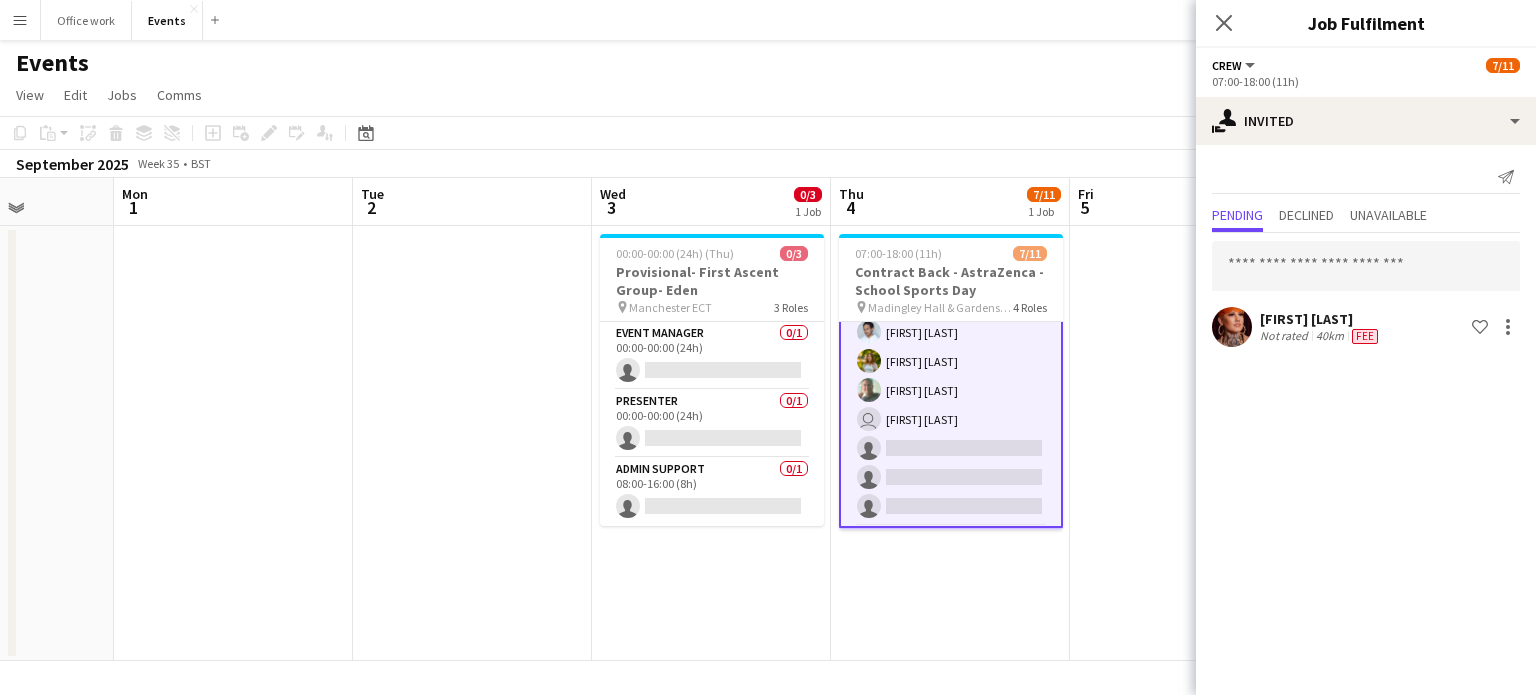 click on "Crew   All roles   Crew   7/11   07:00-18:00 (11h)" 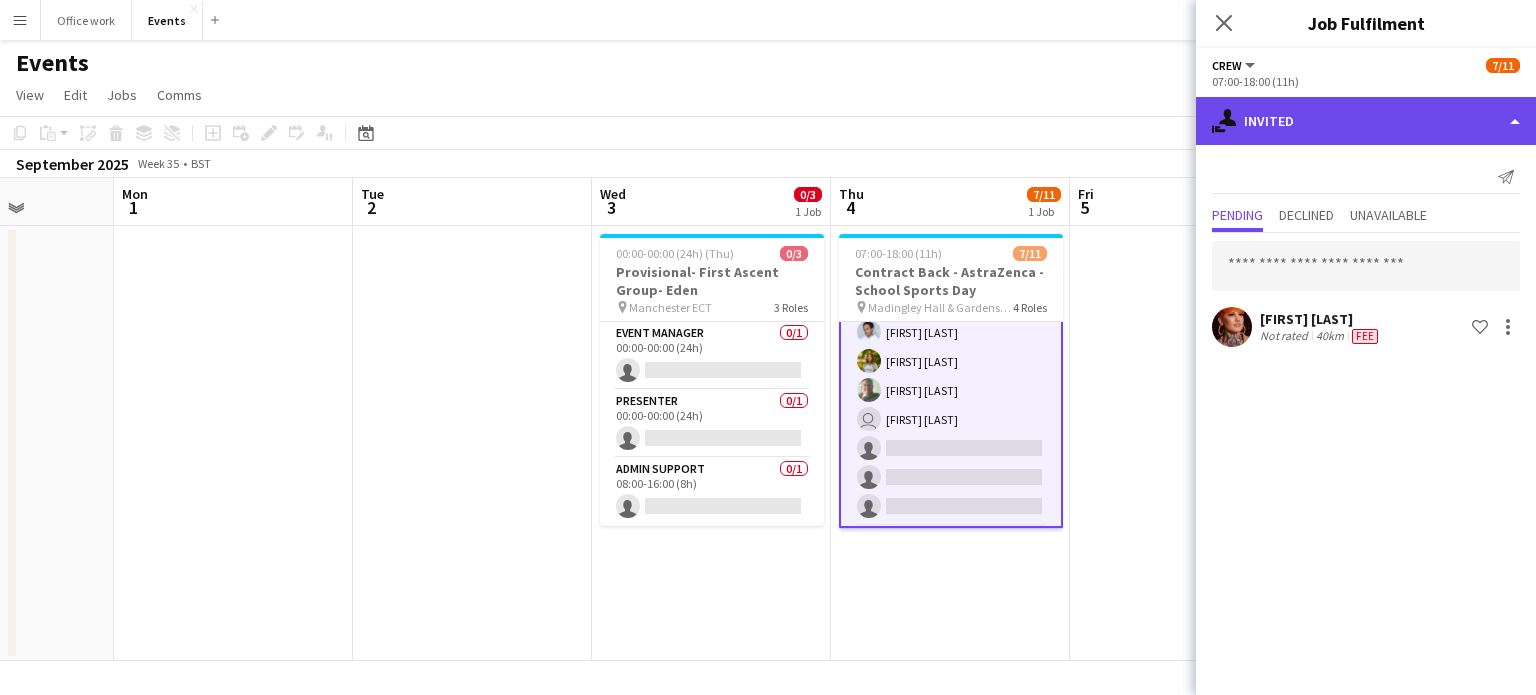 click on "single-neutral-actions-share-1
Invited" 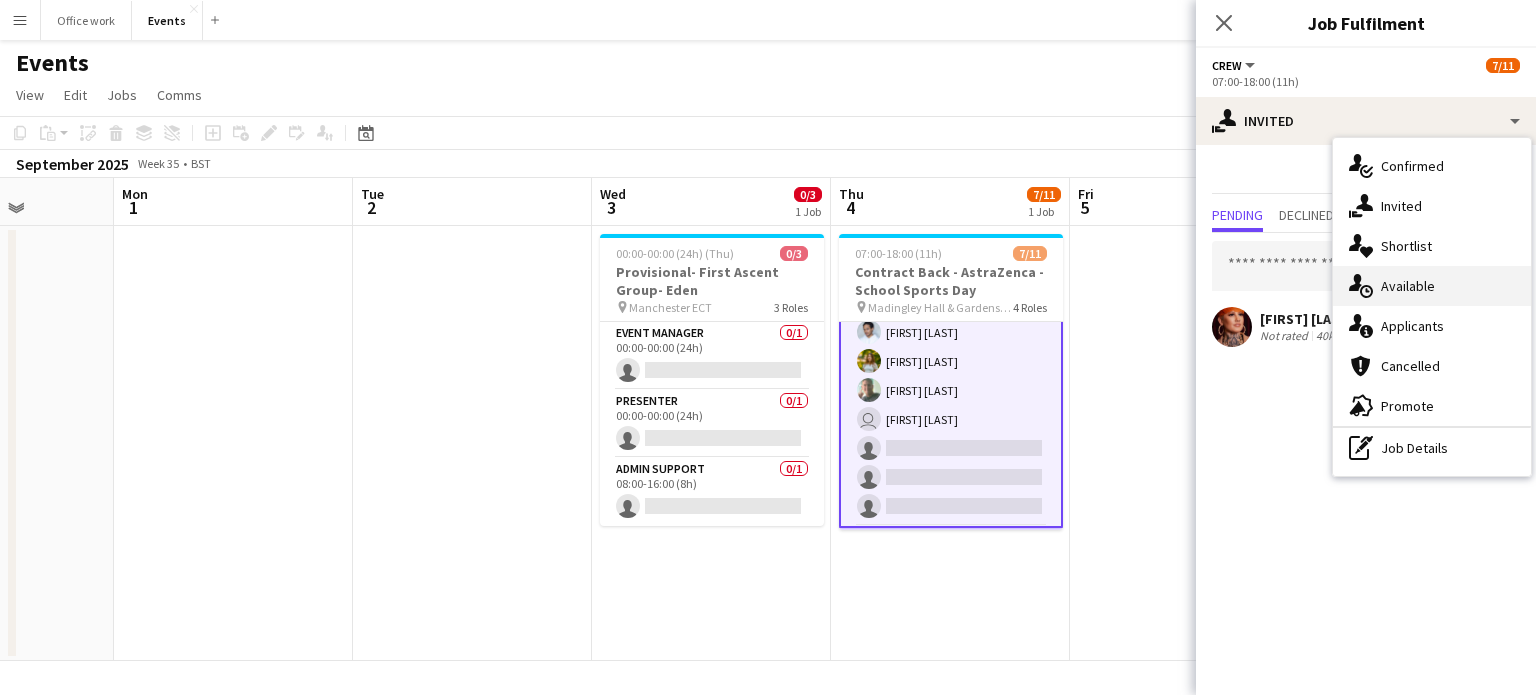 click on "single-neutral-actions-upload
Available" at bounding box center [1432, 286] 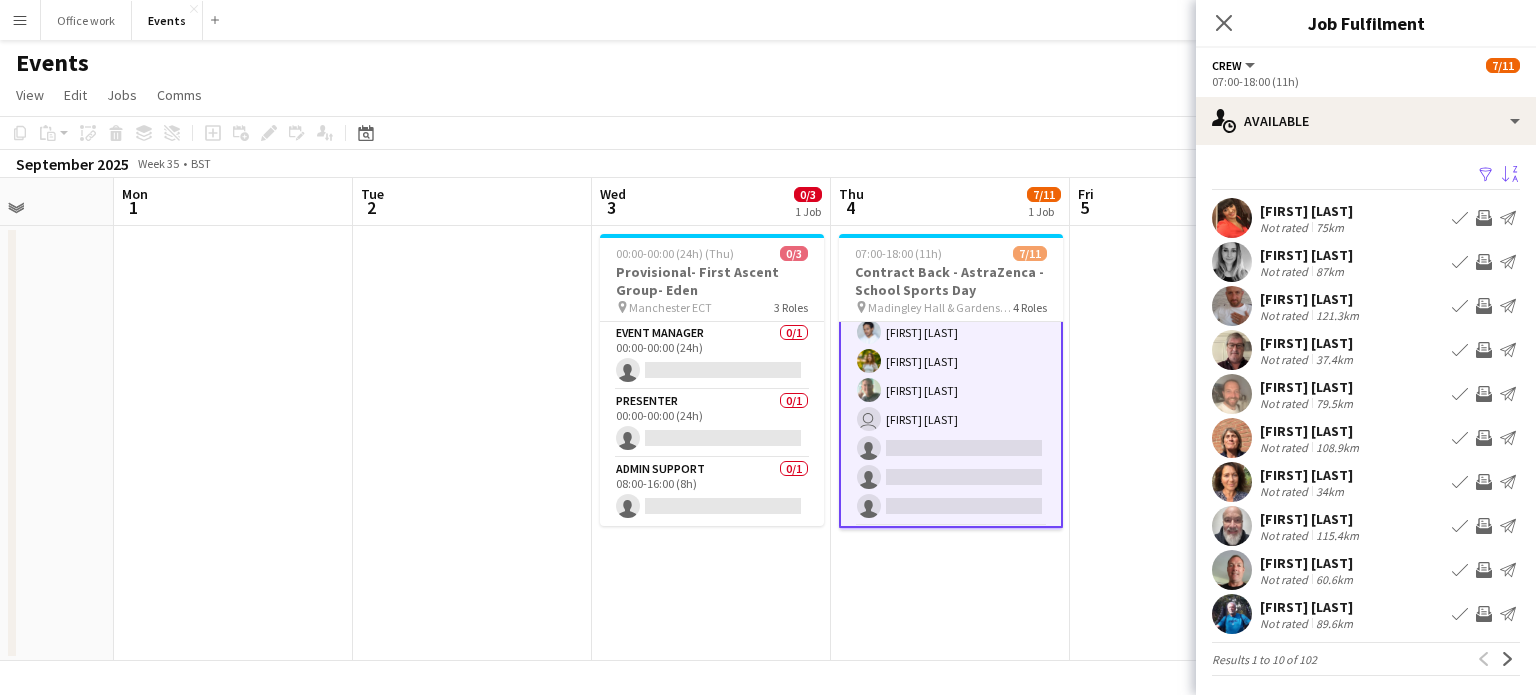 click on "Sort asc" at bounding box center (1510, 175) 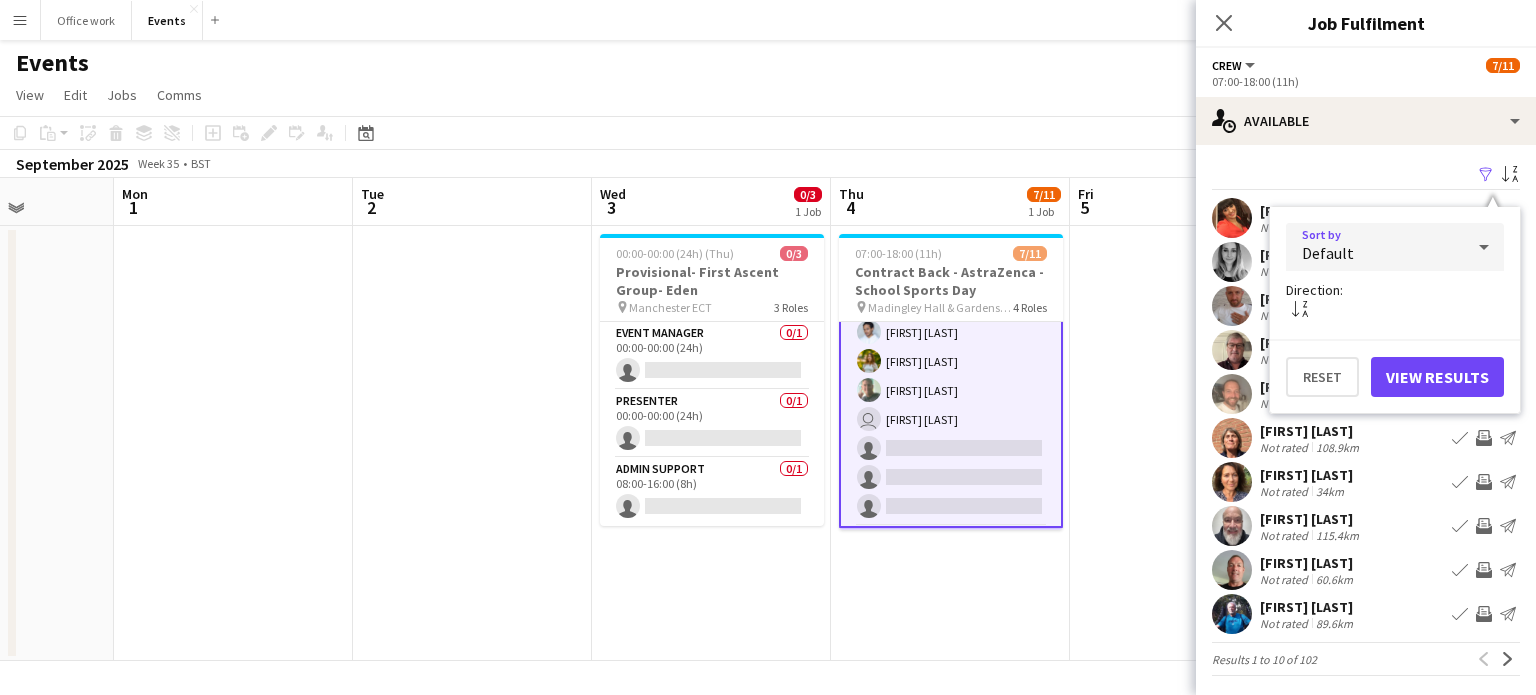 click on "Default" at bounding box center [1375, 247] 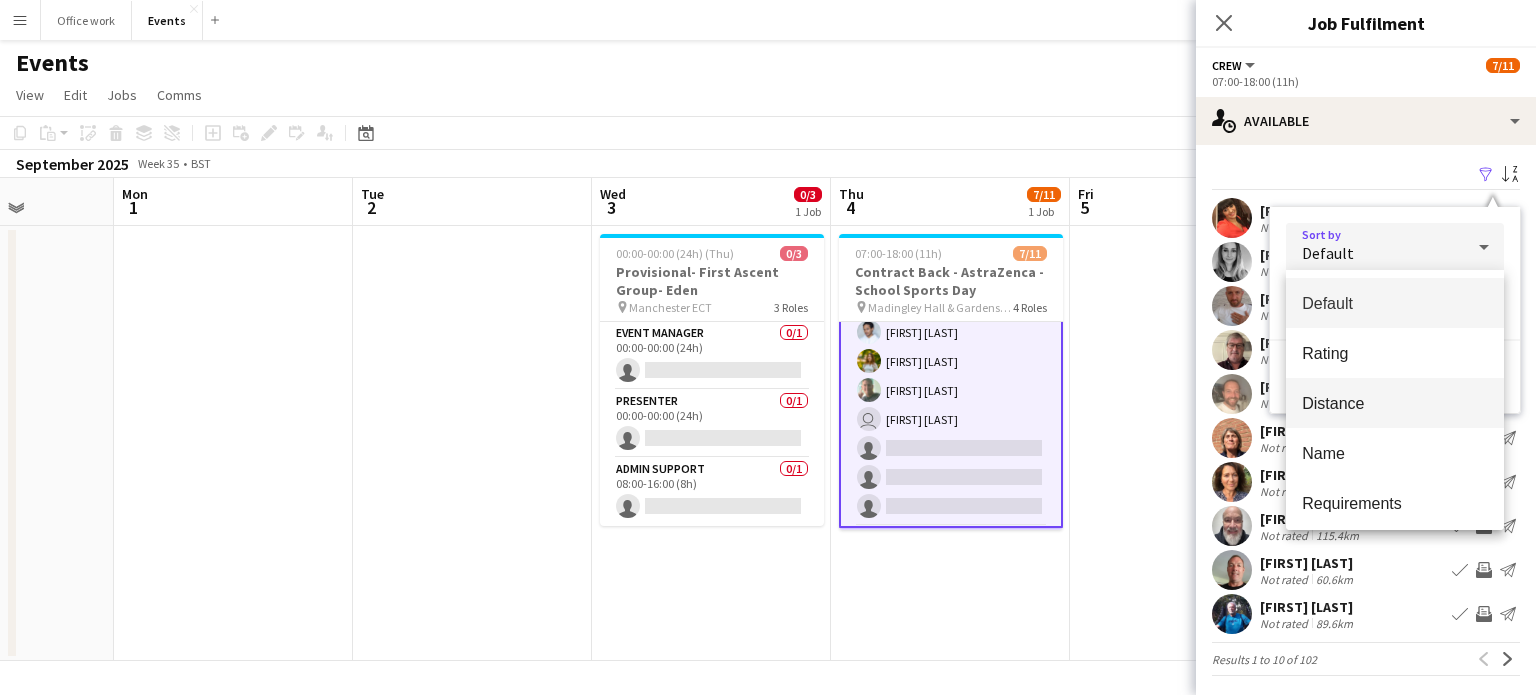 click on "Distance" at bounding box center [1395, 403] 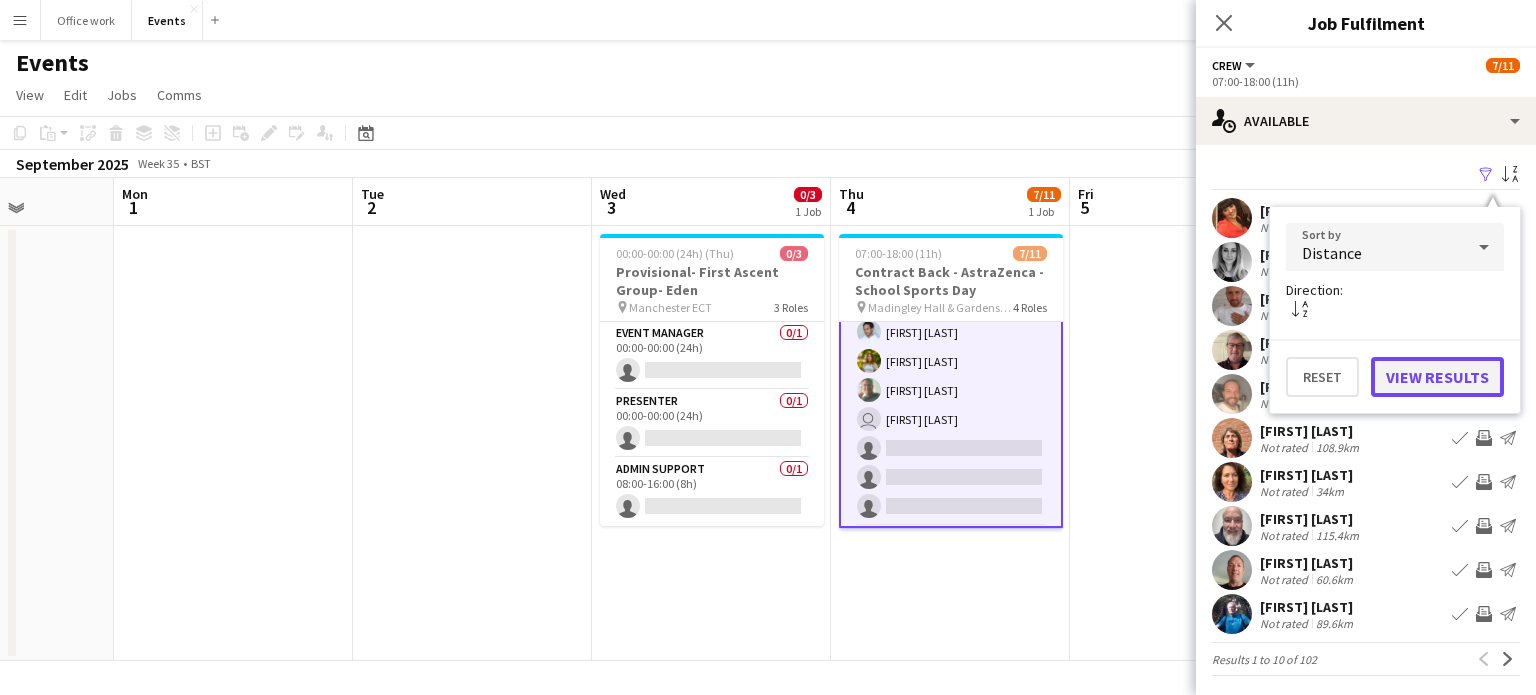 click on "View Results" at bounding box center [1437, 377] 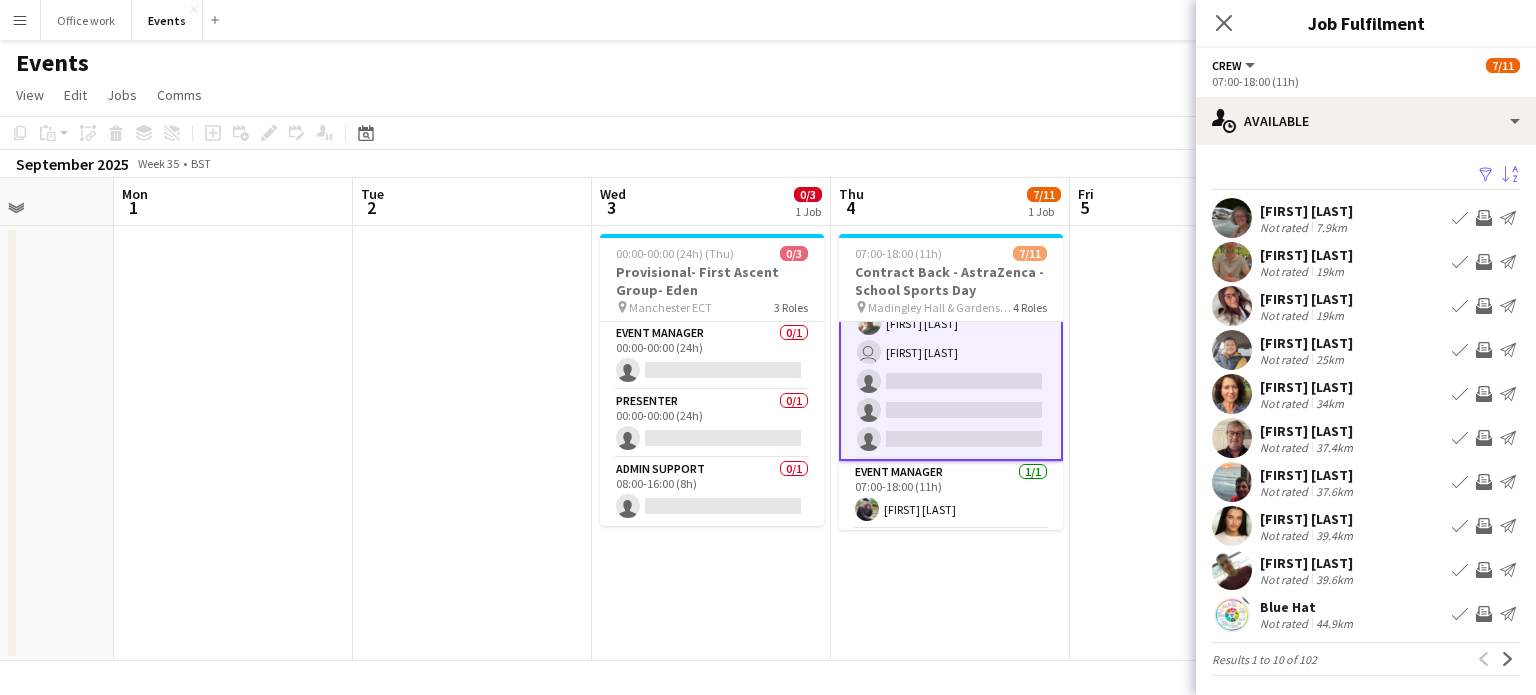 scroll, scrollTop: 135, scrollLeft: 0, axis: vertical 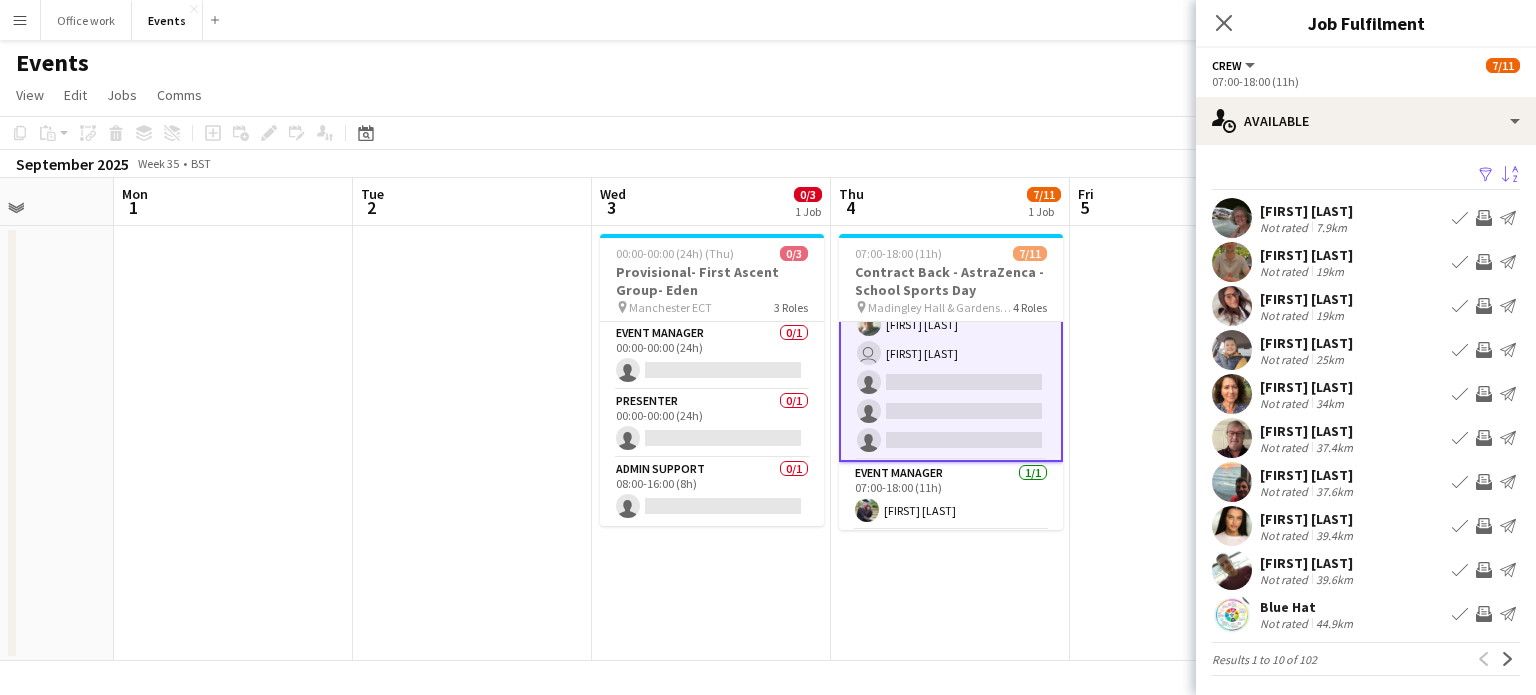 click on "Invite crew" at bounding box center (1484, 394) 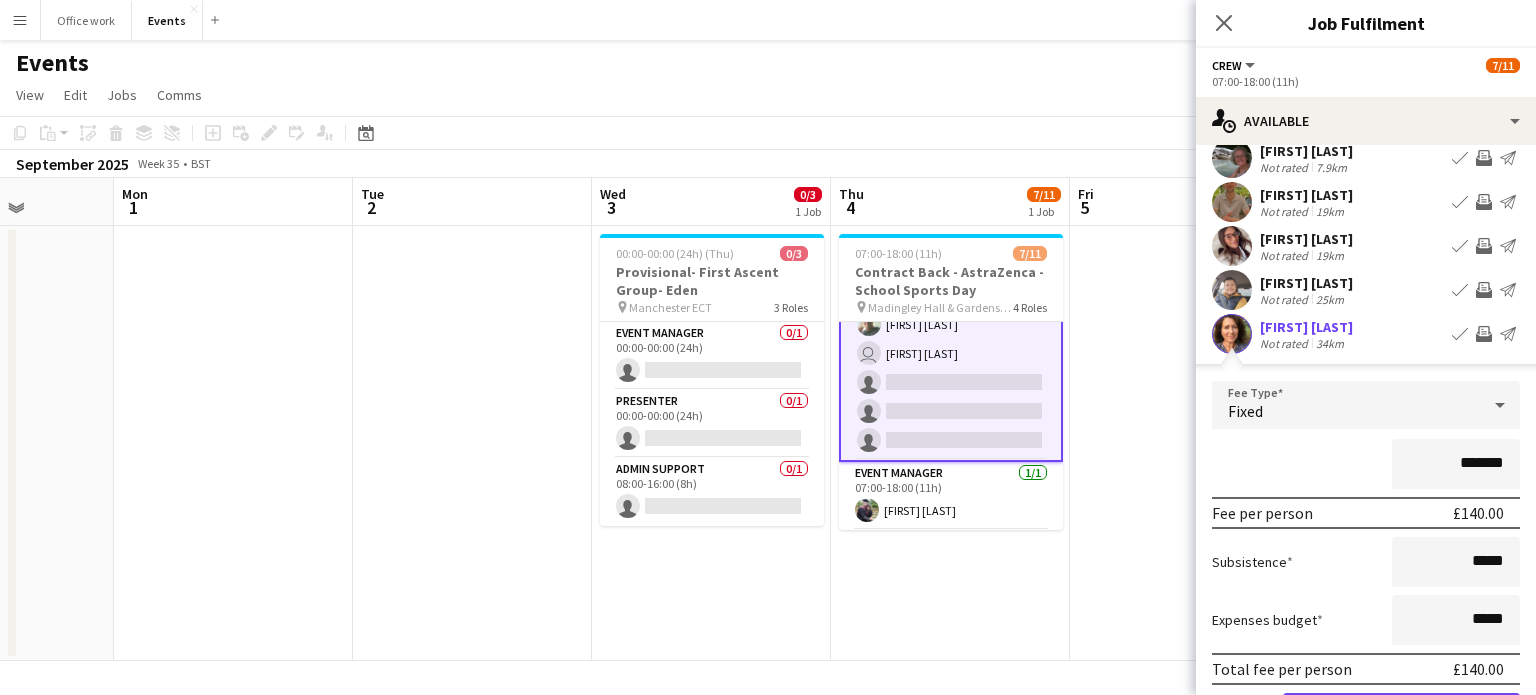 scroll, scrollTop: 60, scrollLeft: 0, axis: vertical 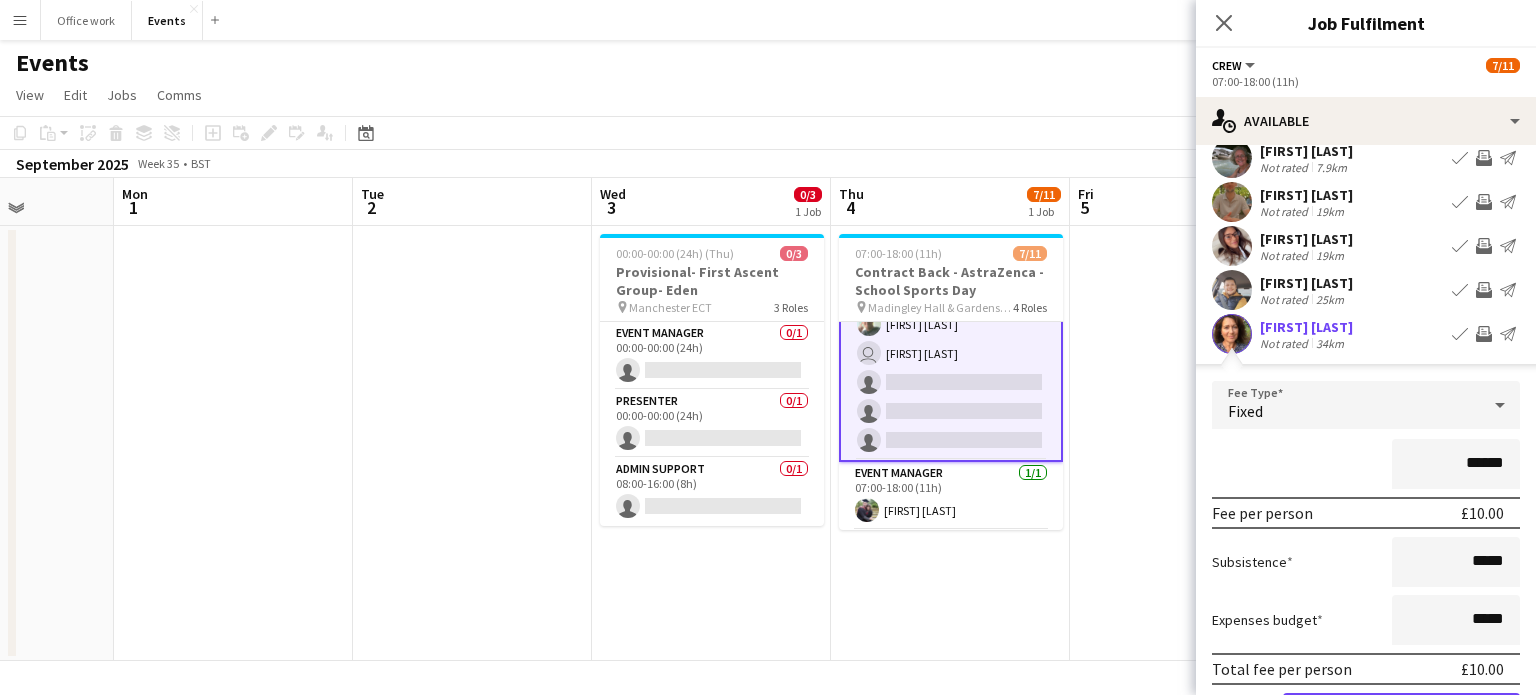 click on "******" at bounding box center [1456, 464] 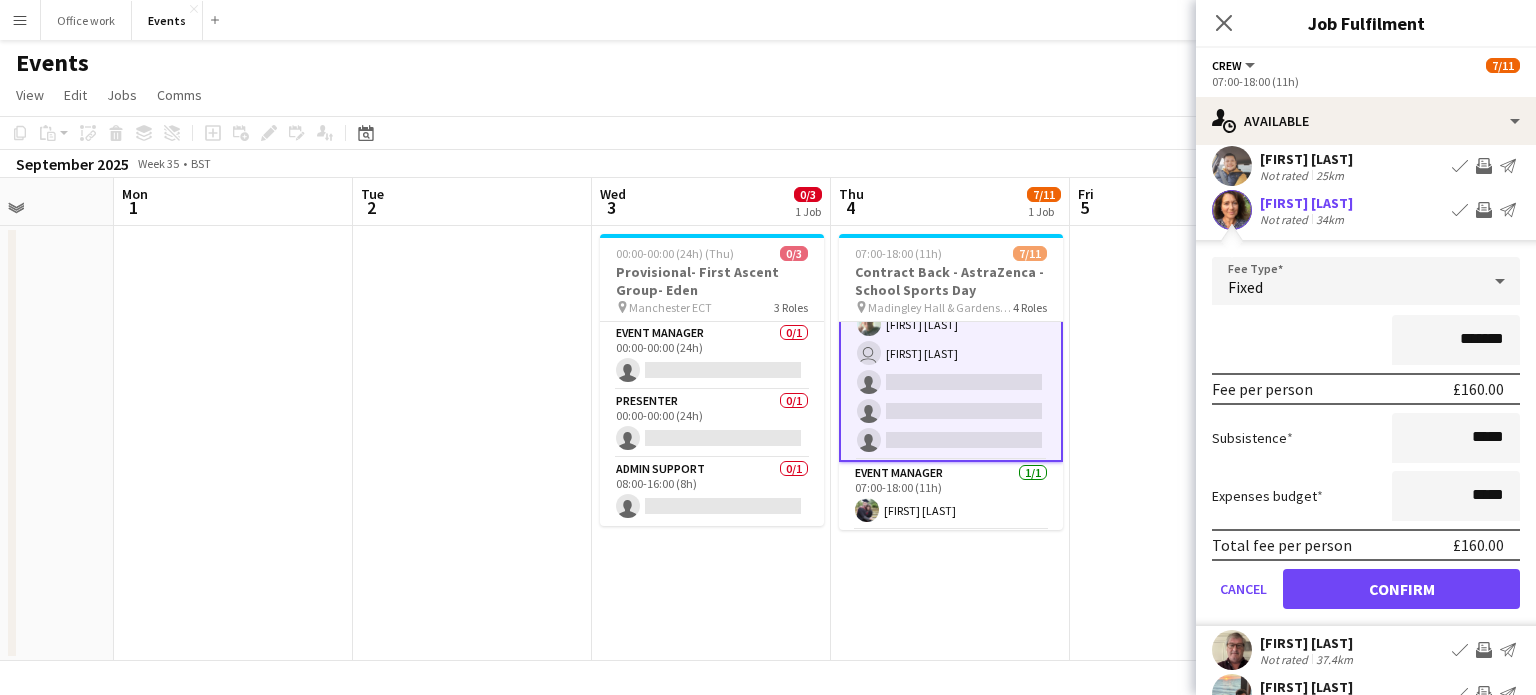 scroll, scrollTop: 198, scrollLeft: 0, axis: vertical 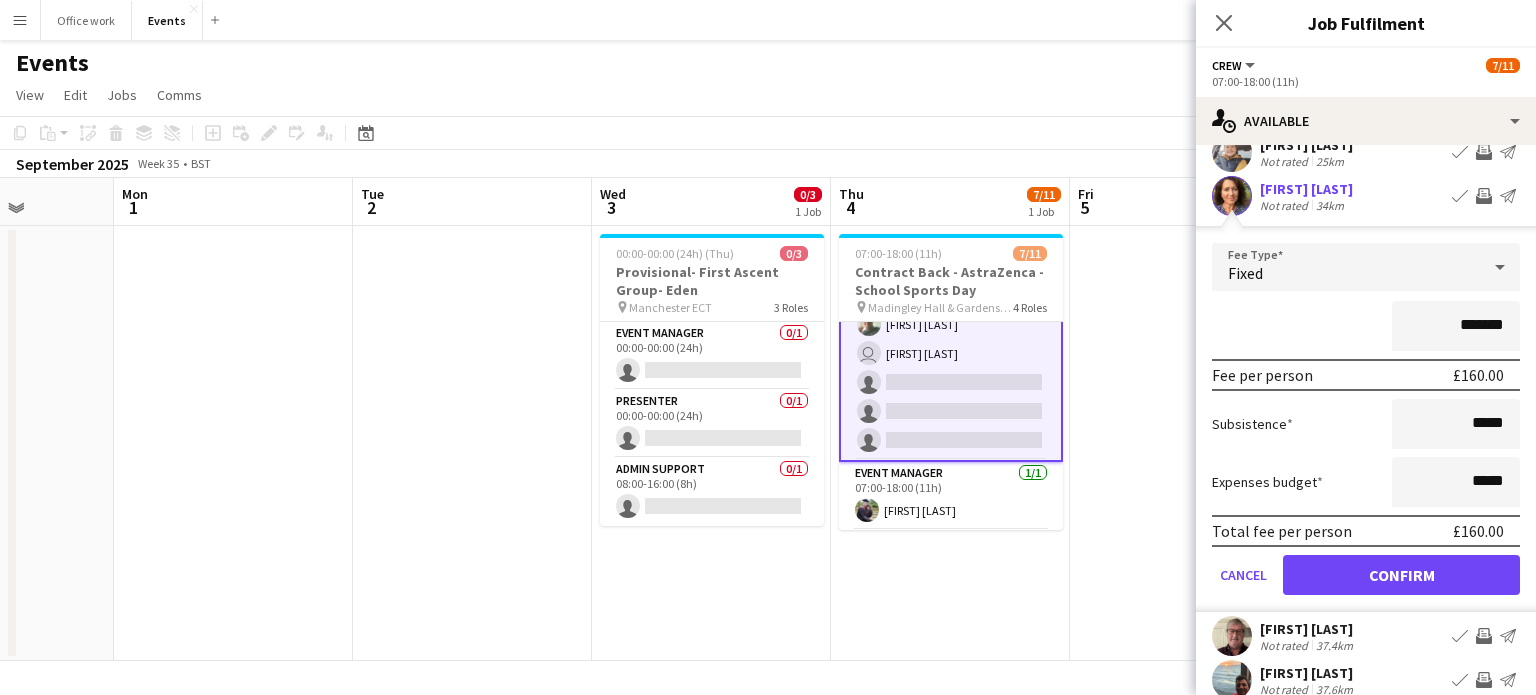 type on "*******" 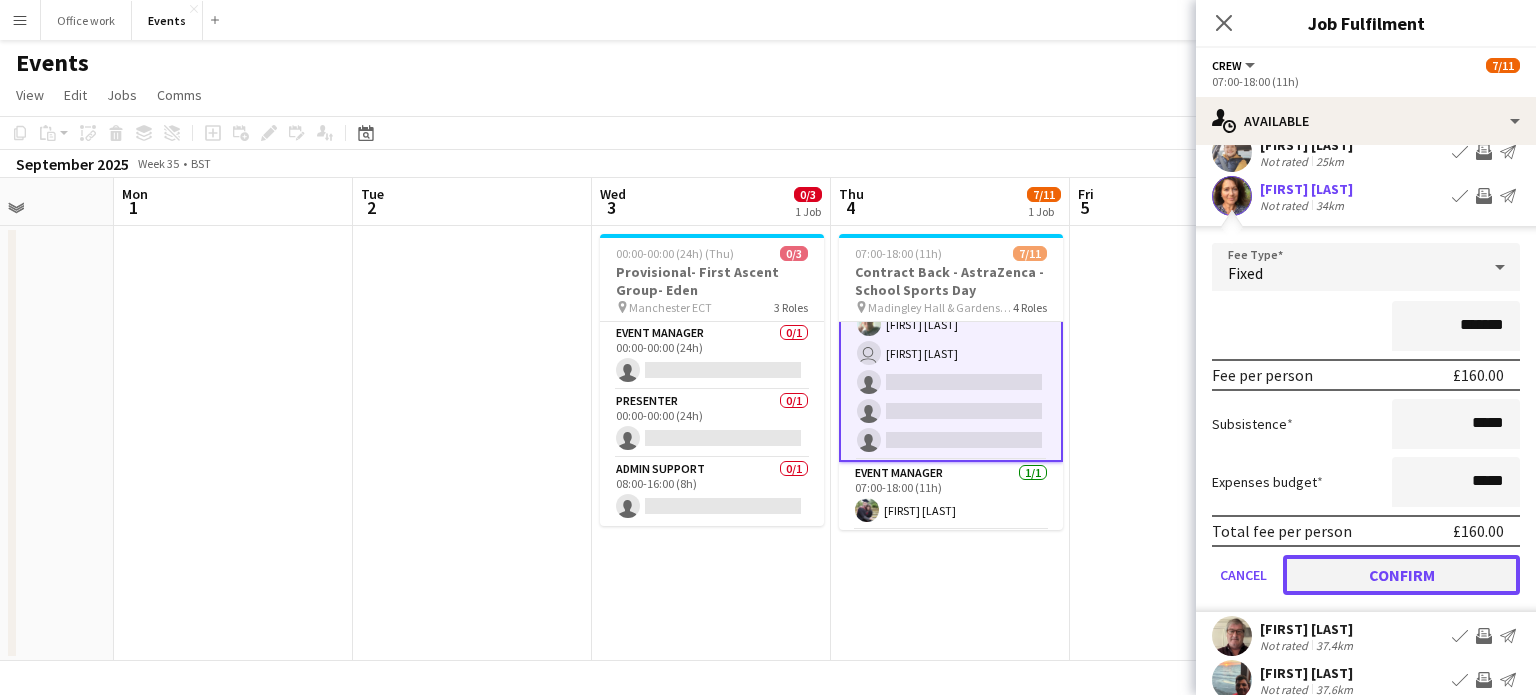 click on "Confirm" at bounding box center [1401, 575] 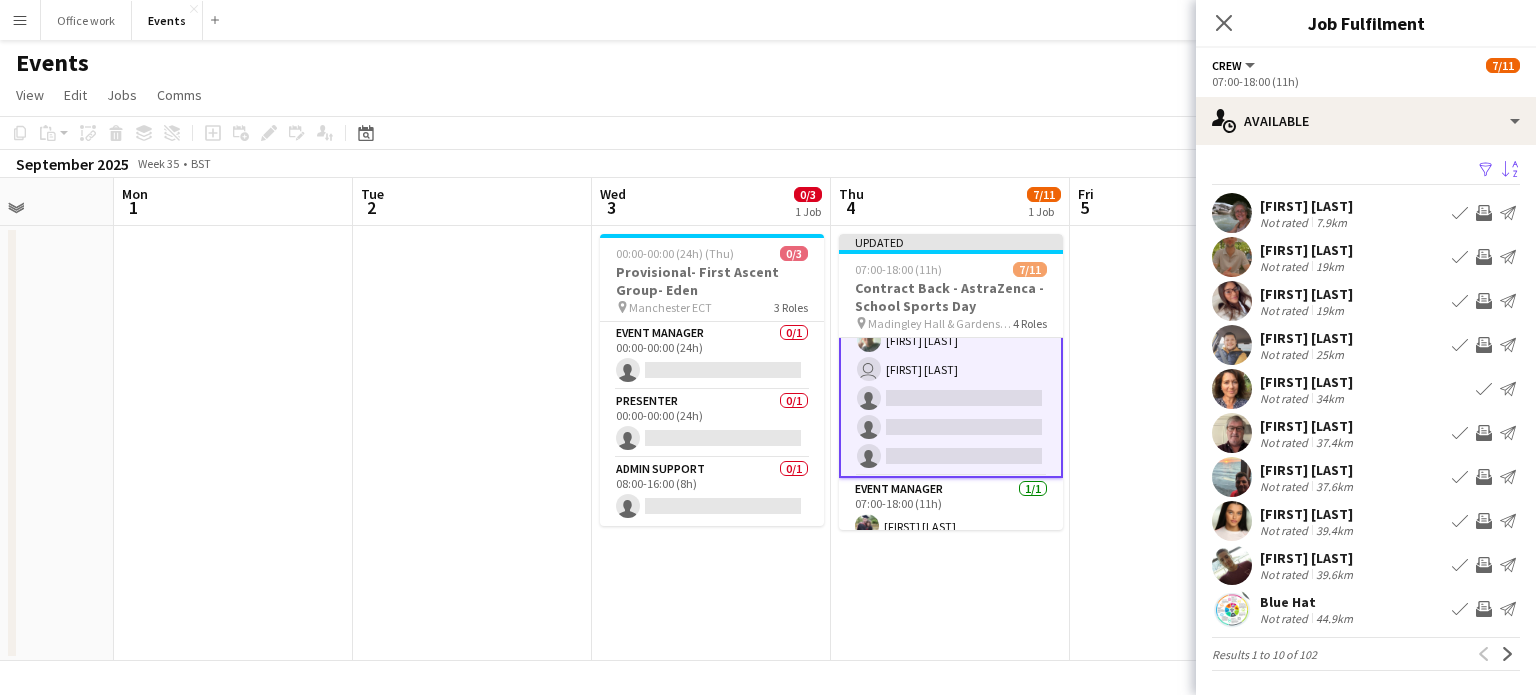 scroll, scrollTop: 4, scrollLeft: 0, axis: vertical 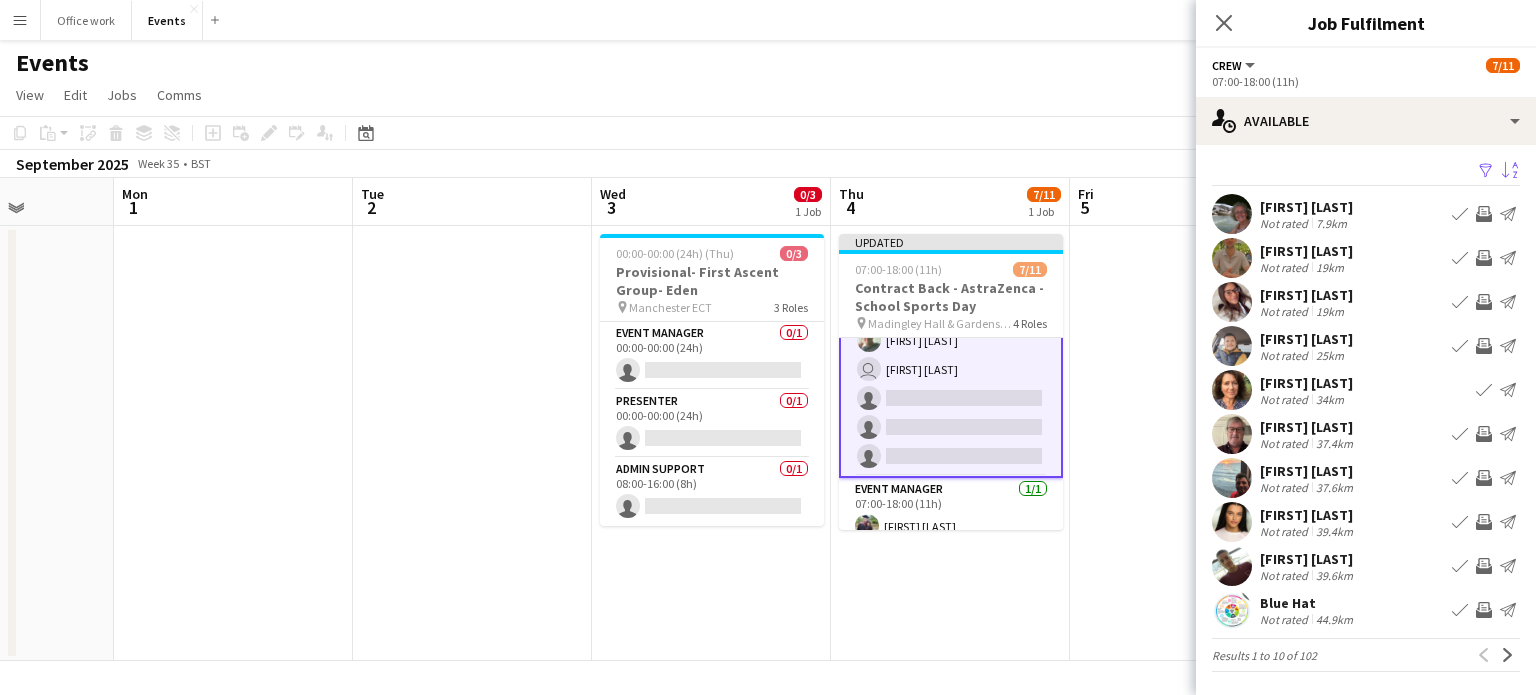 click on "Invite crew" at bounding box center [1484, 478] 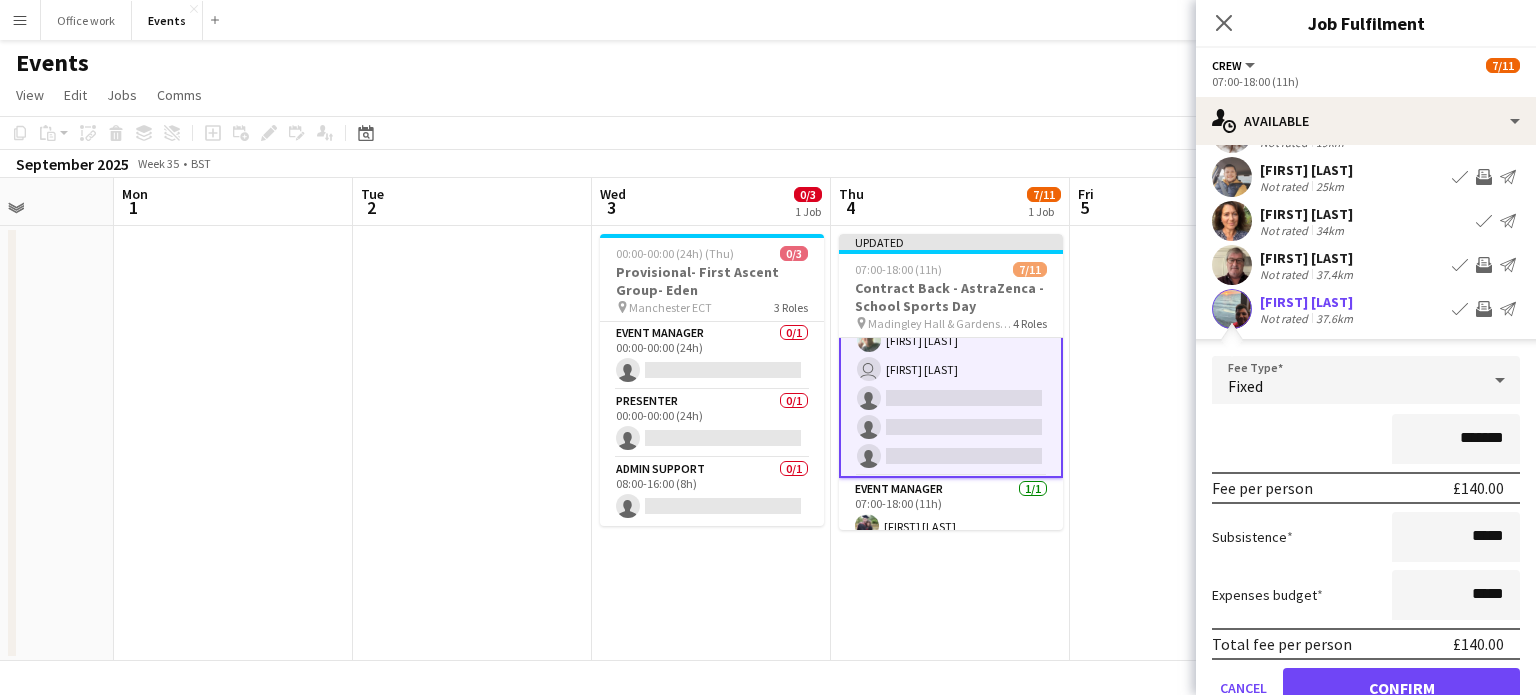 scroll, scrollTop: 172, scrollLeft: 0, axis: vertical 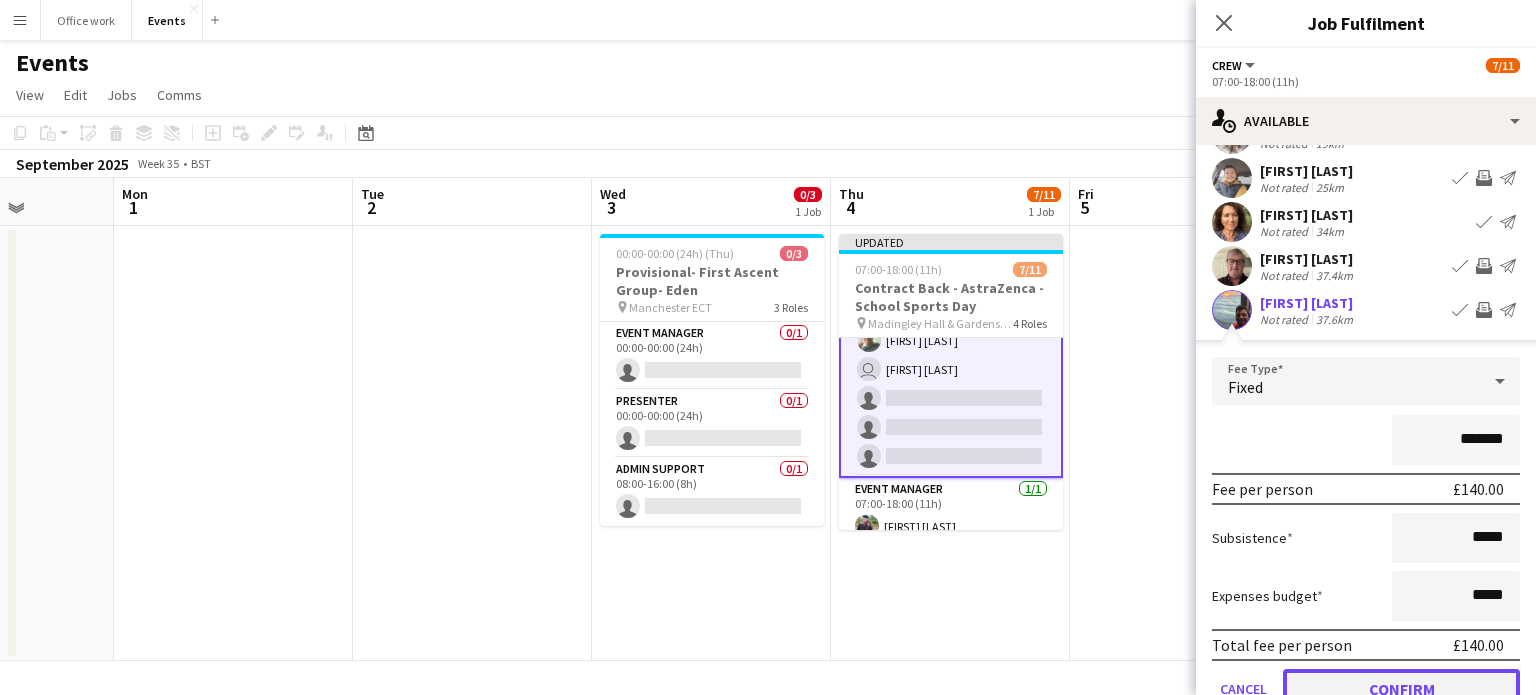 click on "Confirm" at bounding box center (1401, 689) 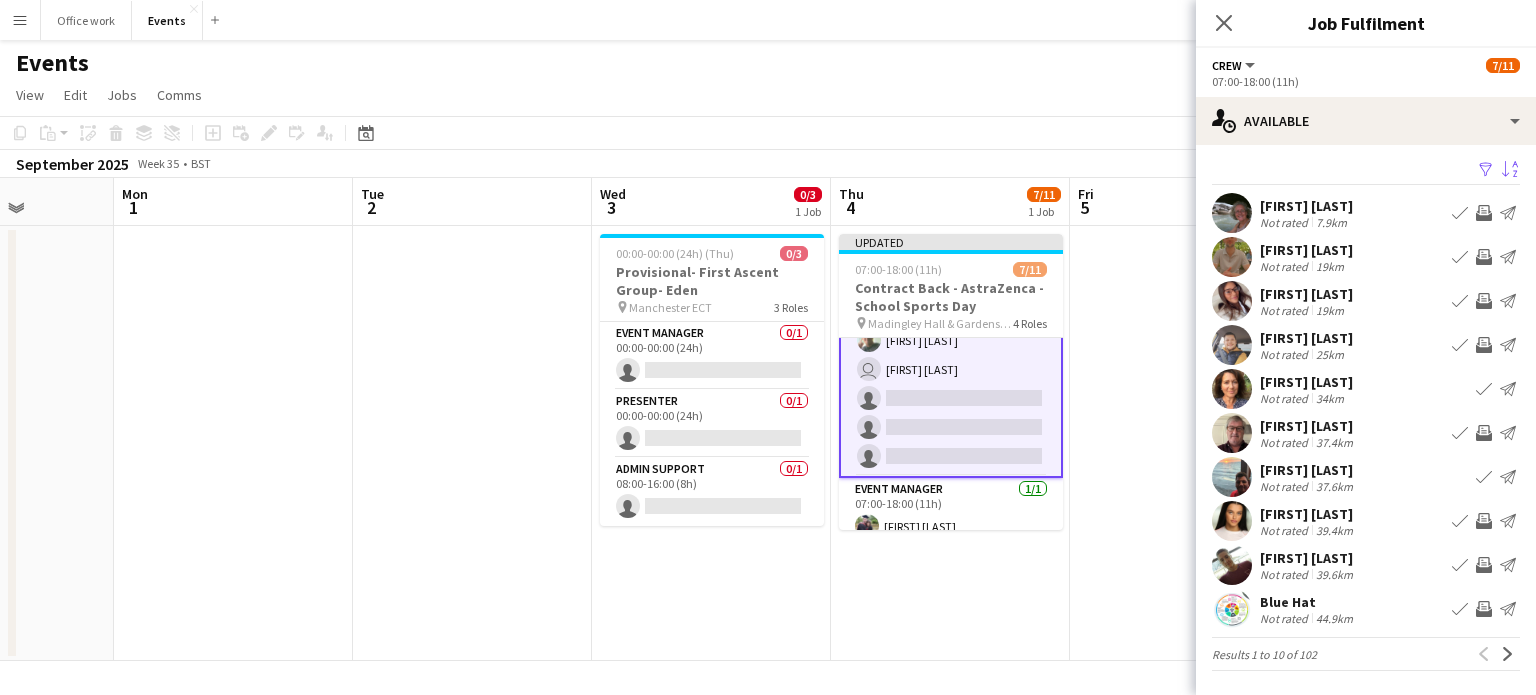 scroll, scrollTop: 4, scrollLeft: 0, axis: vertical 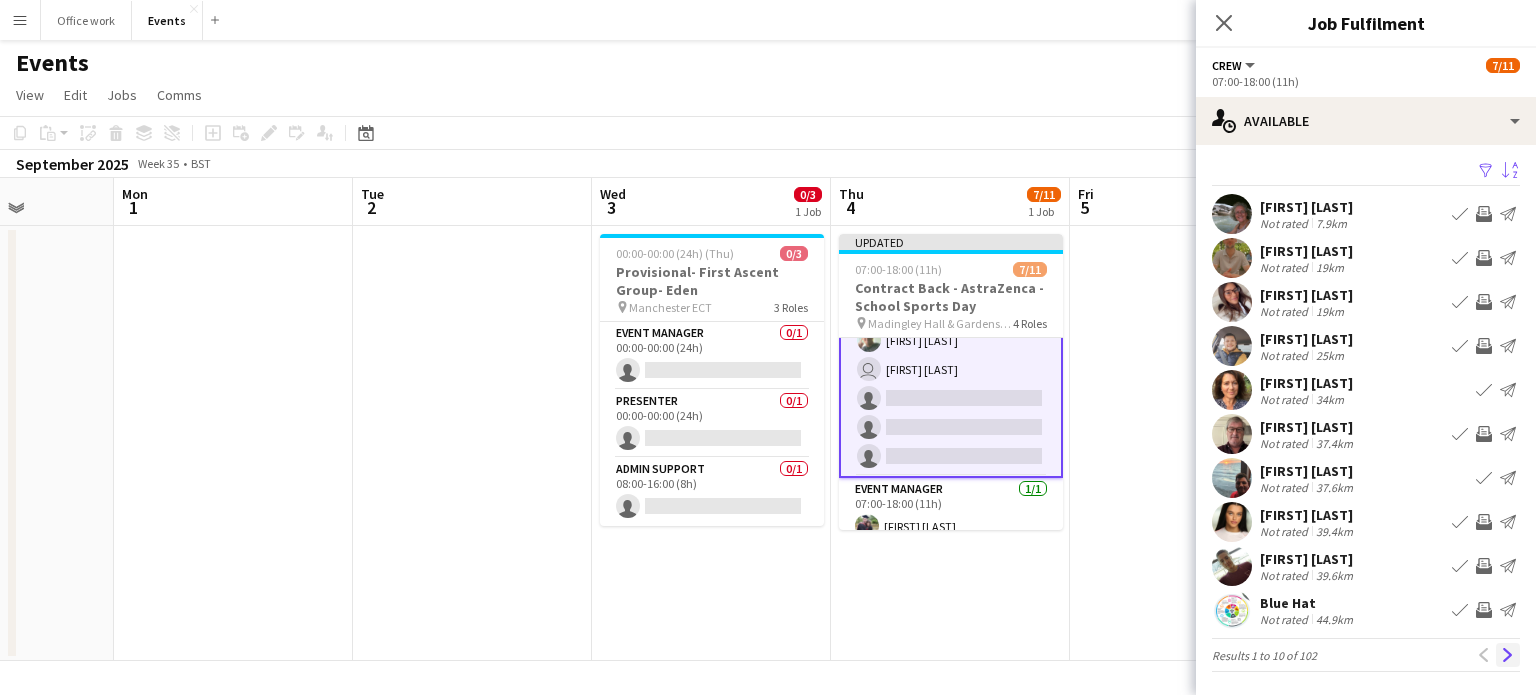 click on "Next" 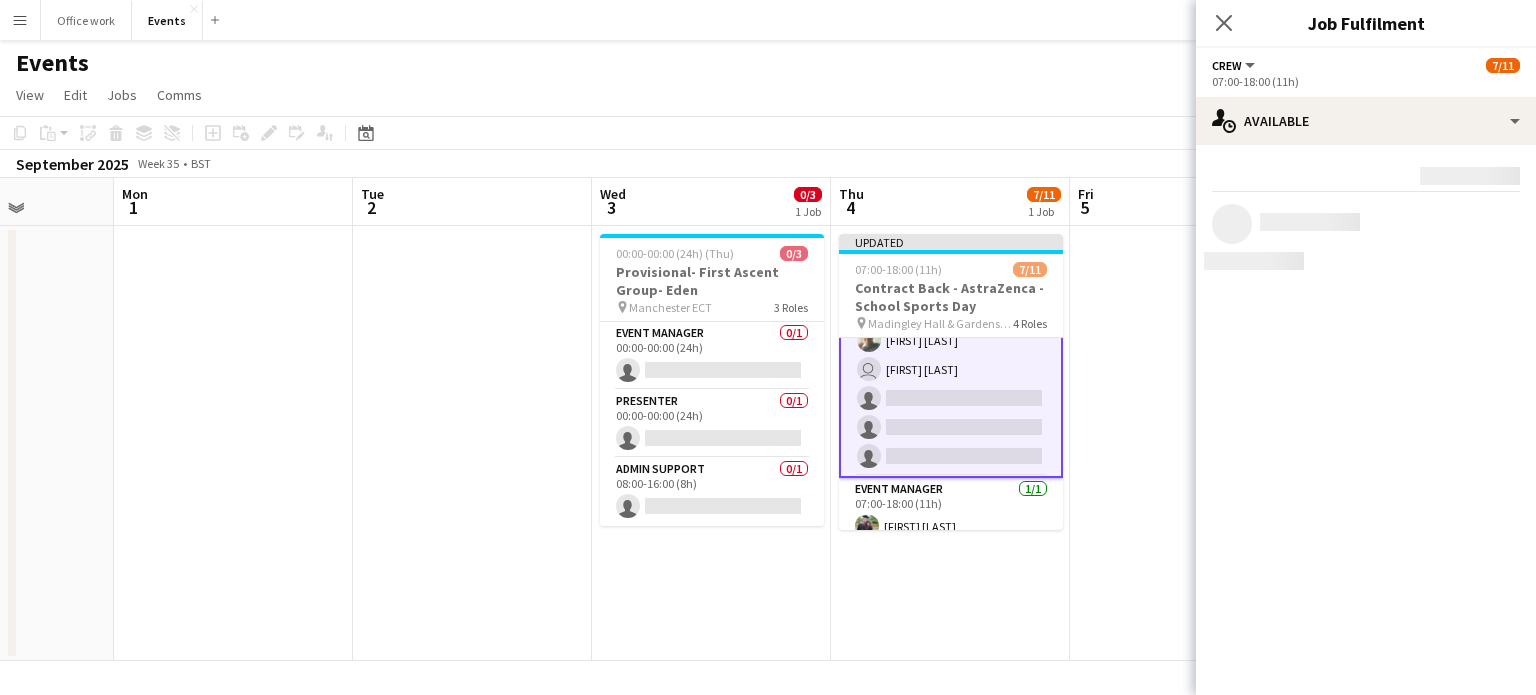 scroll, scrollTop: 0, scrollLeft: 0, axis: both 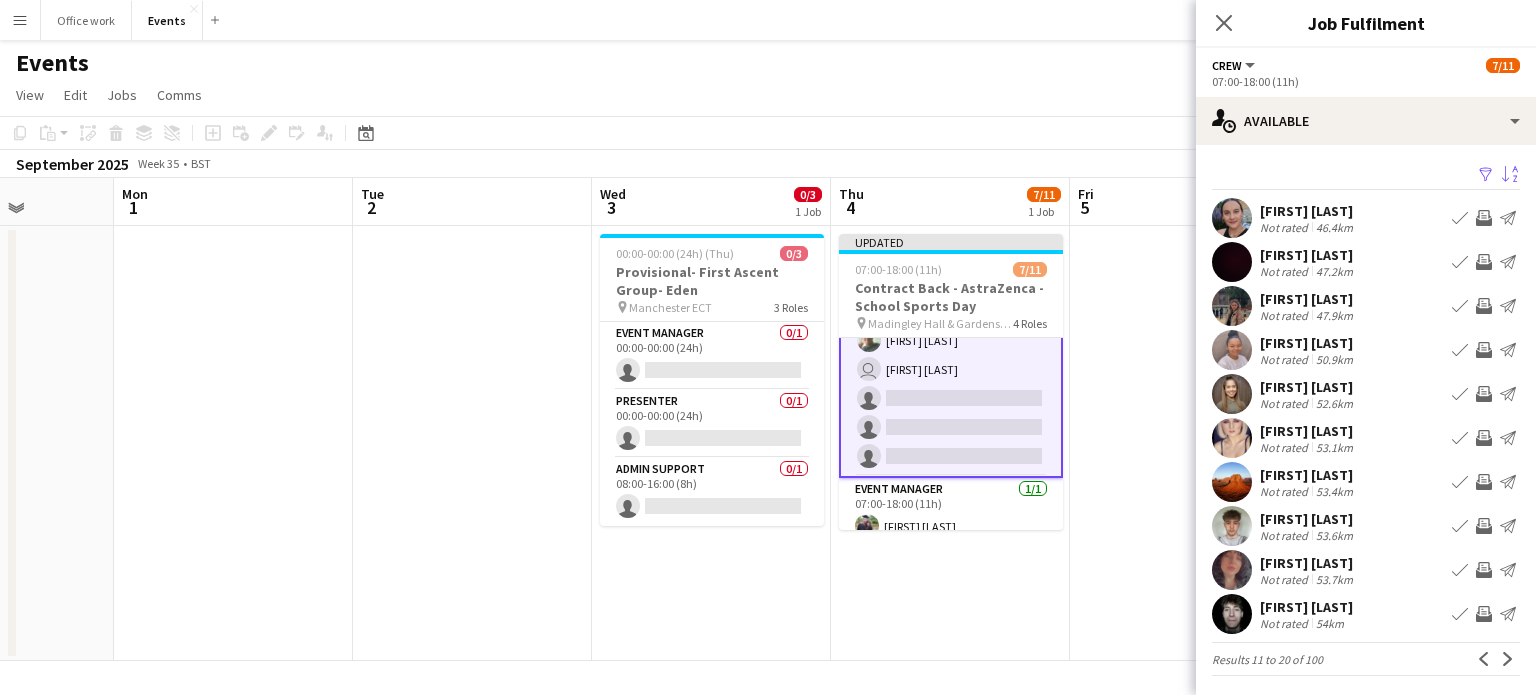 click on "Invite crew" at bounding box center [1484, 262] 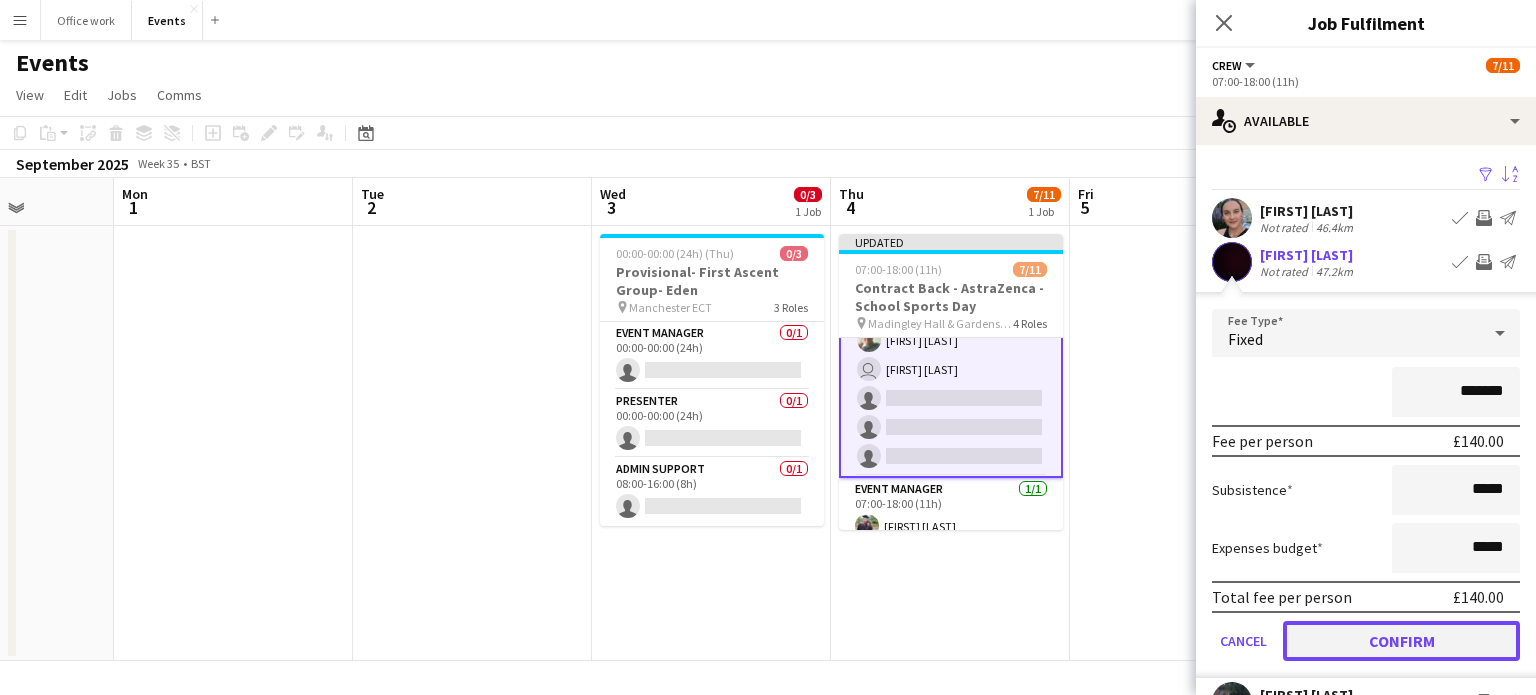 click on "Confirm" at bounding box center (1401, 641) 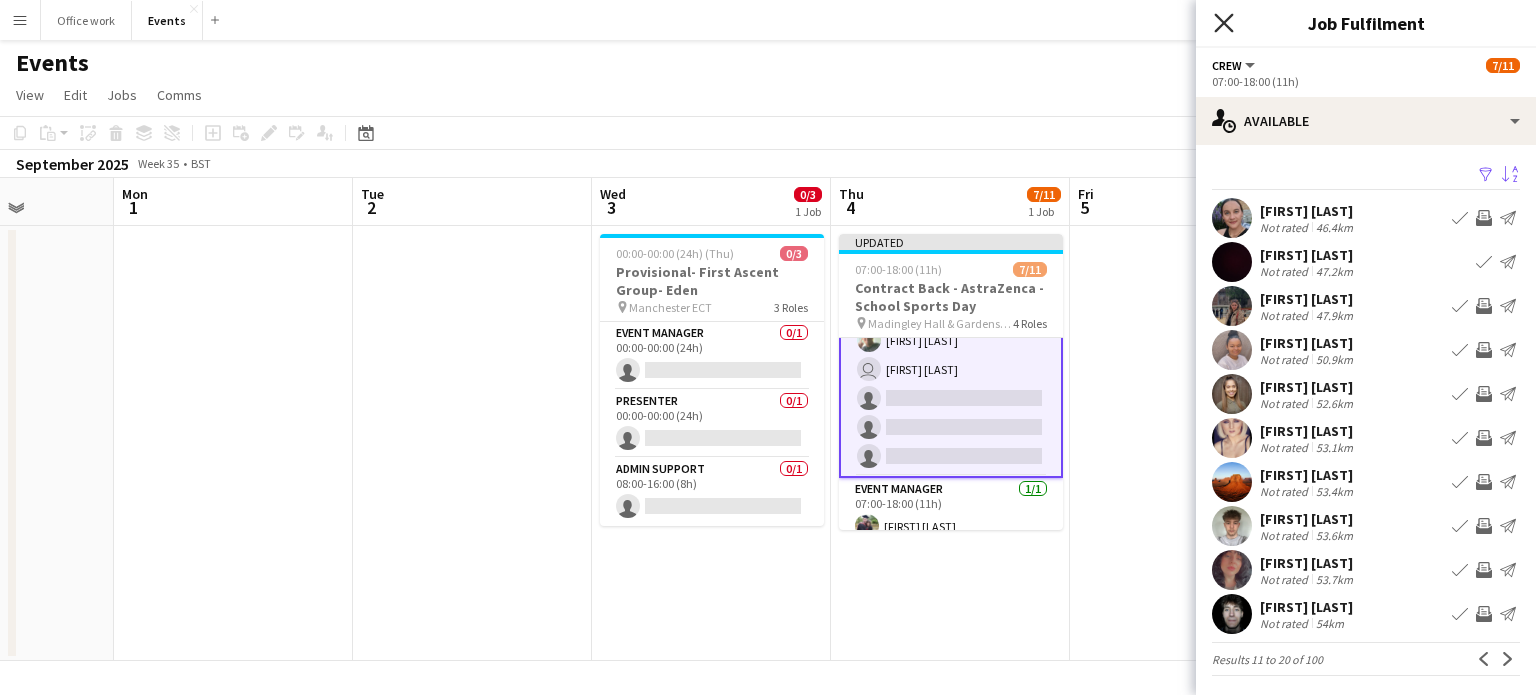 click on "Close pop-in" 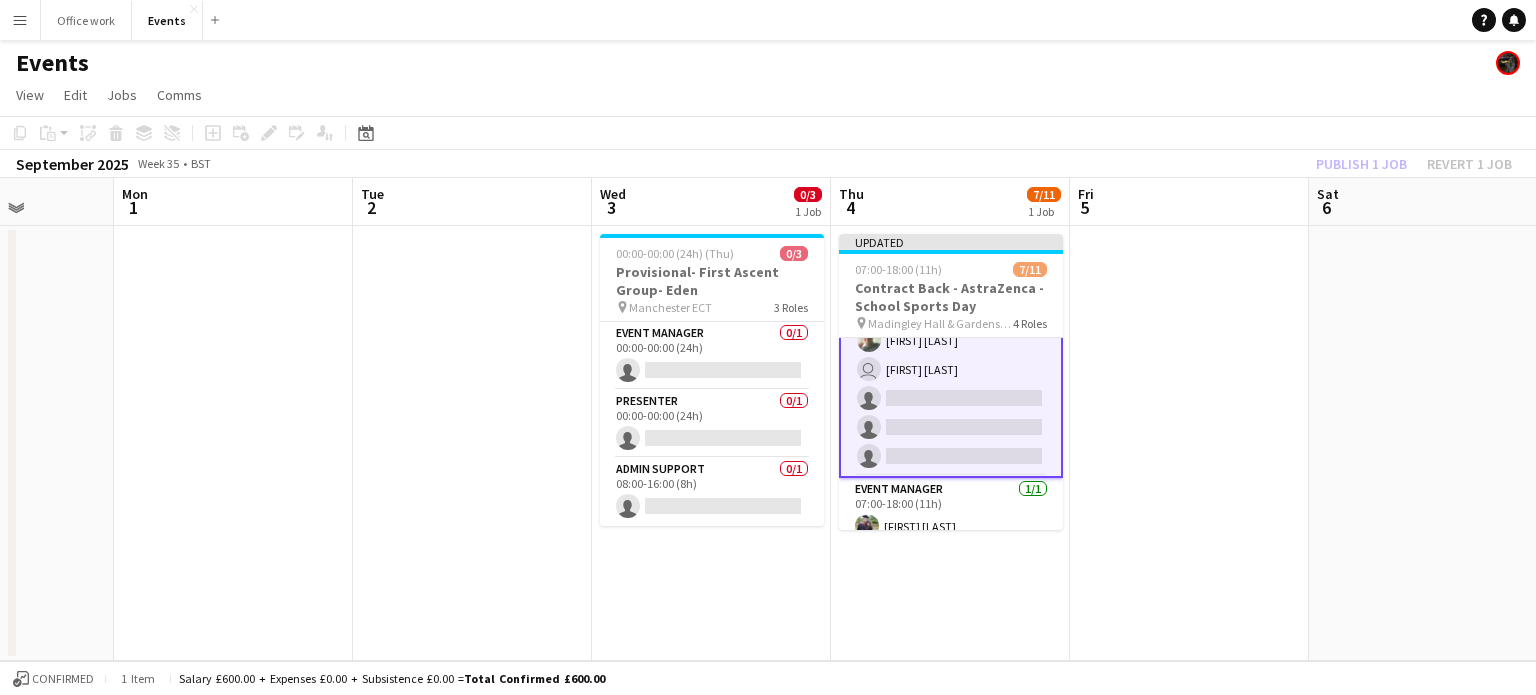 click on "Publish 1 job   Revert 1 job" 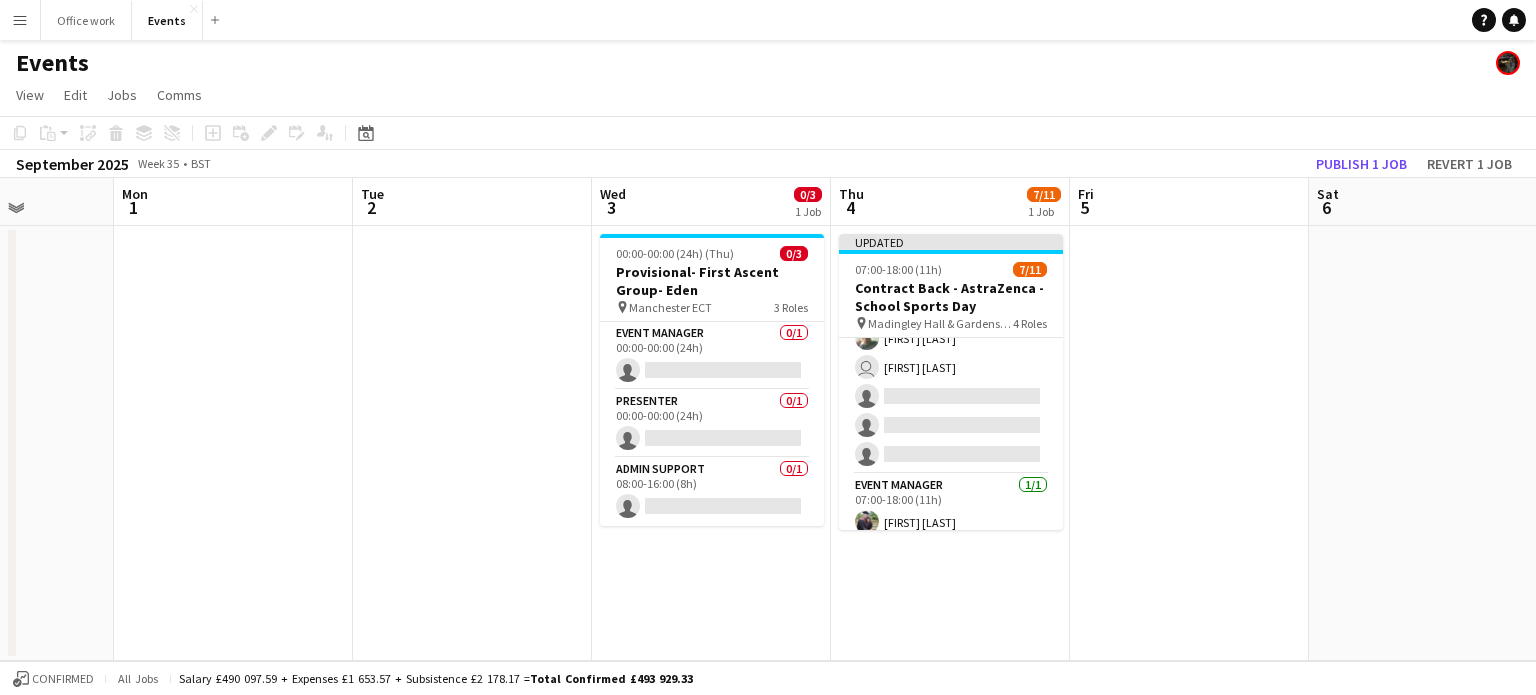 scroll, scrollTop: 133, scrollLeft: 0, axis: vertical 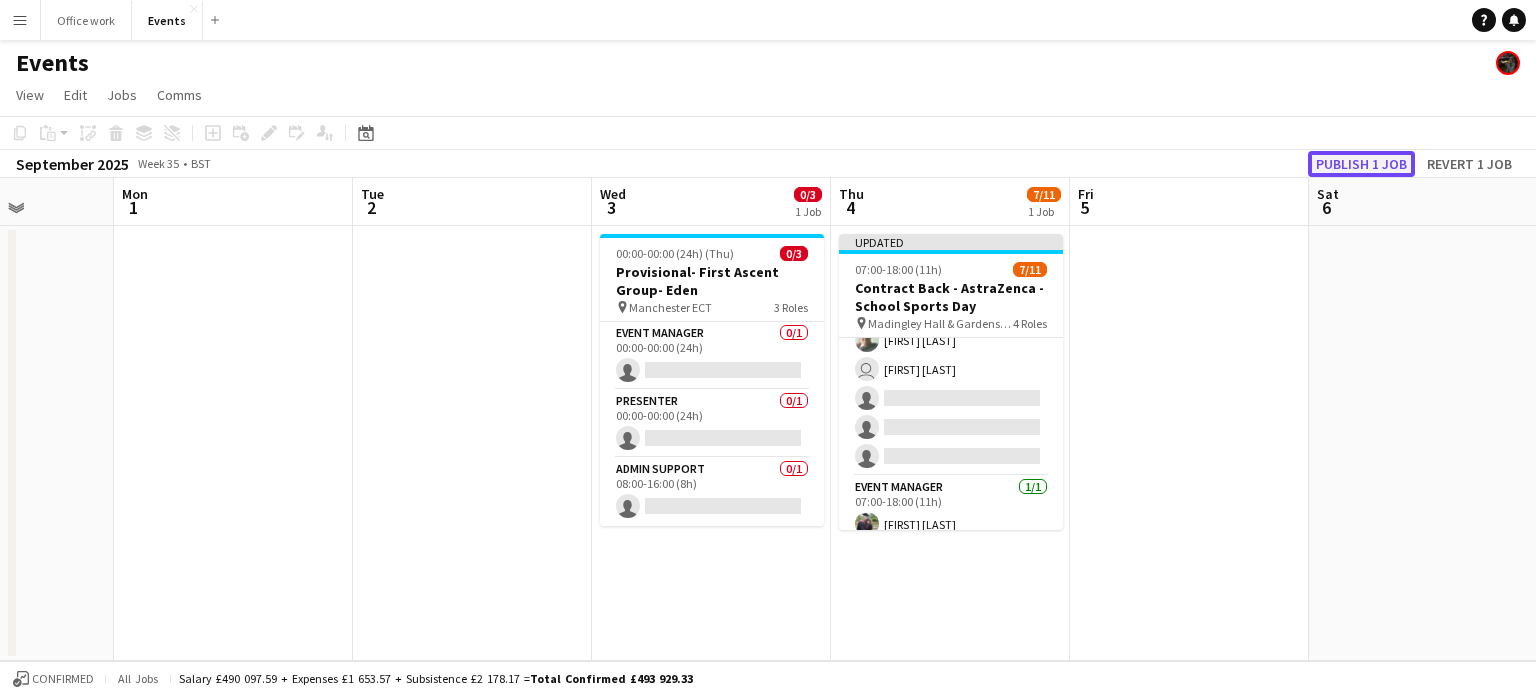 click on "Publish 1 job" 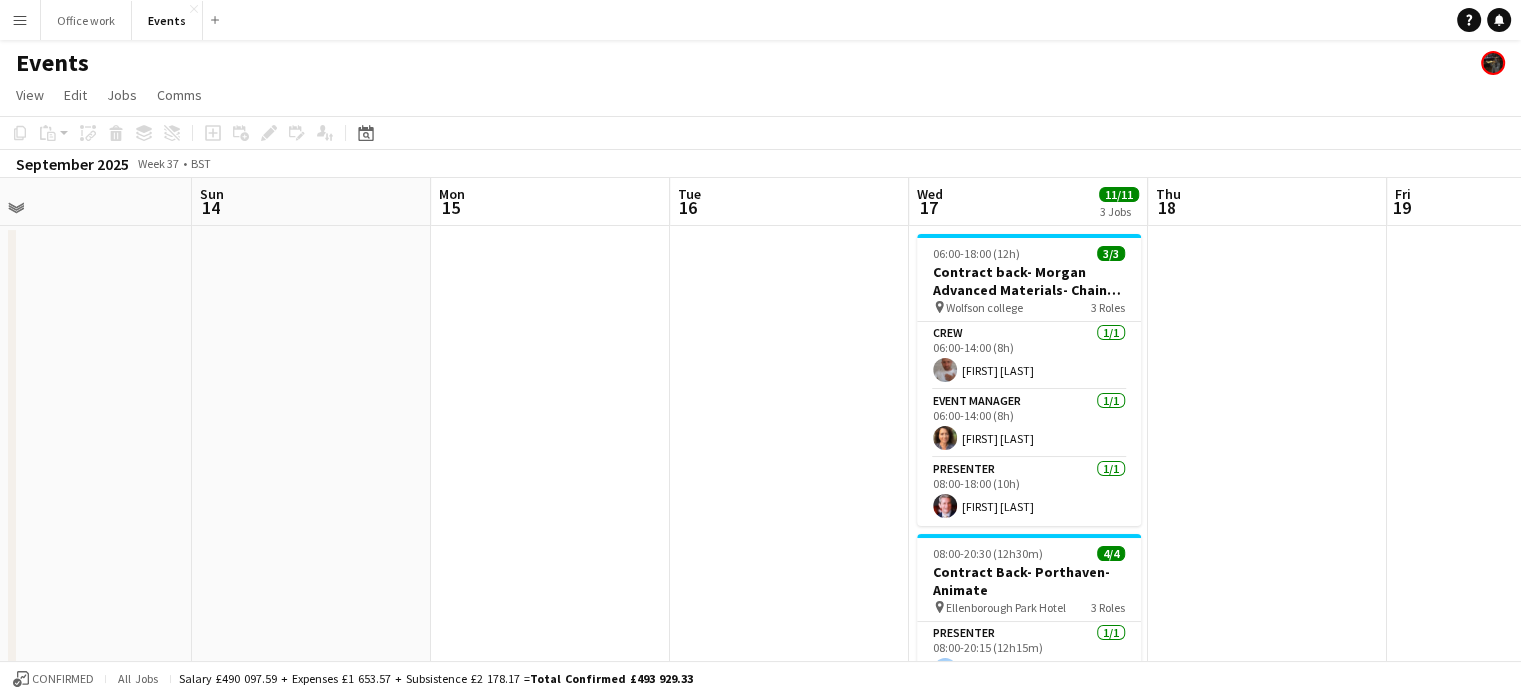 scroll, scrollTop: 0, scrollLeft: 766, axis: horizontal 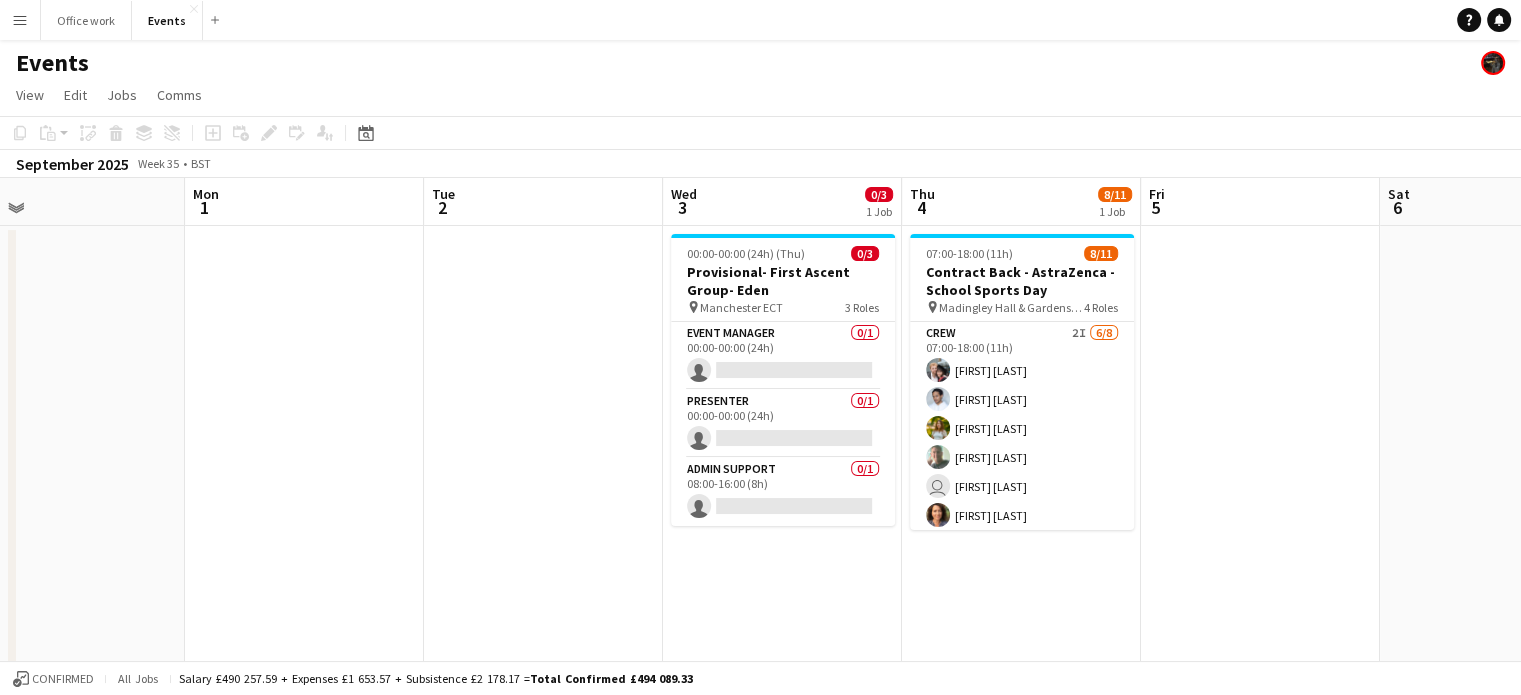 click at bounding box center (1260, 701) 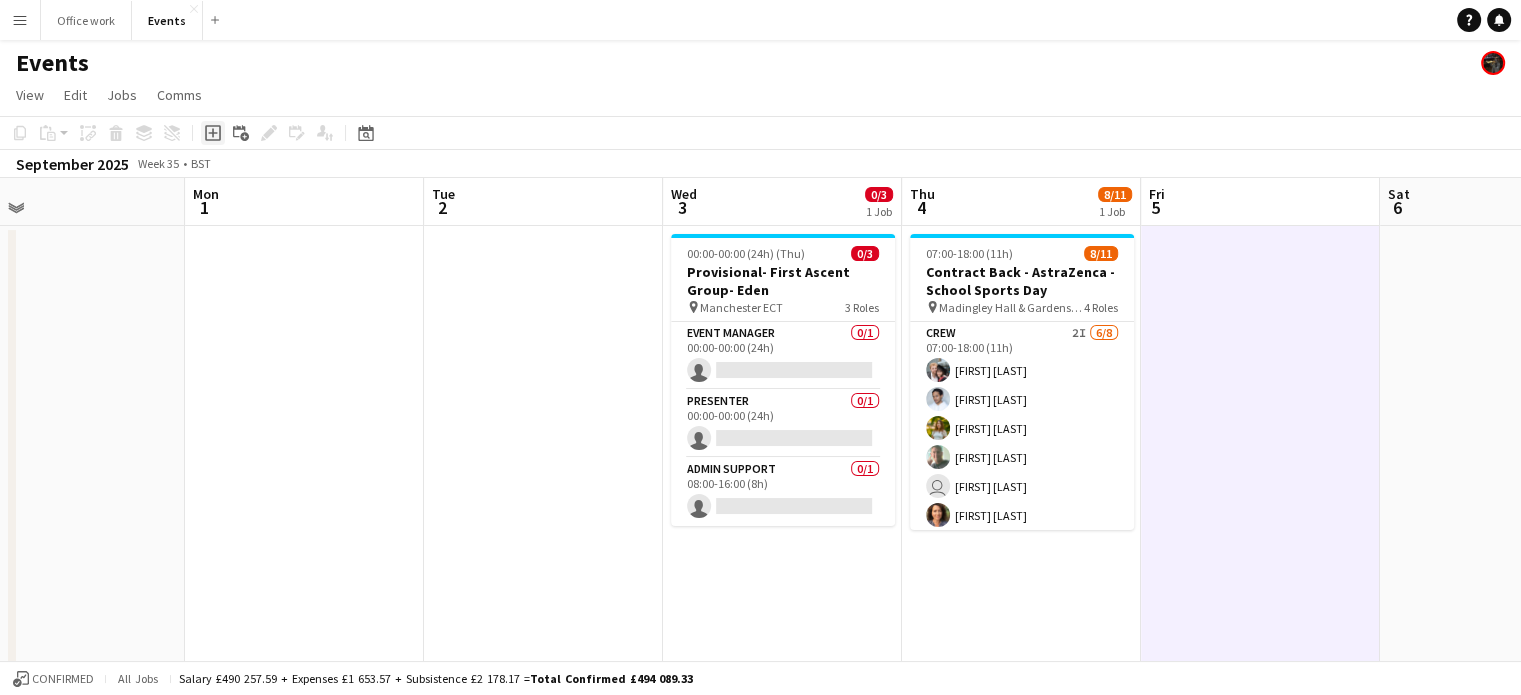 click on "Add job" 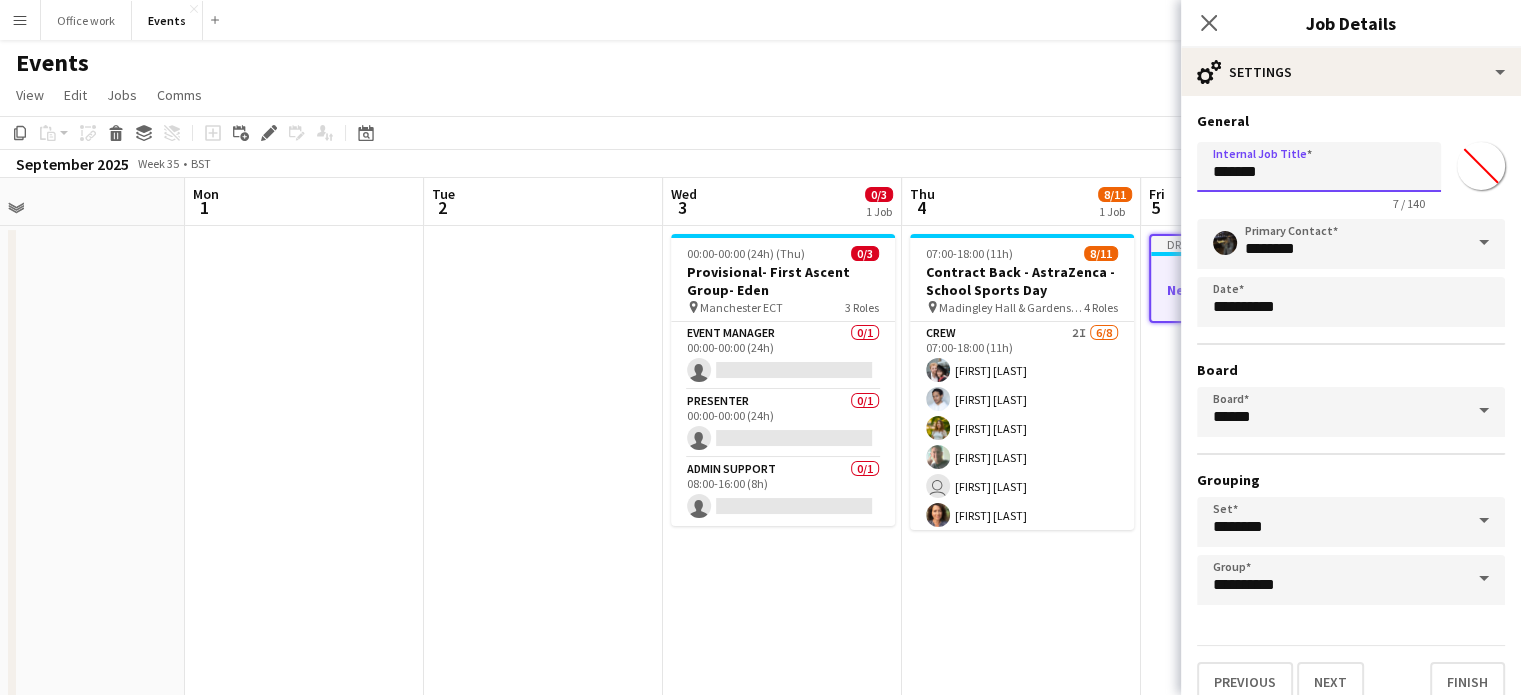 click on "*******" at bounding box center [1319, 167] 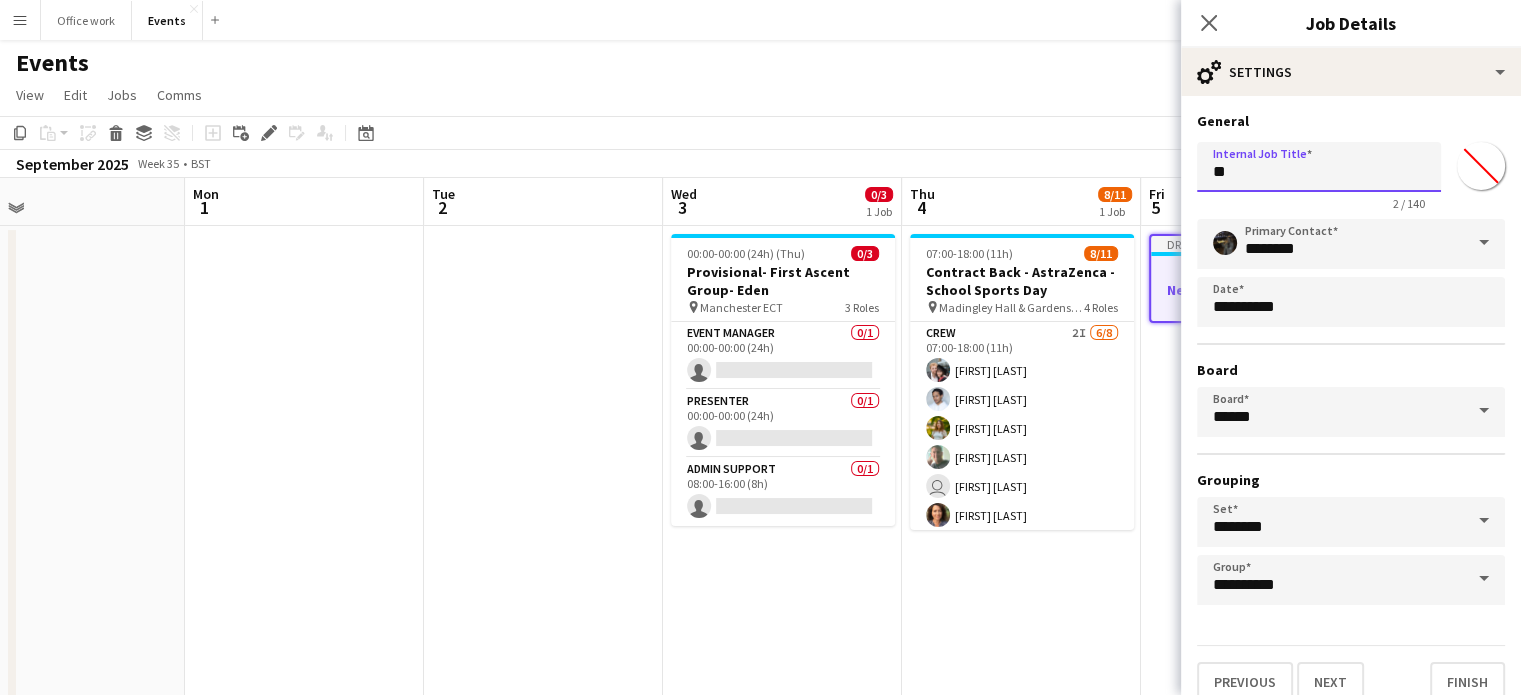 type on "*" 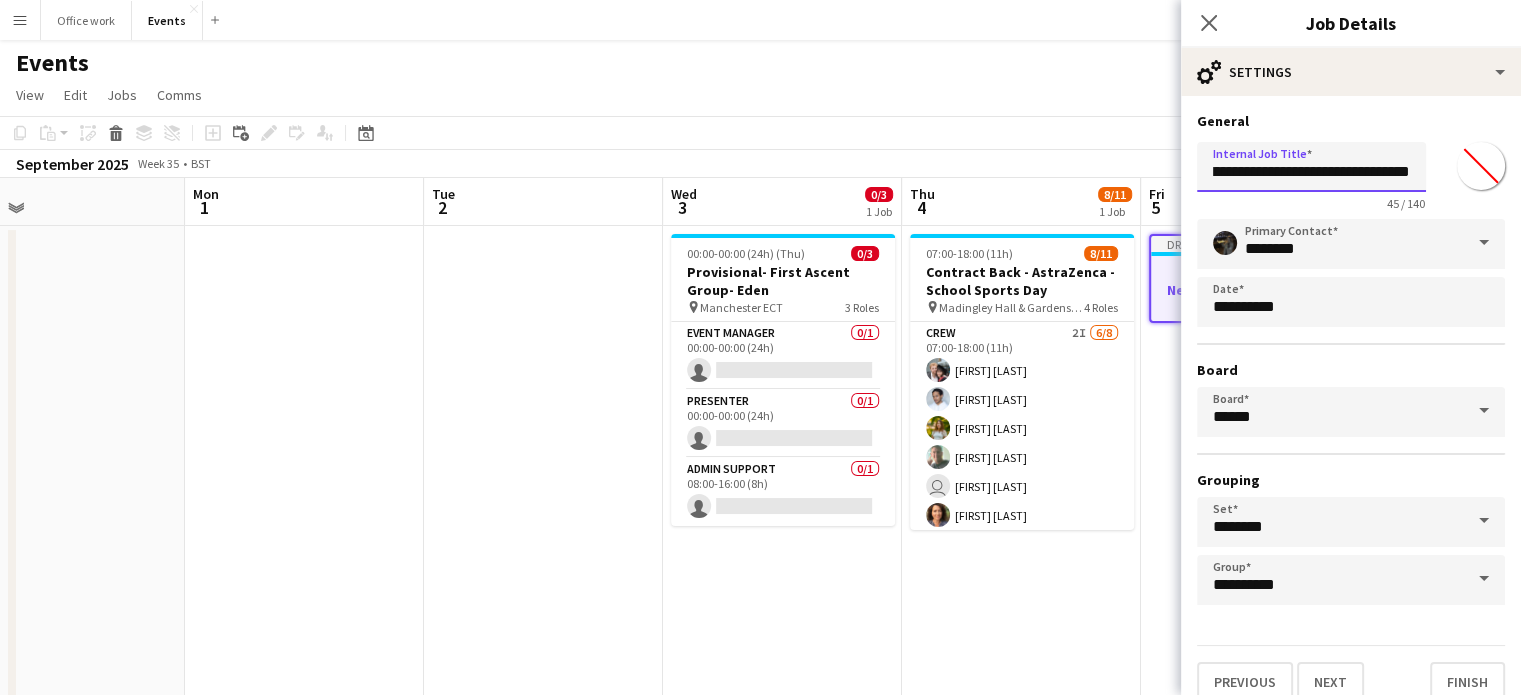scroll, scrollTop: 0, scrollLeft: 130, axis: horizontal 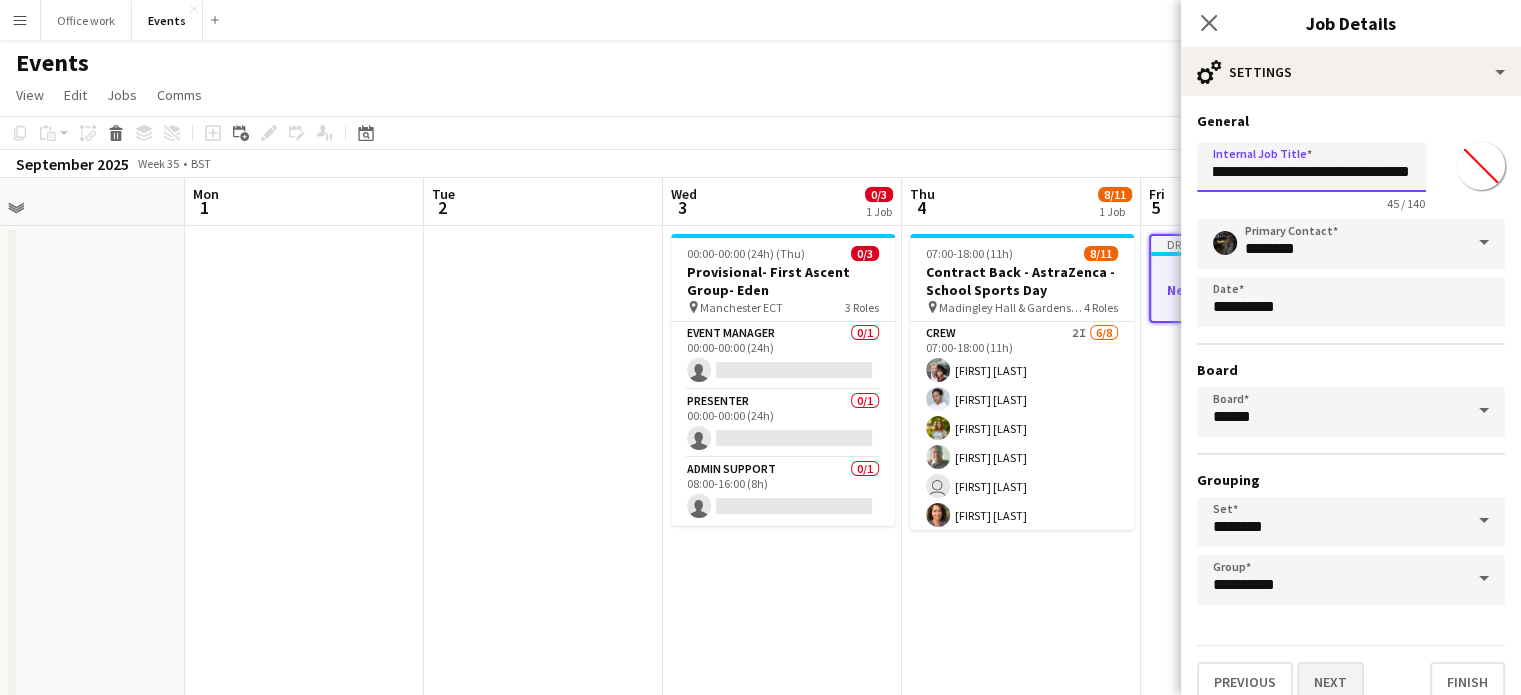 type on "**********" 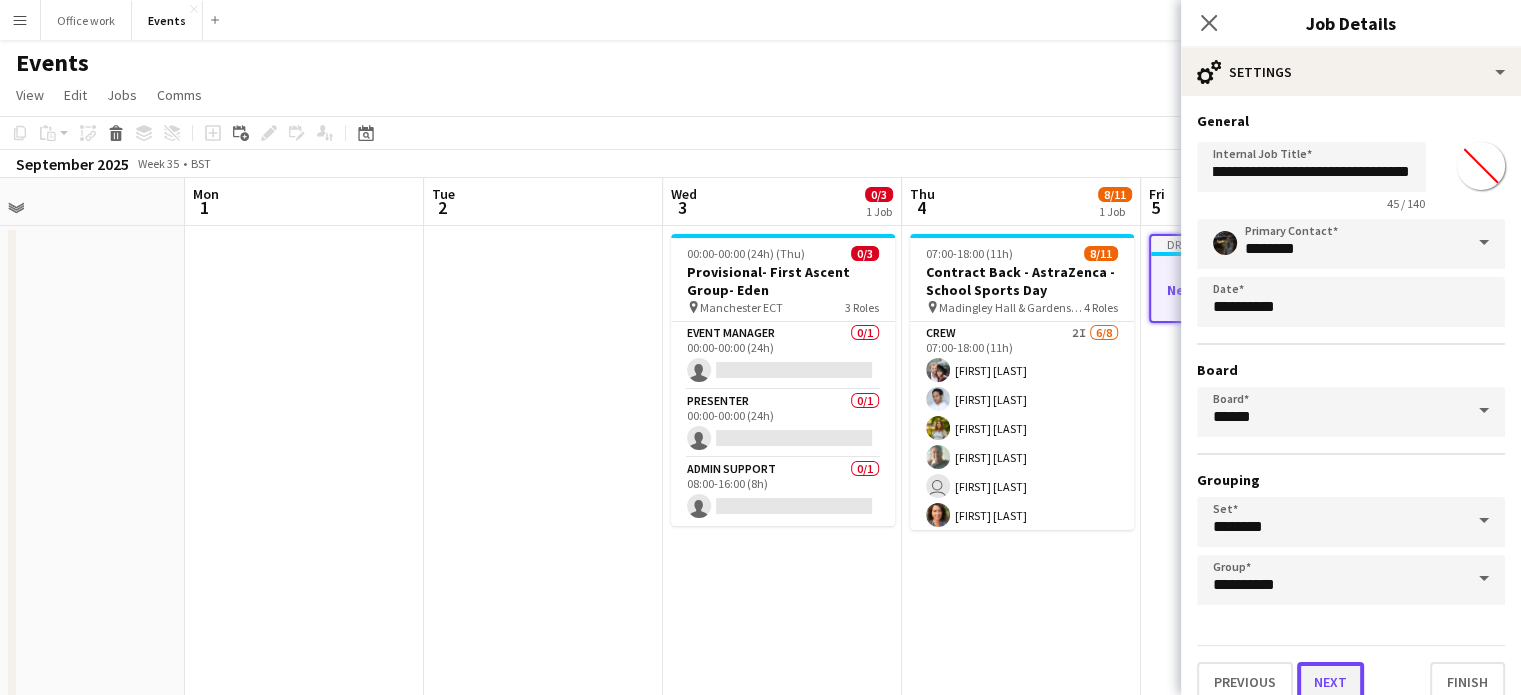 scroll, scrollTop: 0, scrollLeft: 0, axis: both 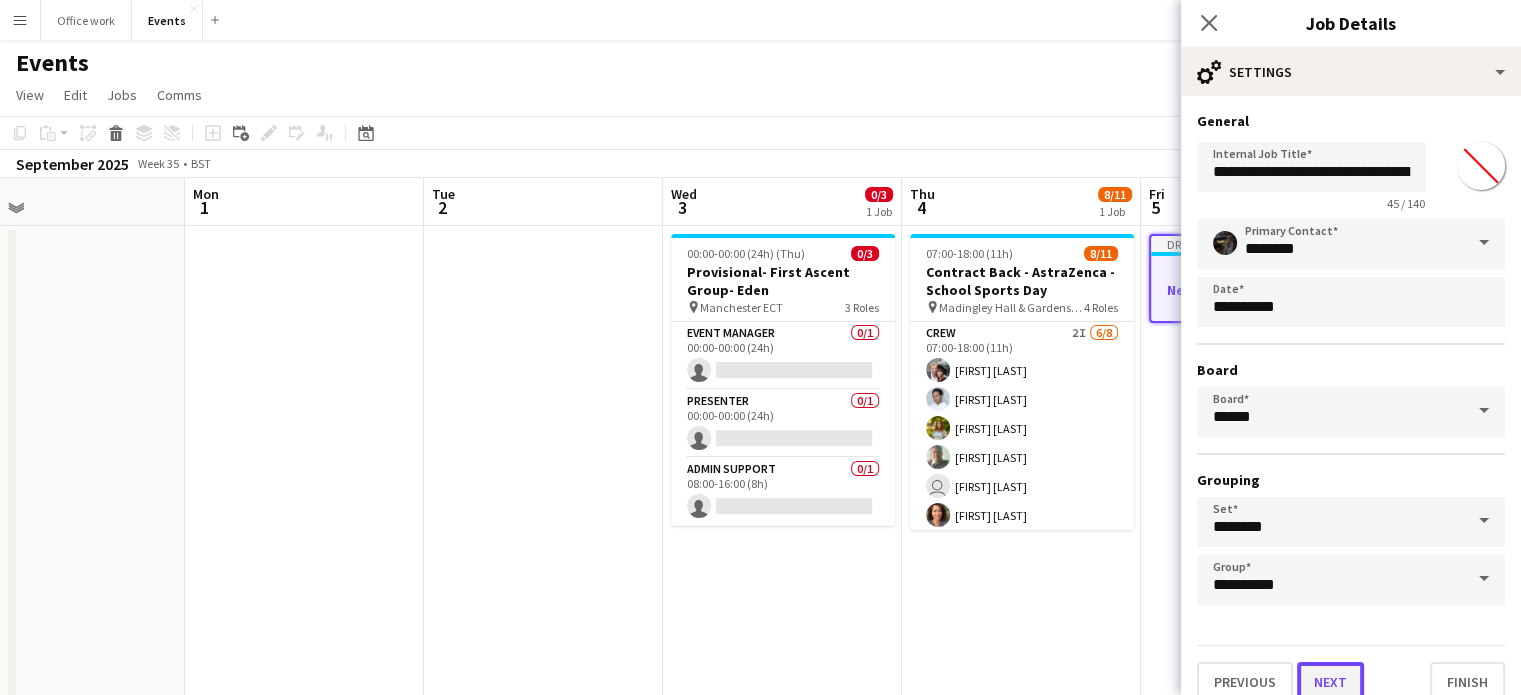 click on "Next" at bounding box center [1330, 682] 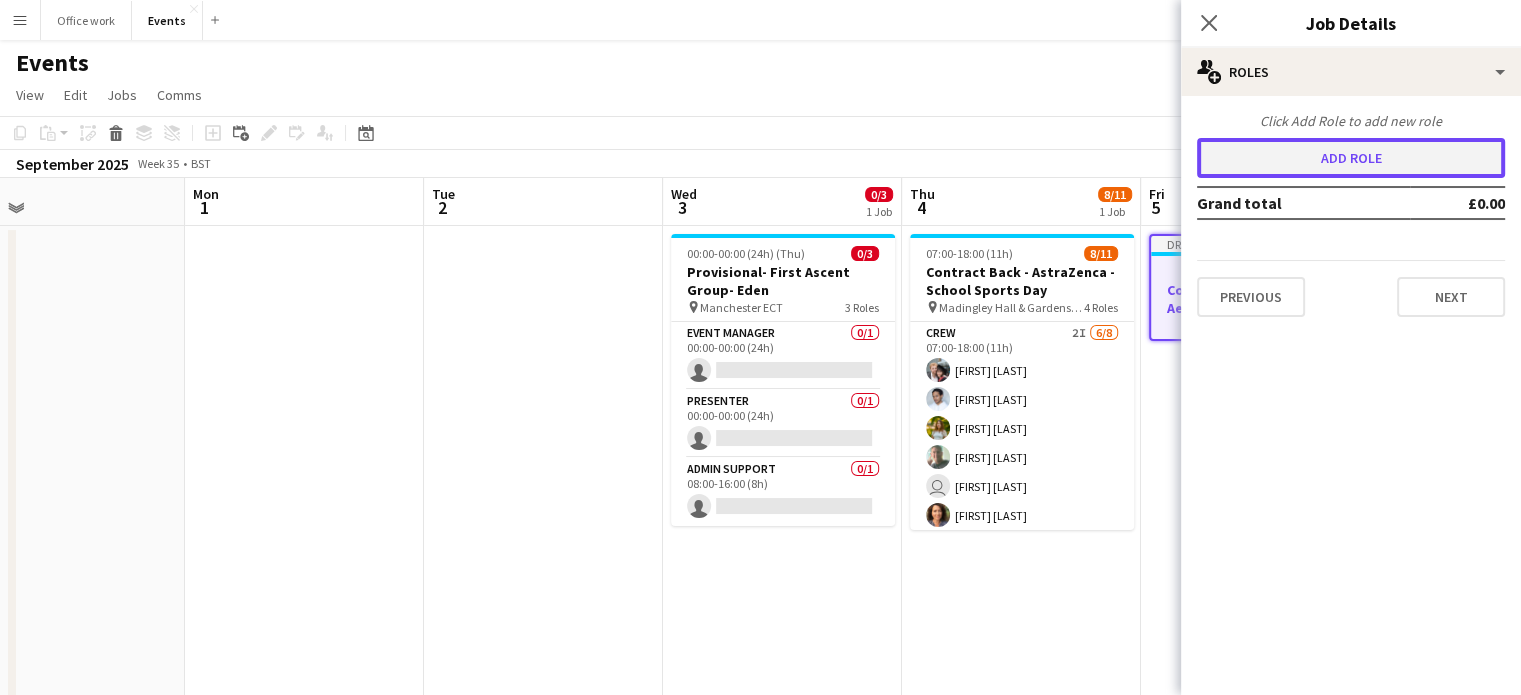 click on "Add role" at bounding box center (1351, 158) 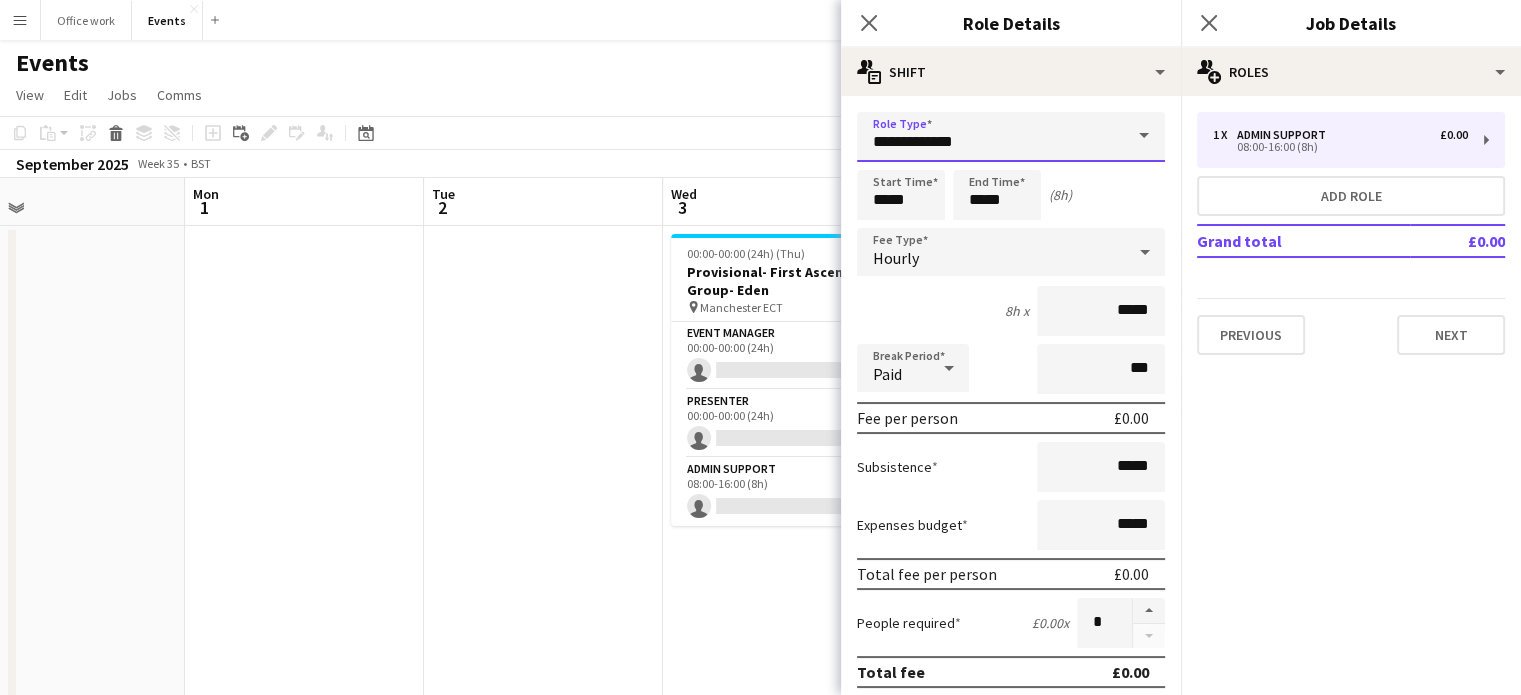 click on "**********" at bounding box center [1011, 137] 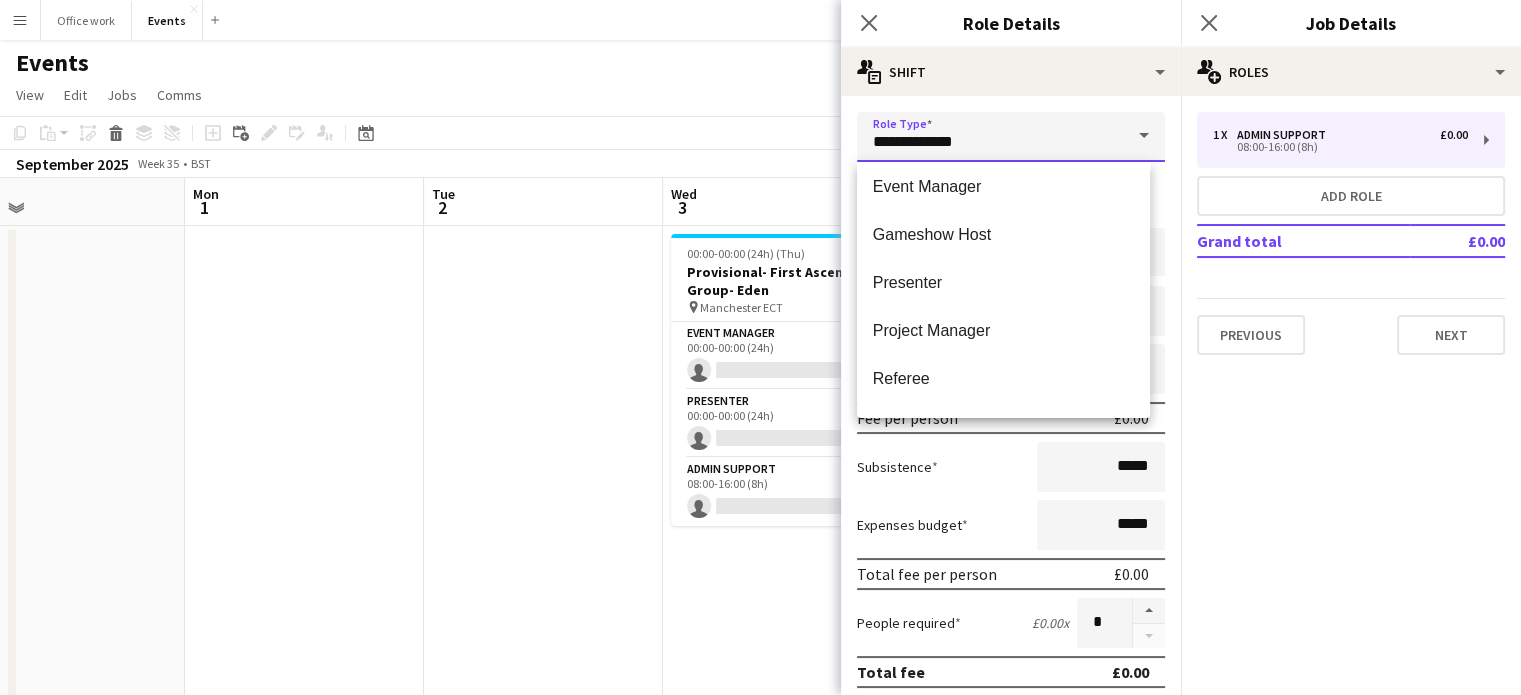 scroll, scrollTop: 268, scrollLeft: 0, axis: vertical 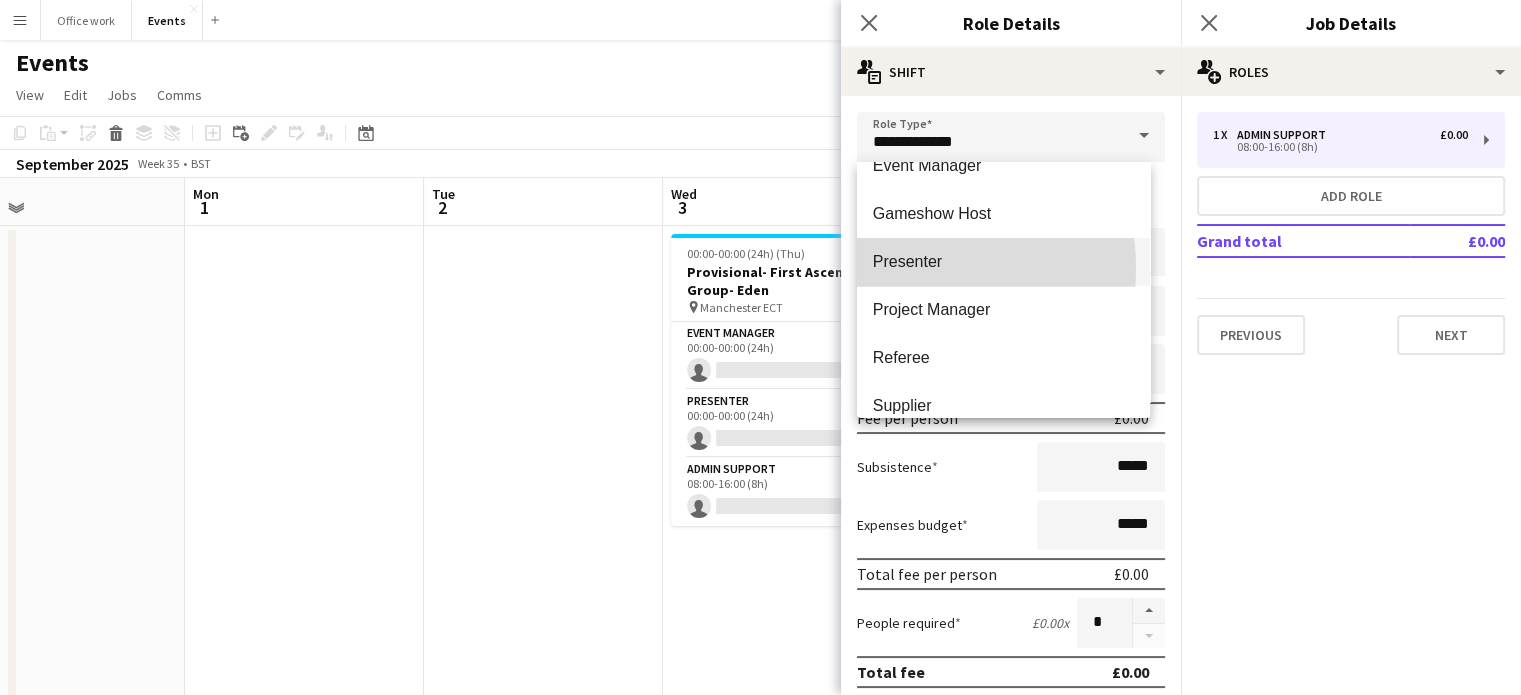 click on "Presenter" at bounding box center [1003, 261] 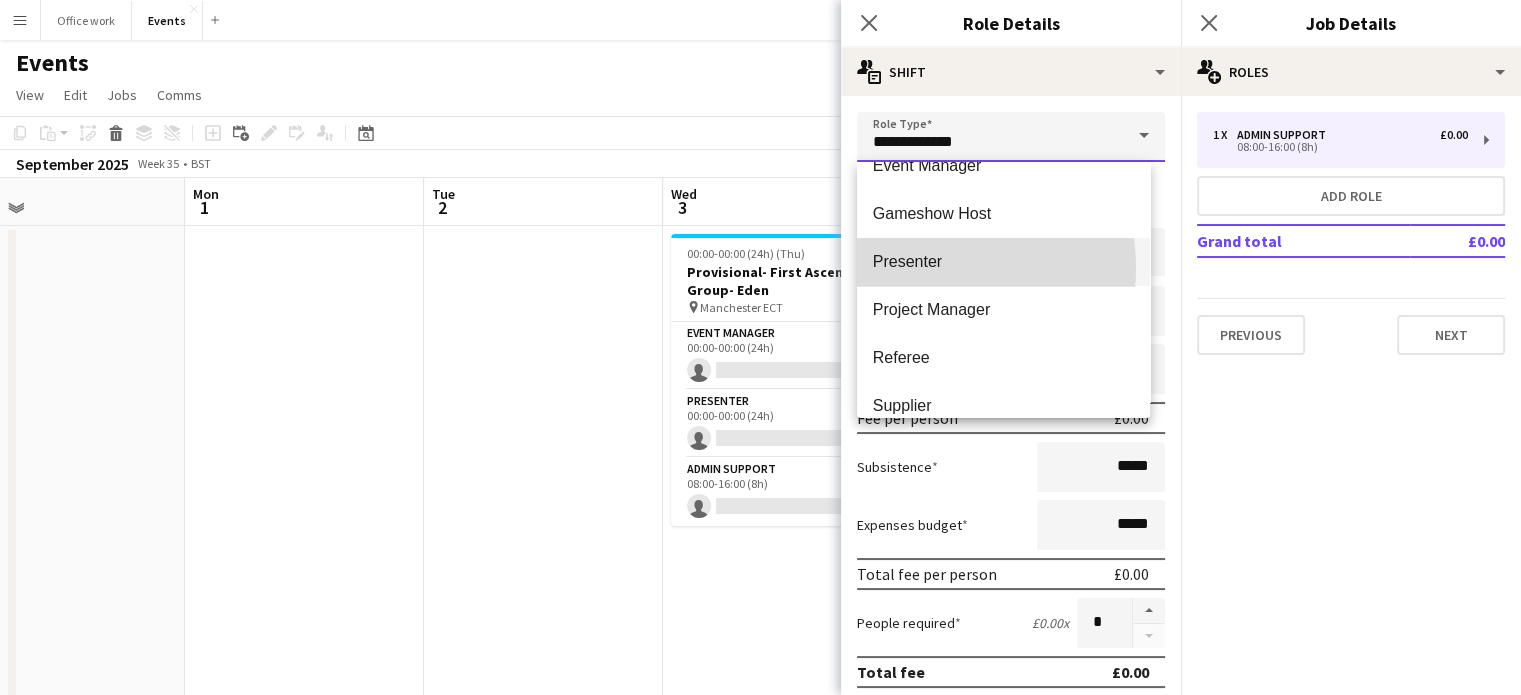 type on "*********" 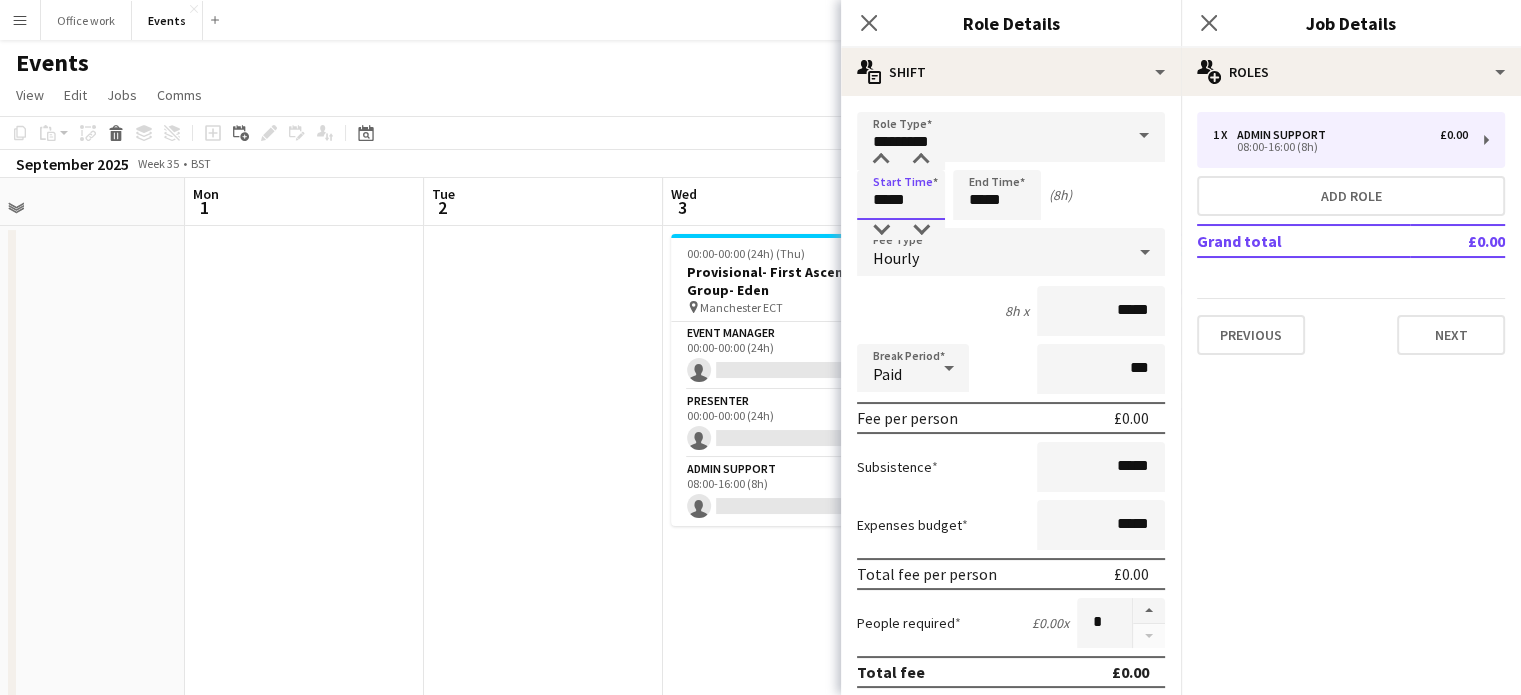 click on "*****" at bounding box center (901, 195) 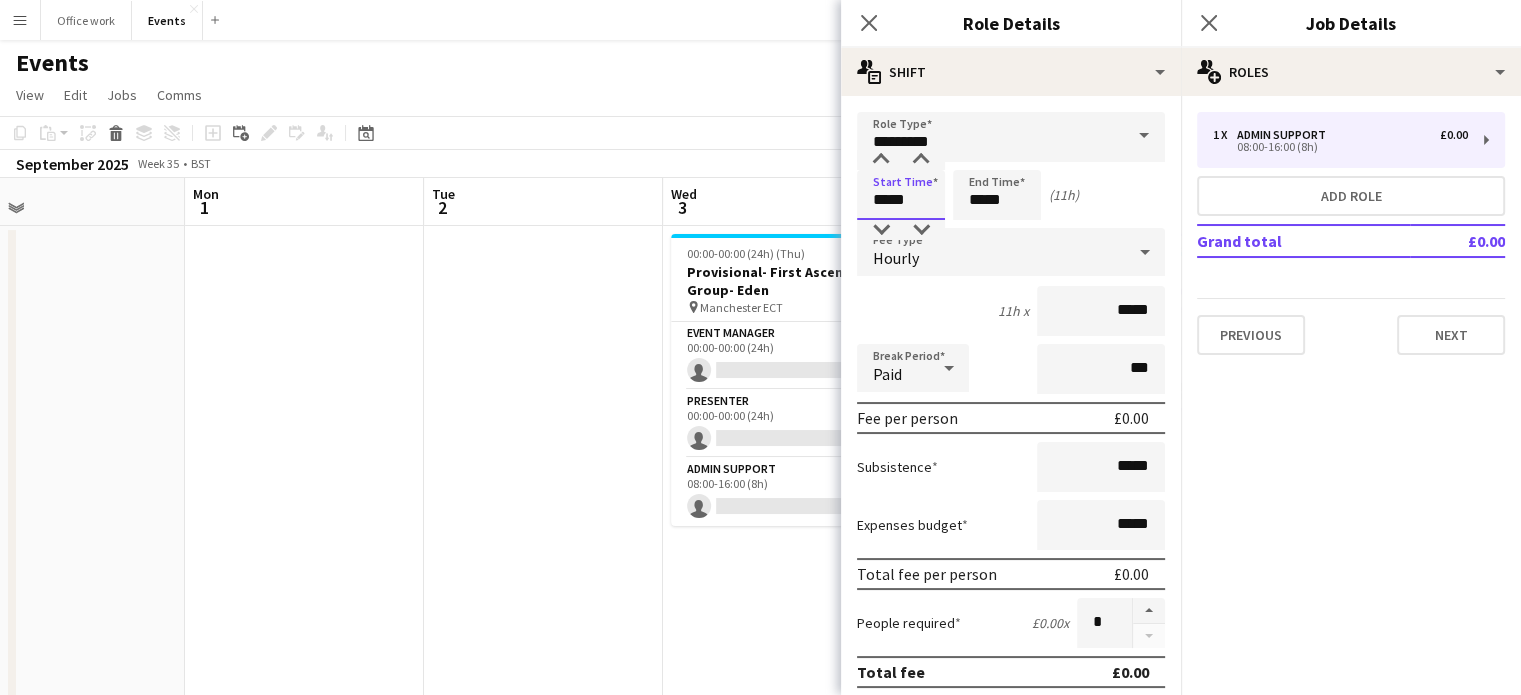 type on "*****" 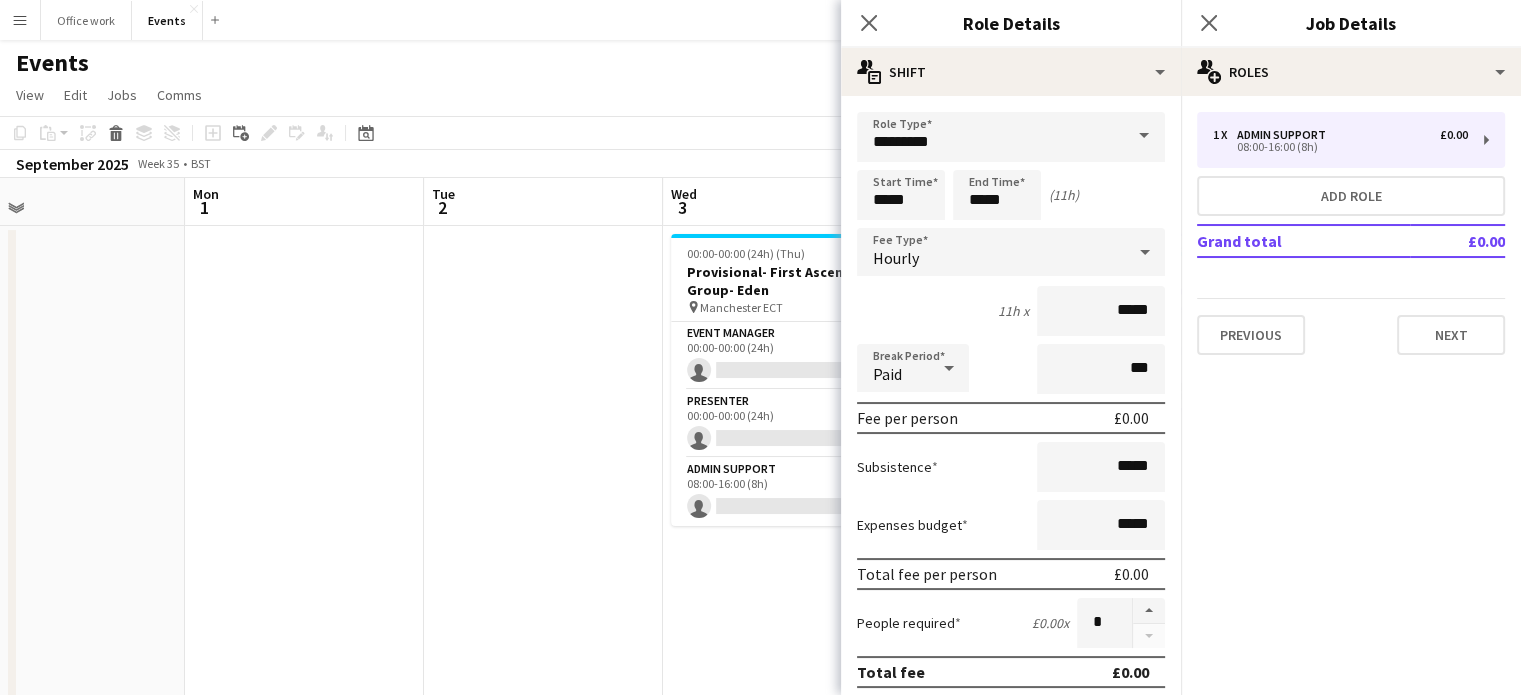 click on "(11h)" at bounding box center [1064, 195] 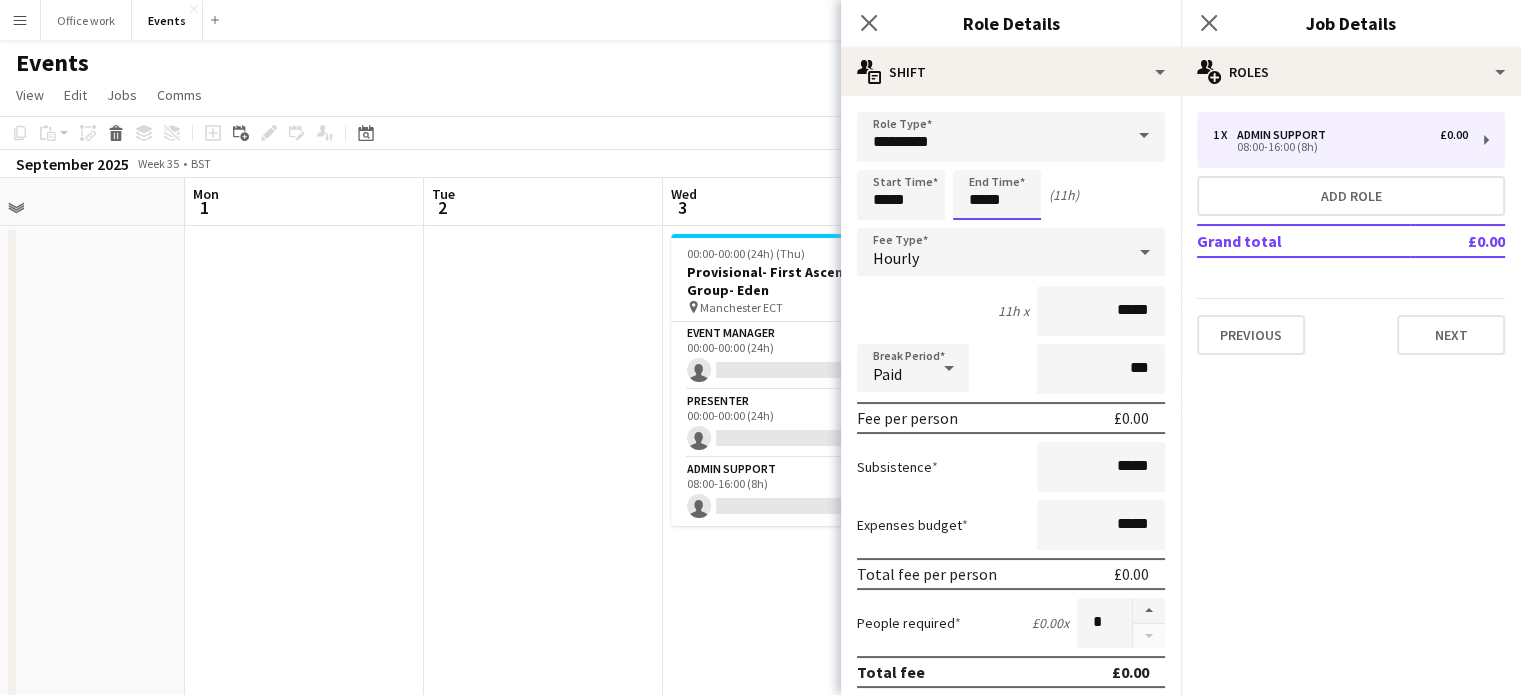 click on "*****" at bounding box center (997, 195) 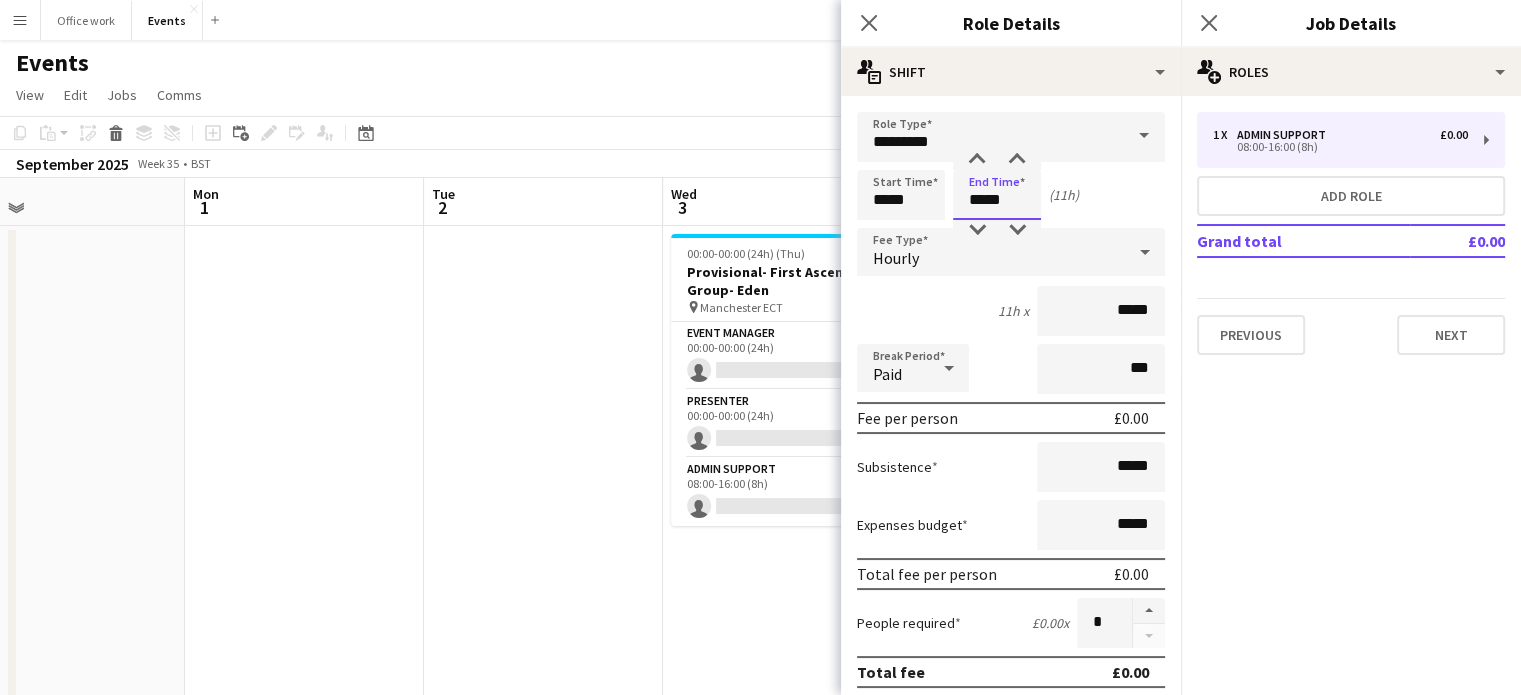 click on "*****" at bounding box center [997, 195] 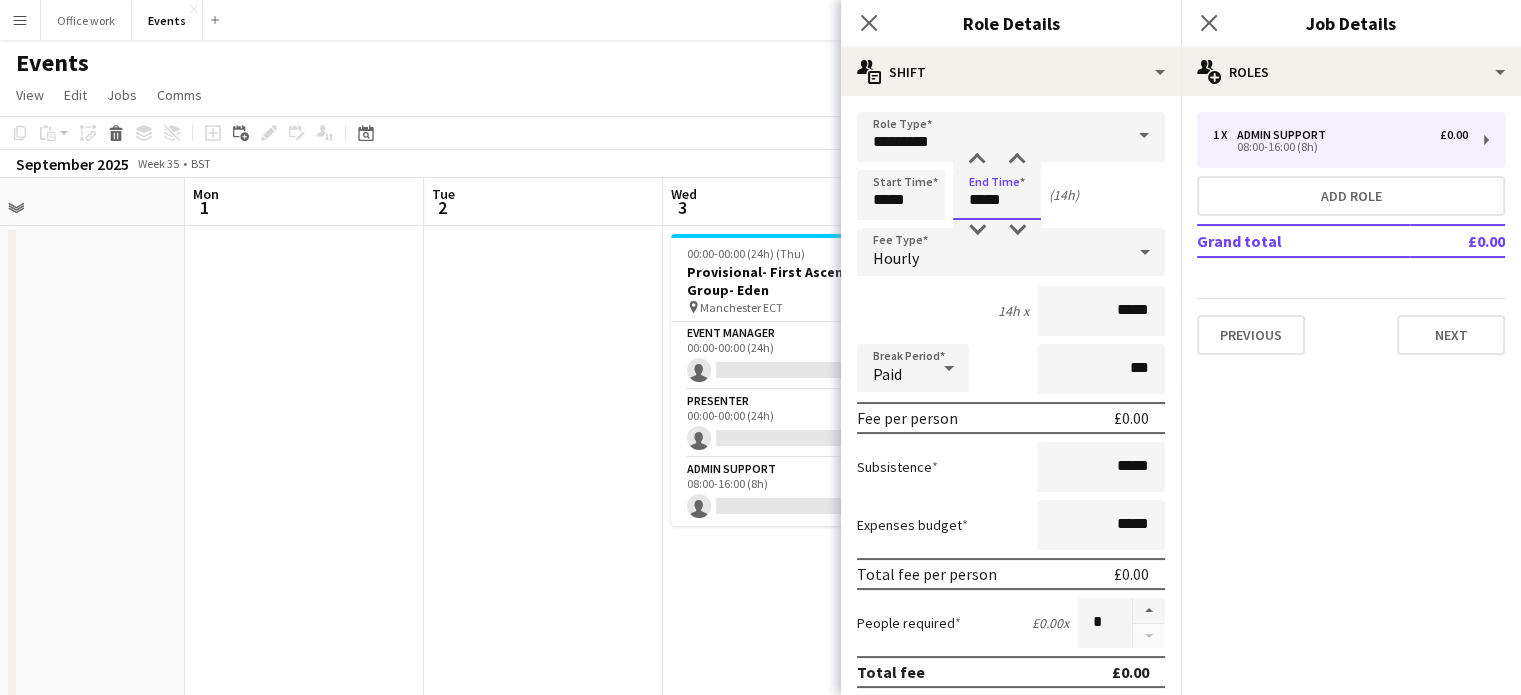 type on "*****" 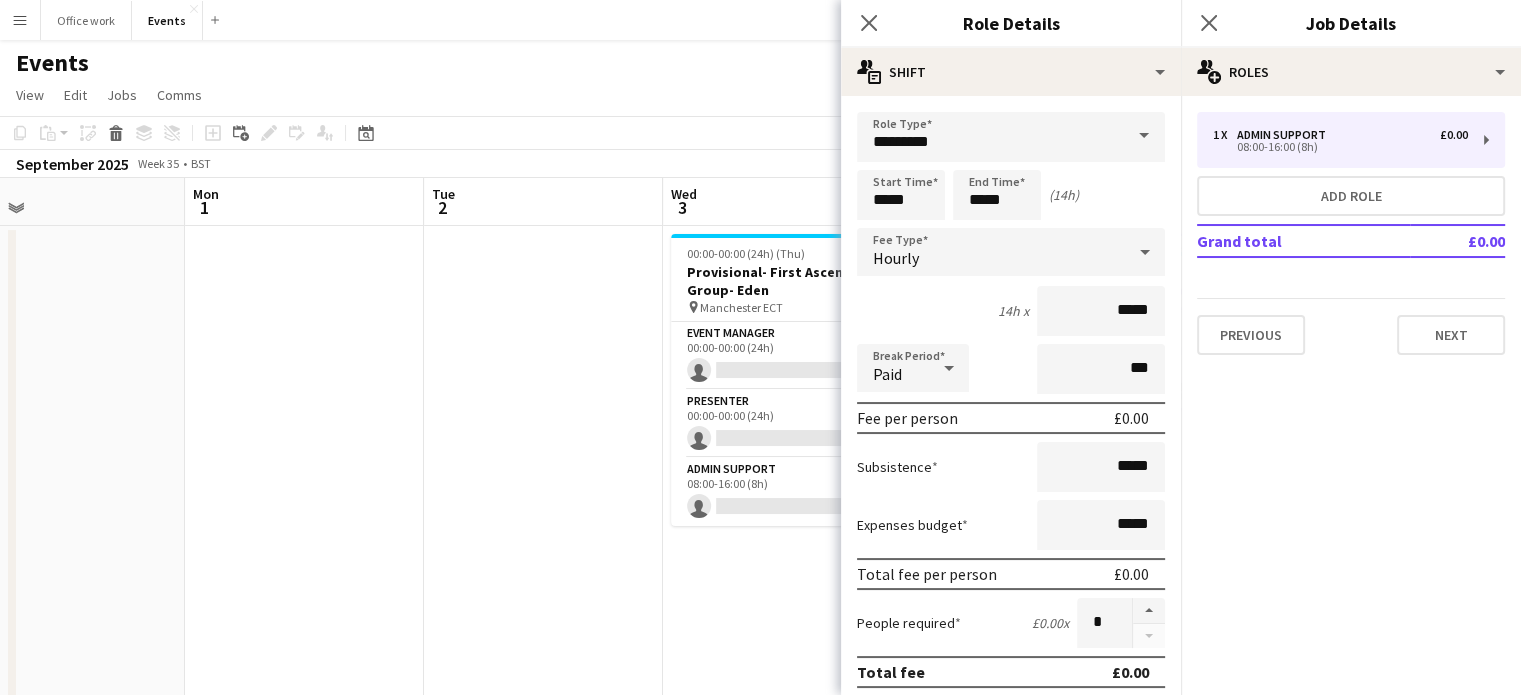click on "14h x  *****" at bounding box center (1011, 311) 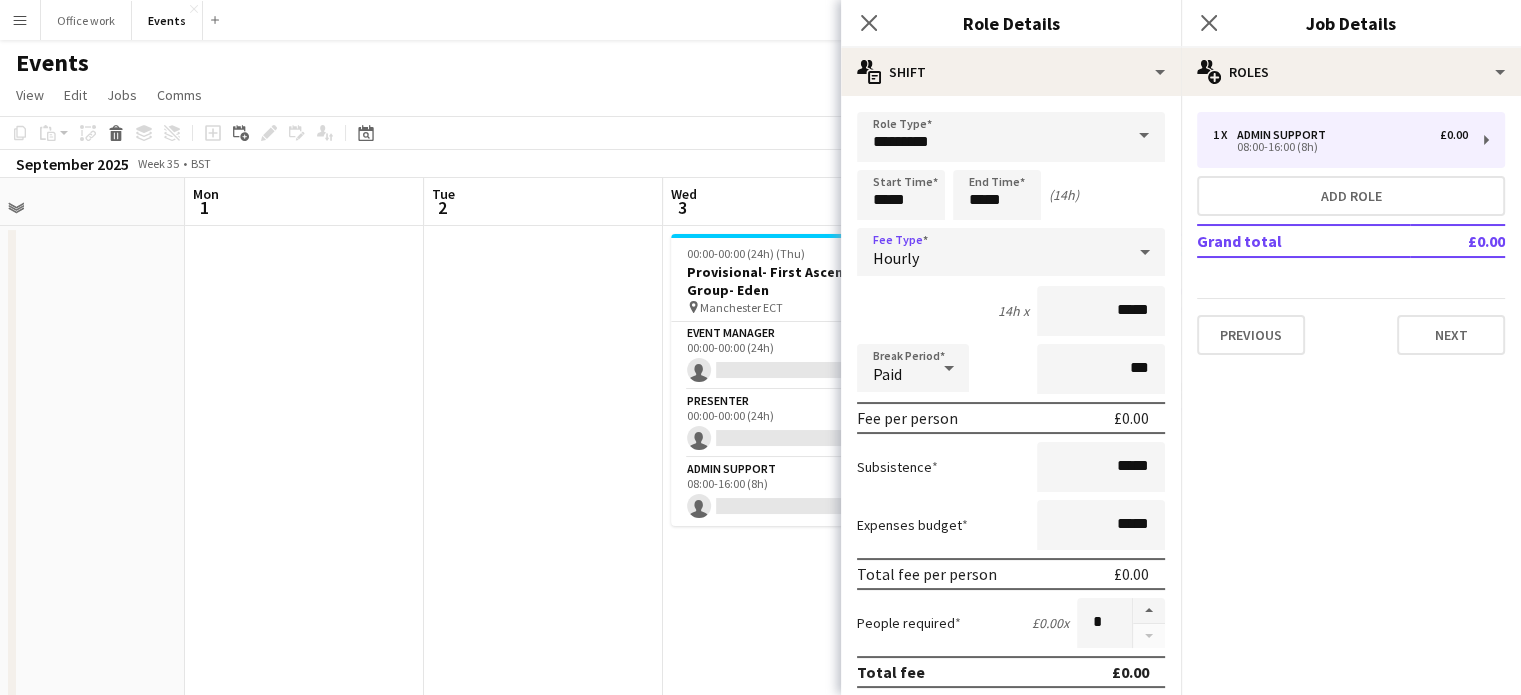 click on "Hourly" at bounding box center (991, 252) 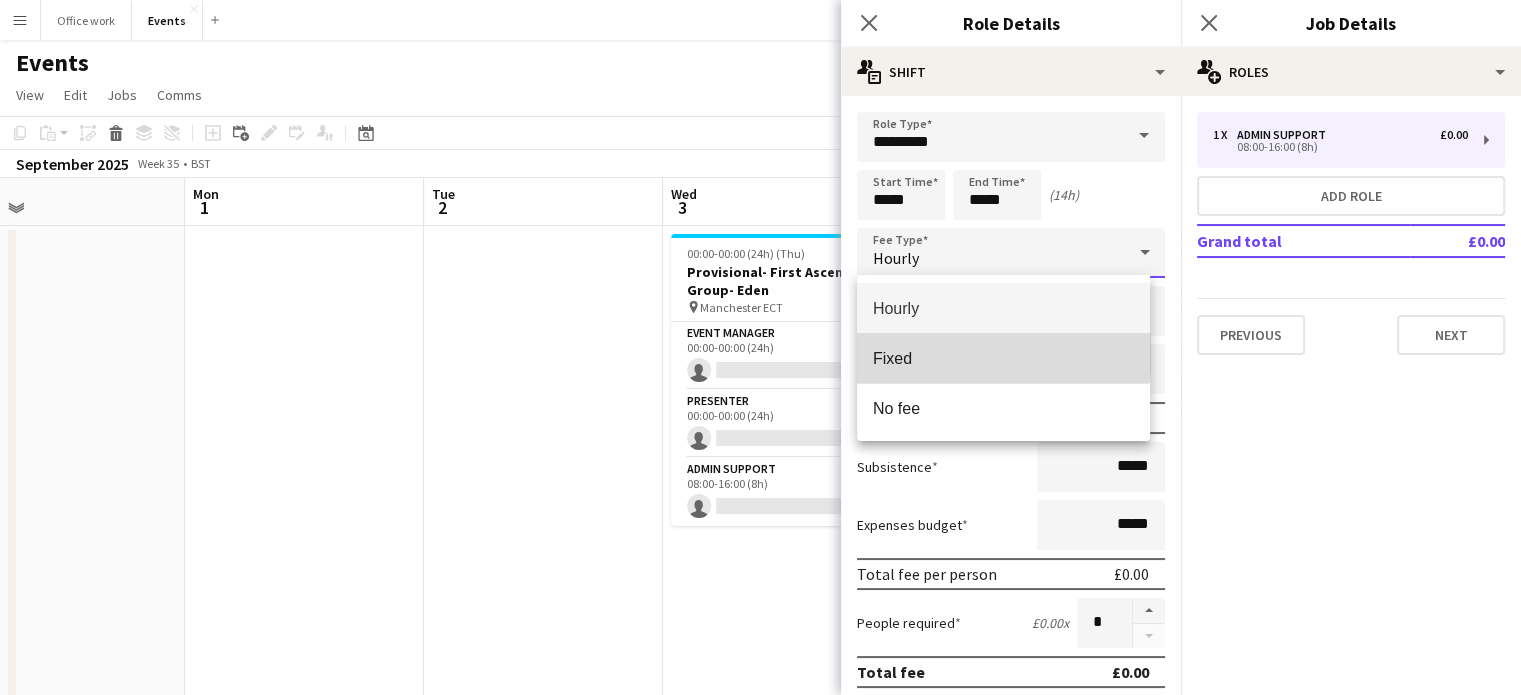 click on "Fixed" at bounding box center [1003, 358] 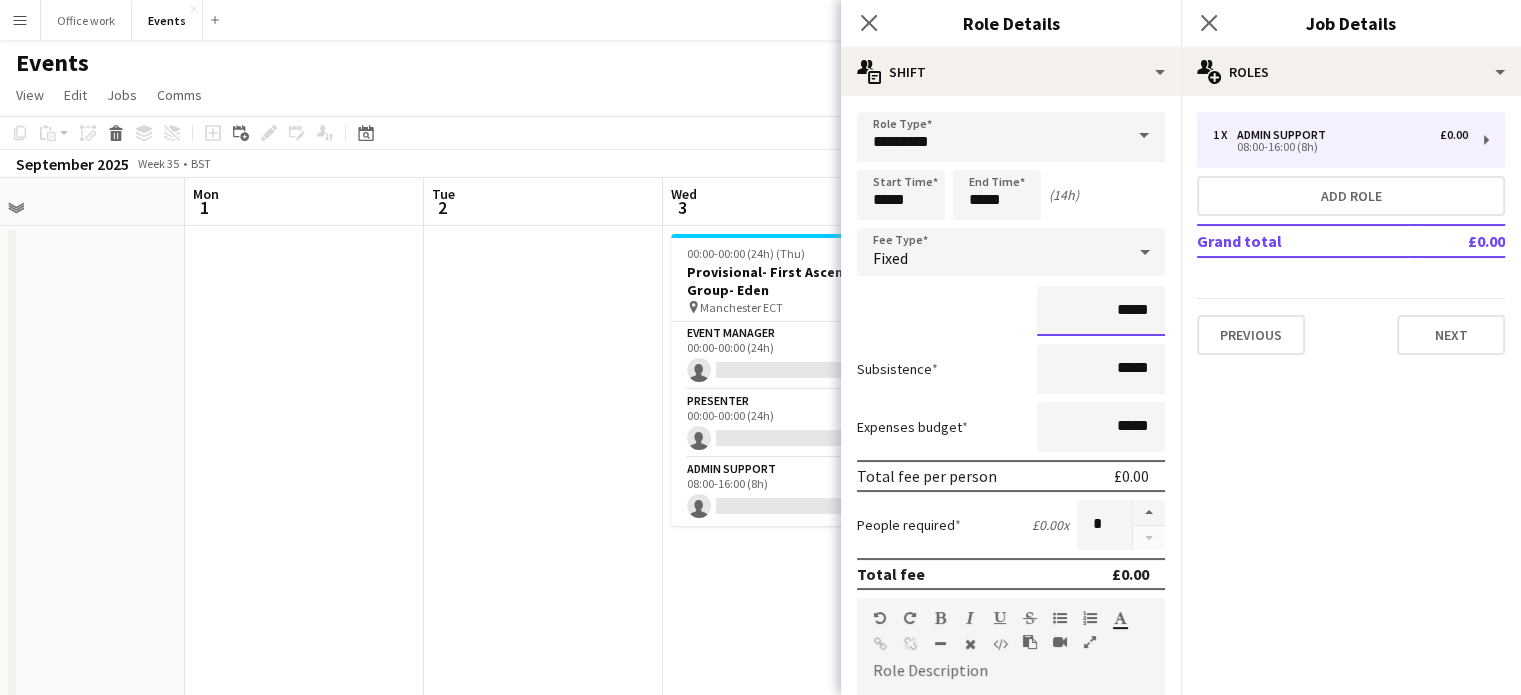 click on "*****" at bounding box center (1101, 311) 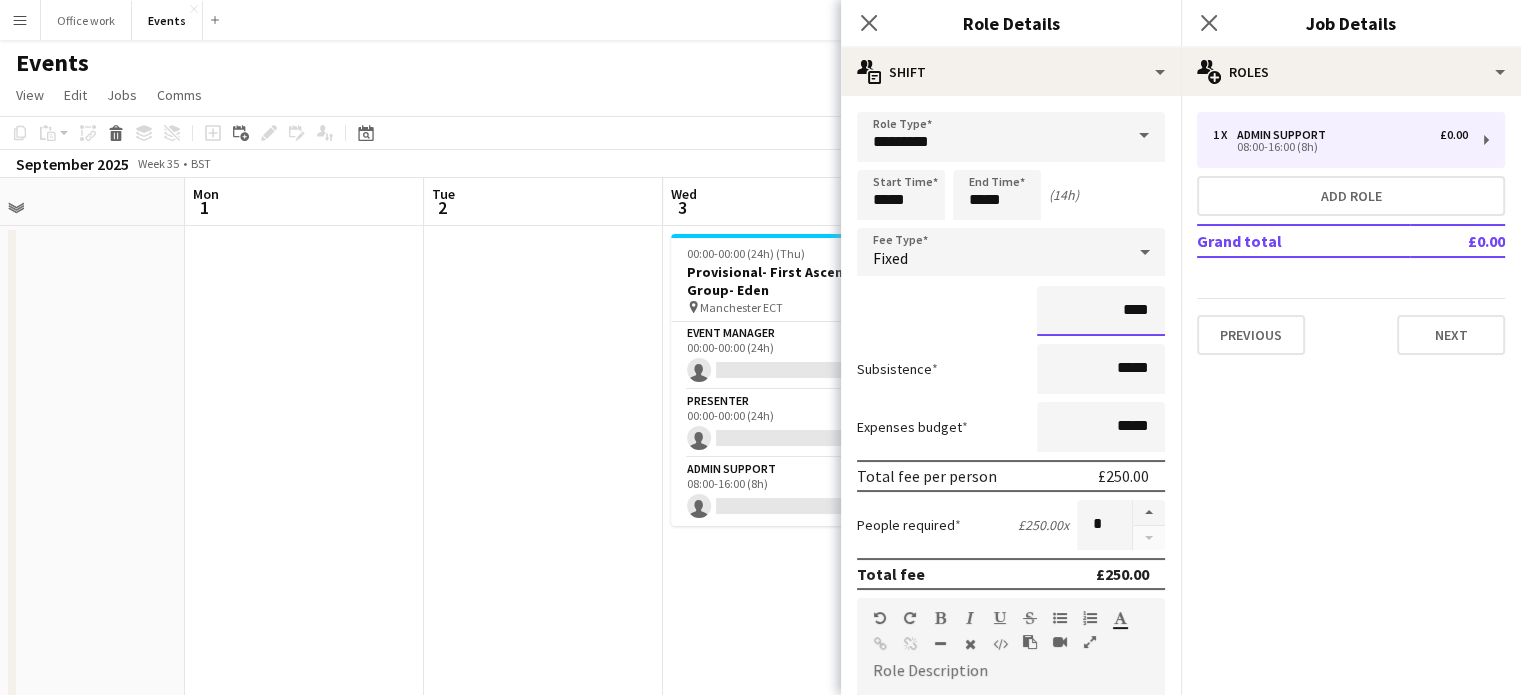 type on "*******" 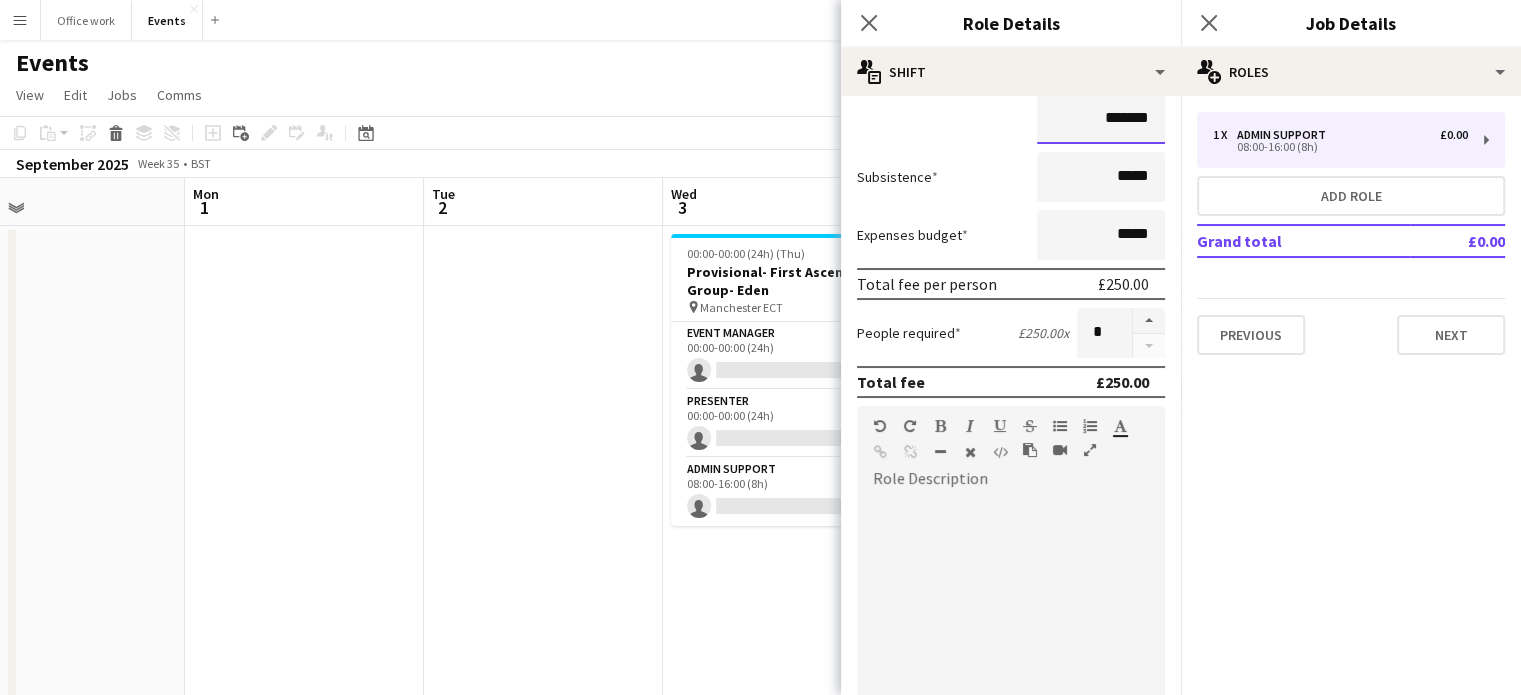 scroll, scrollTop: 192, scrollLeft: 0, axis: vertical 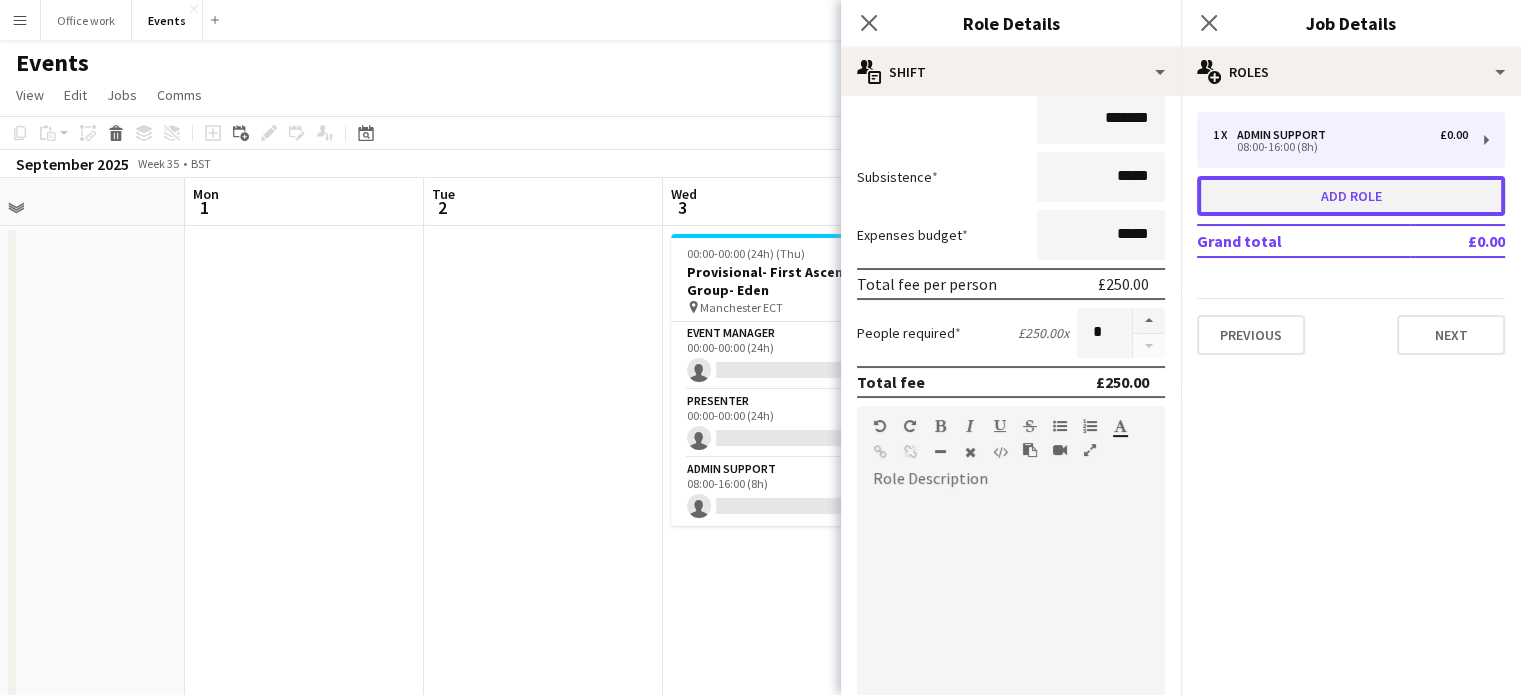 click on "Add role" at bounding box center (1351, 196) 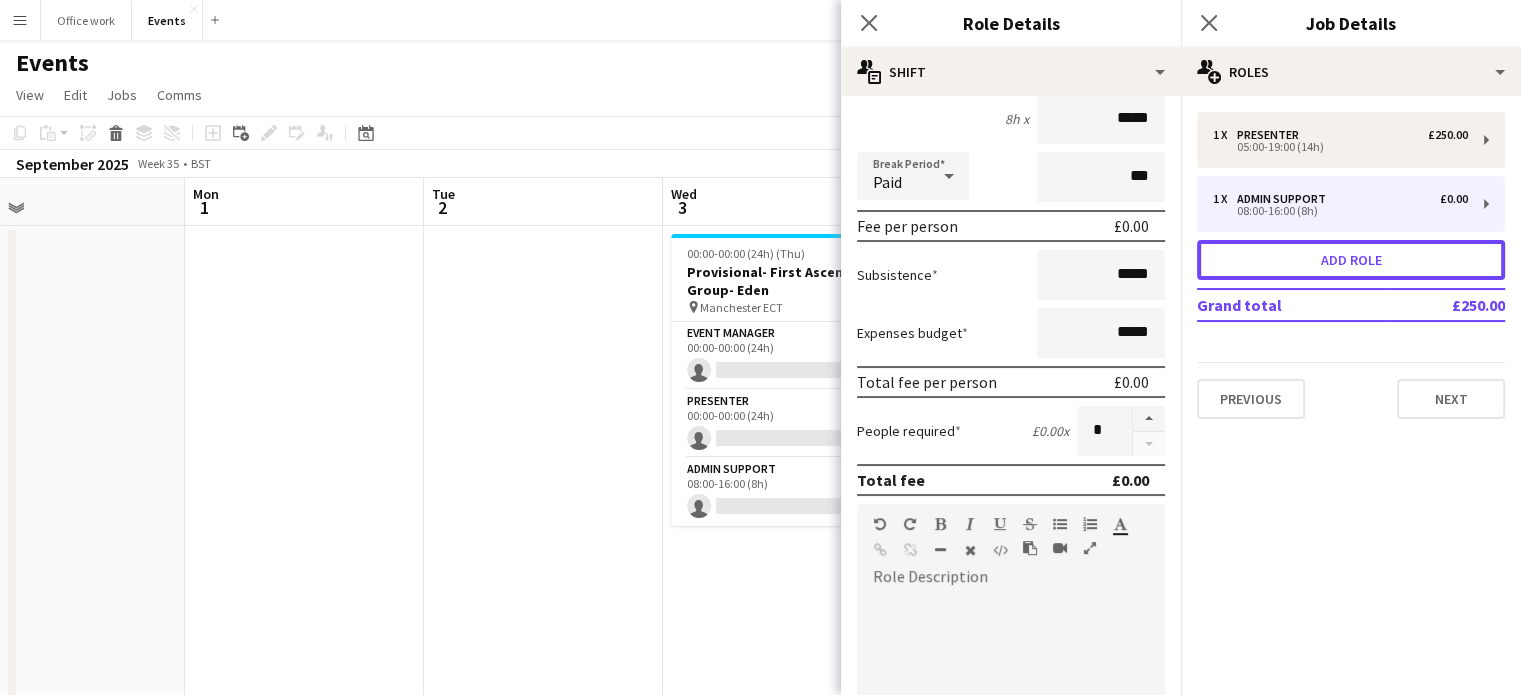 scroll, scrollTop: 0, scrollLeft: 0, axis: both 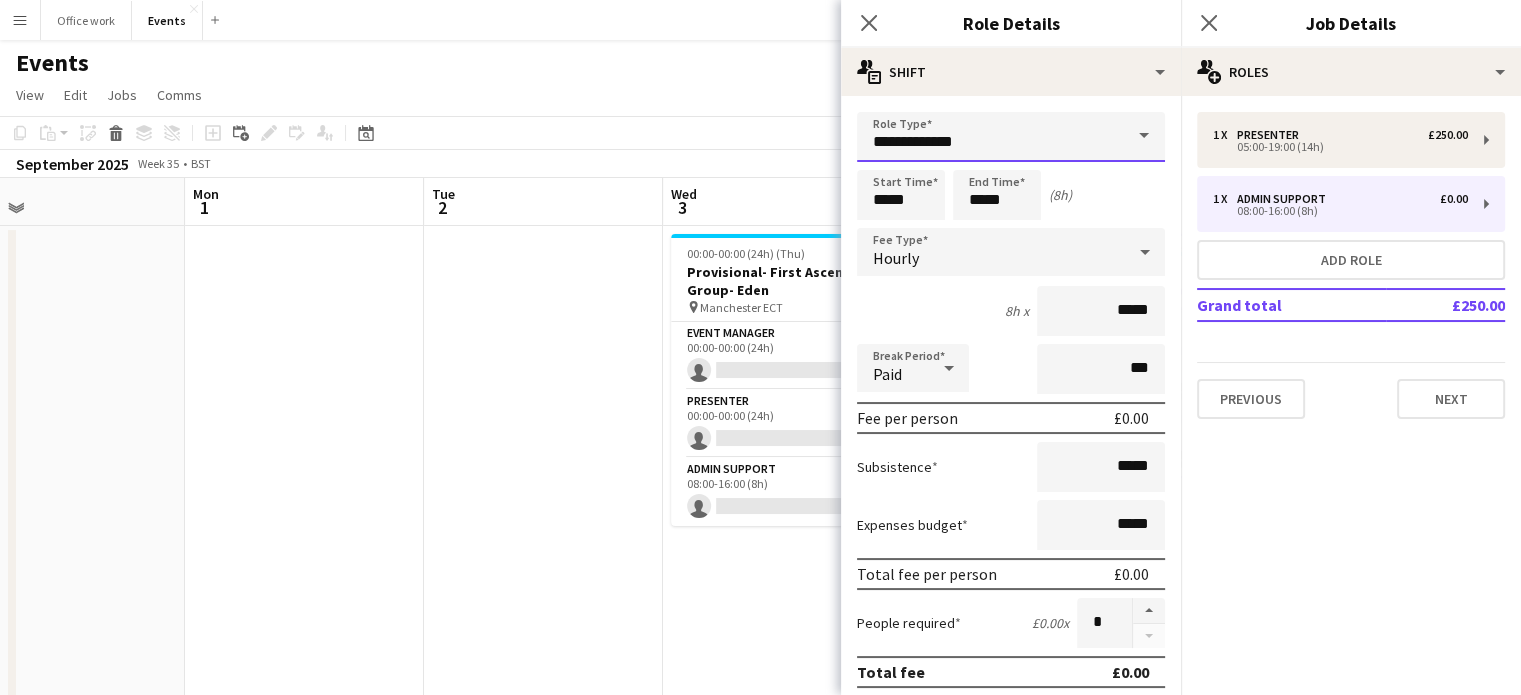 click on "**********" at bounding box center [1011, 137] 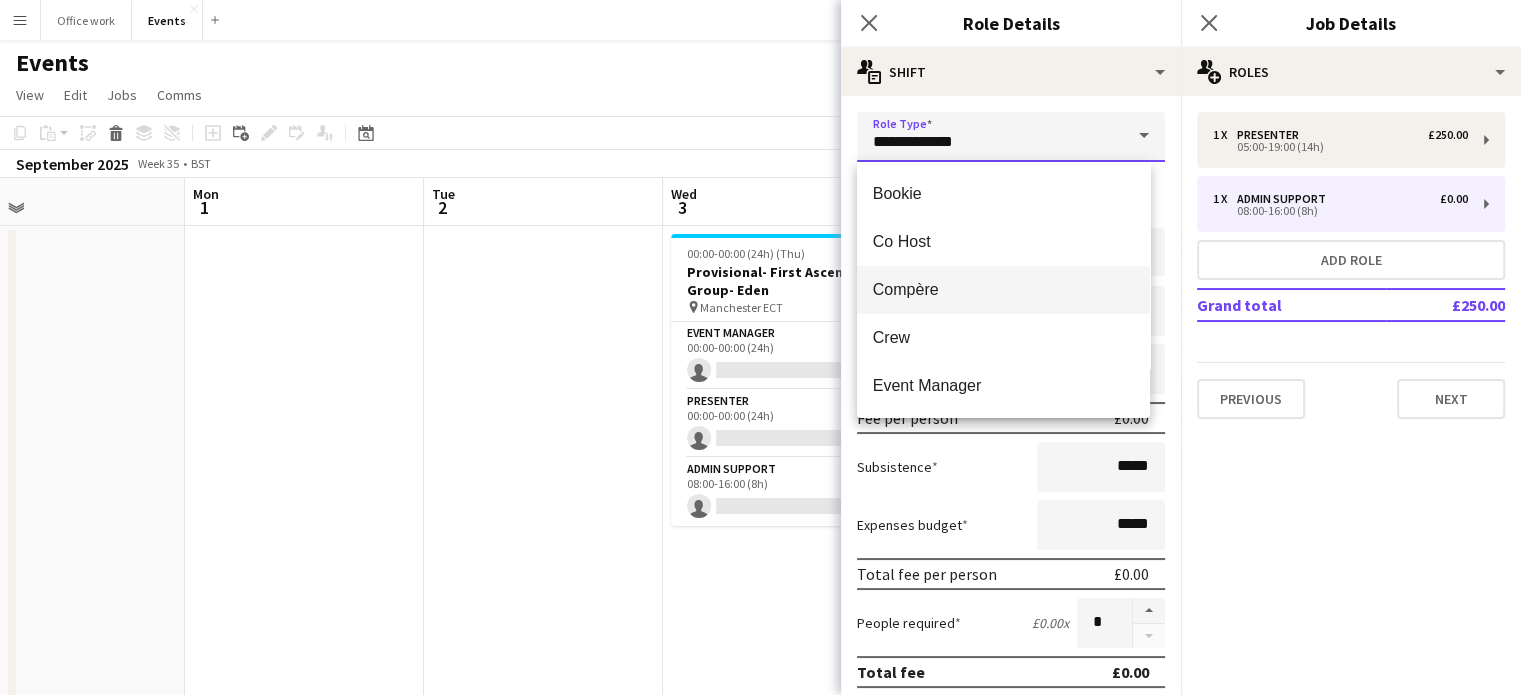 scroll, scrollTop: 75, scrollLeft: 0, axis: vertical 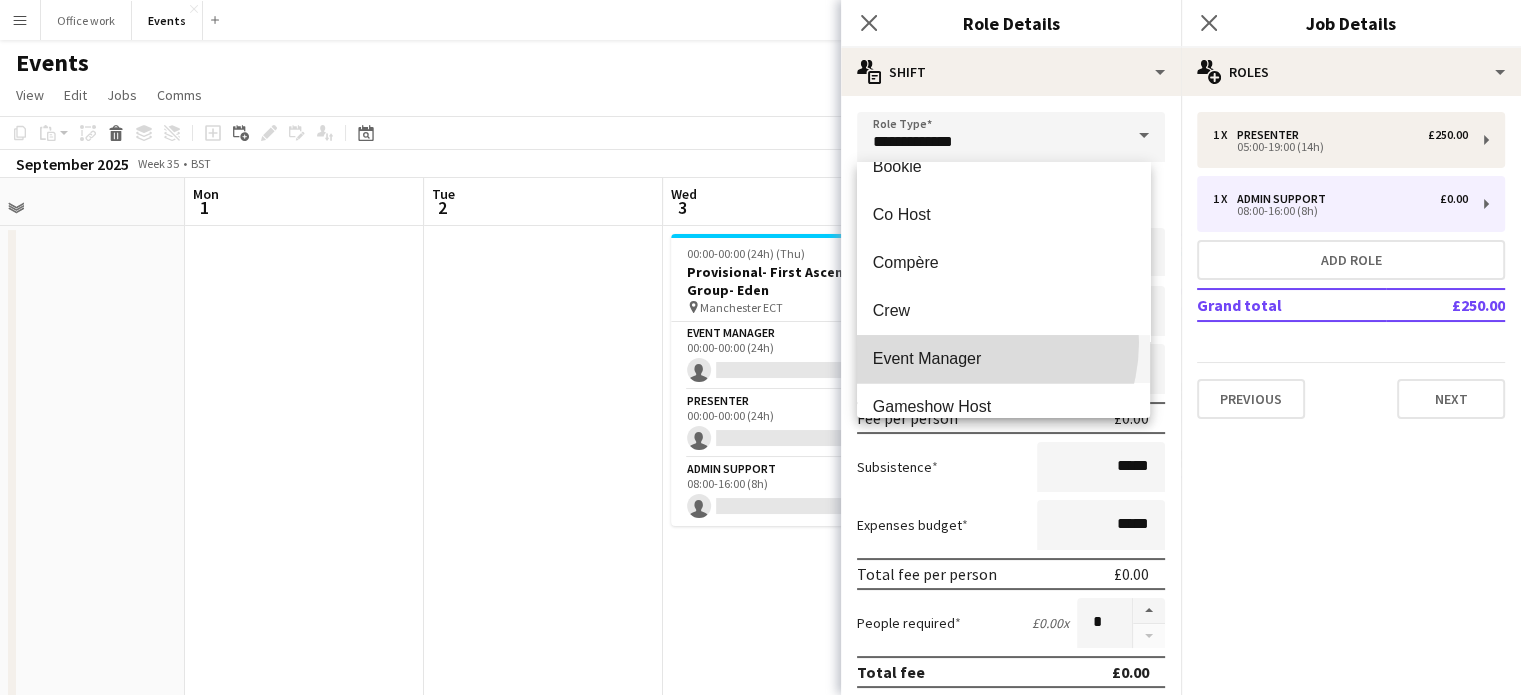 click on "Event Manager" at bounding box center (1003, 359) 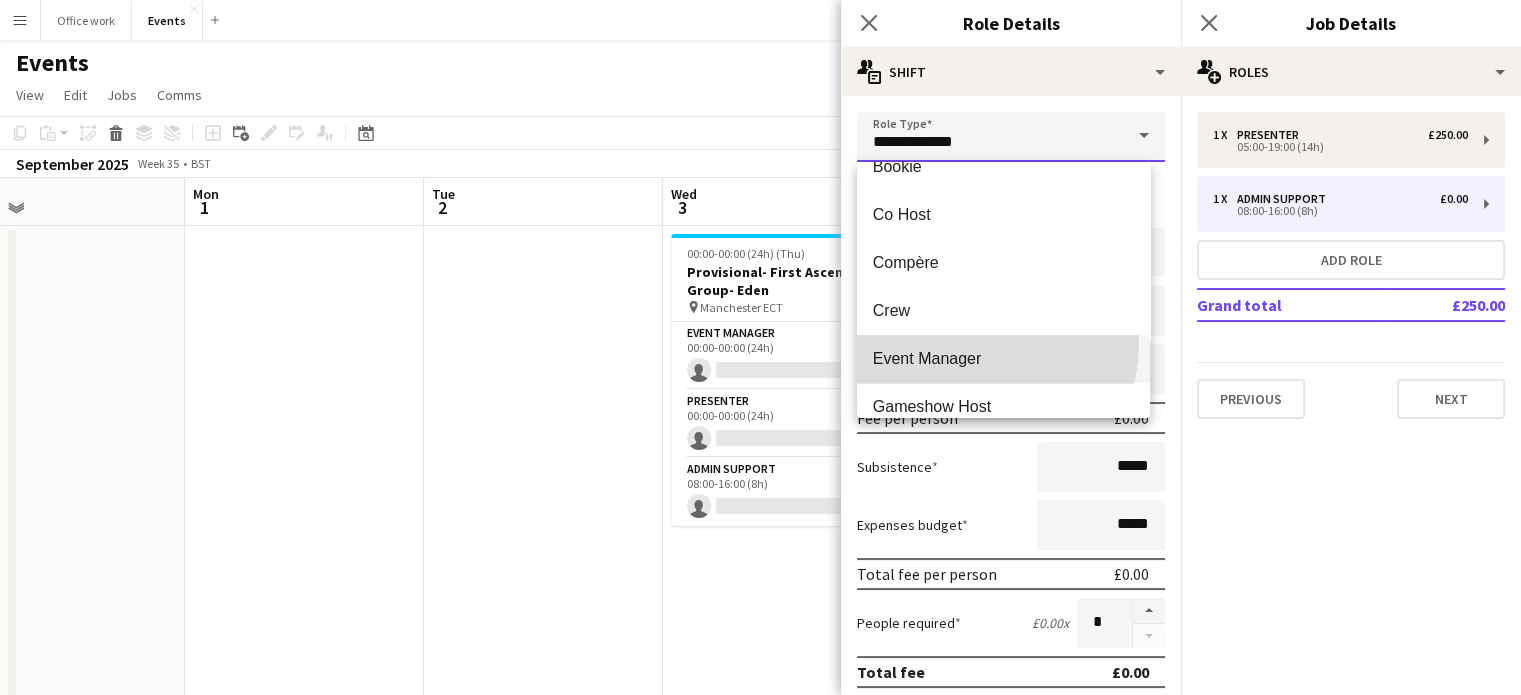 type on "**********" 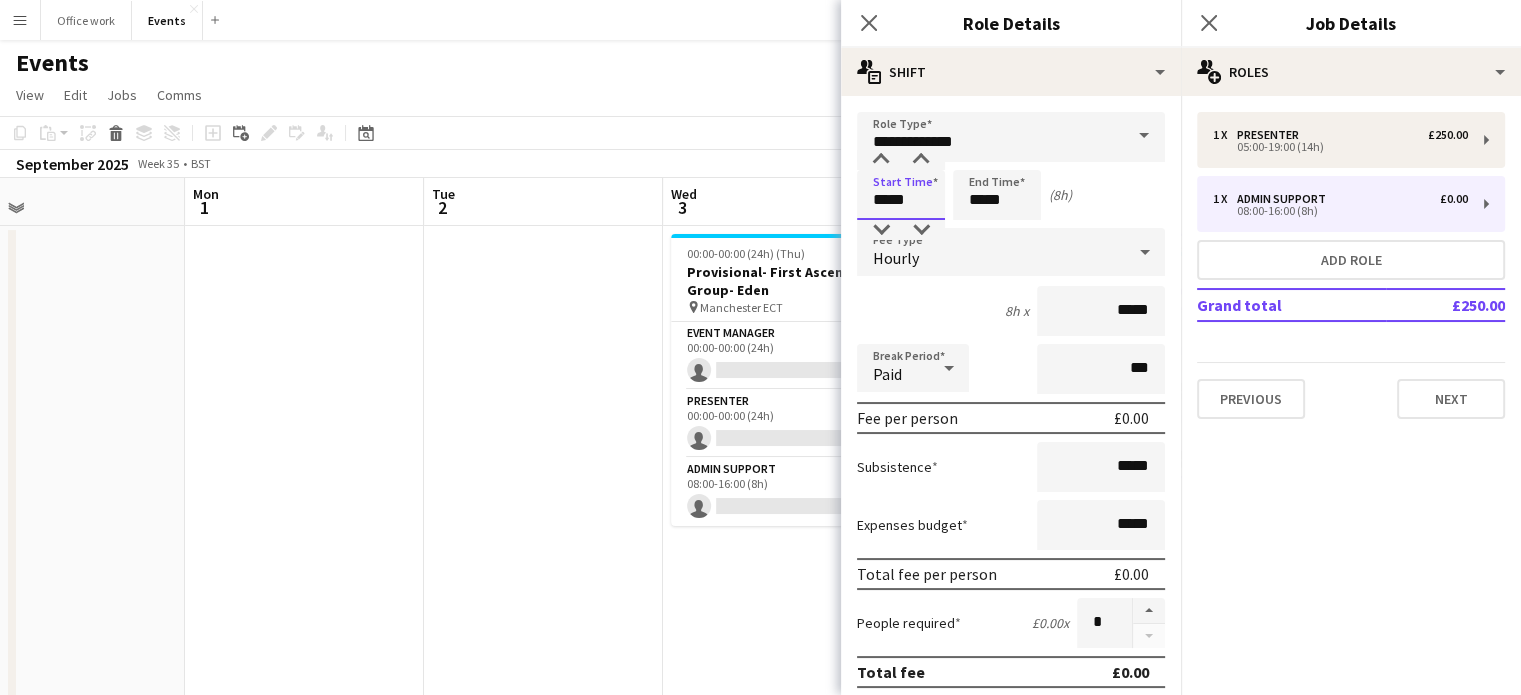 click on "*****" at bounding box center [901, 195] 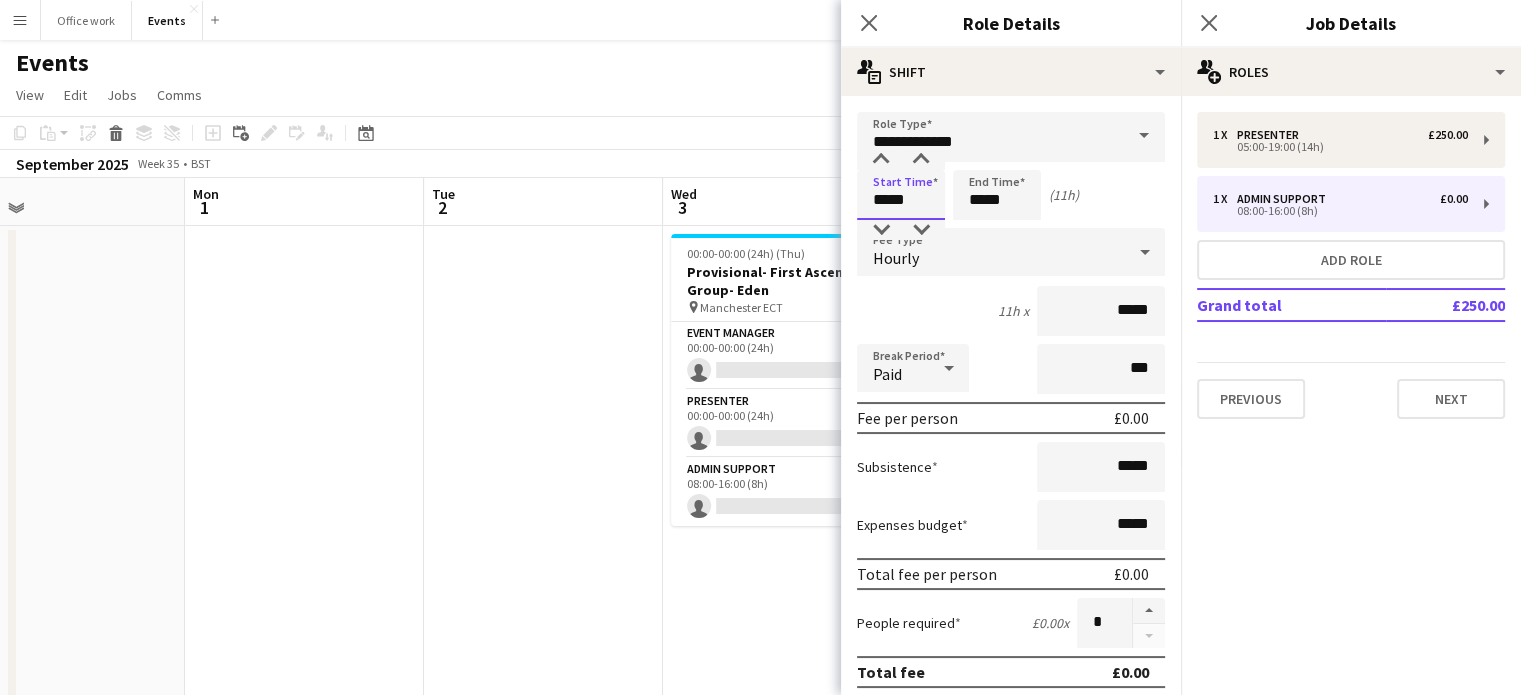type on "*****" 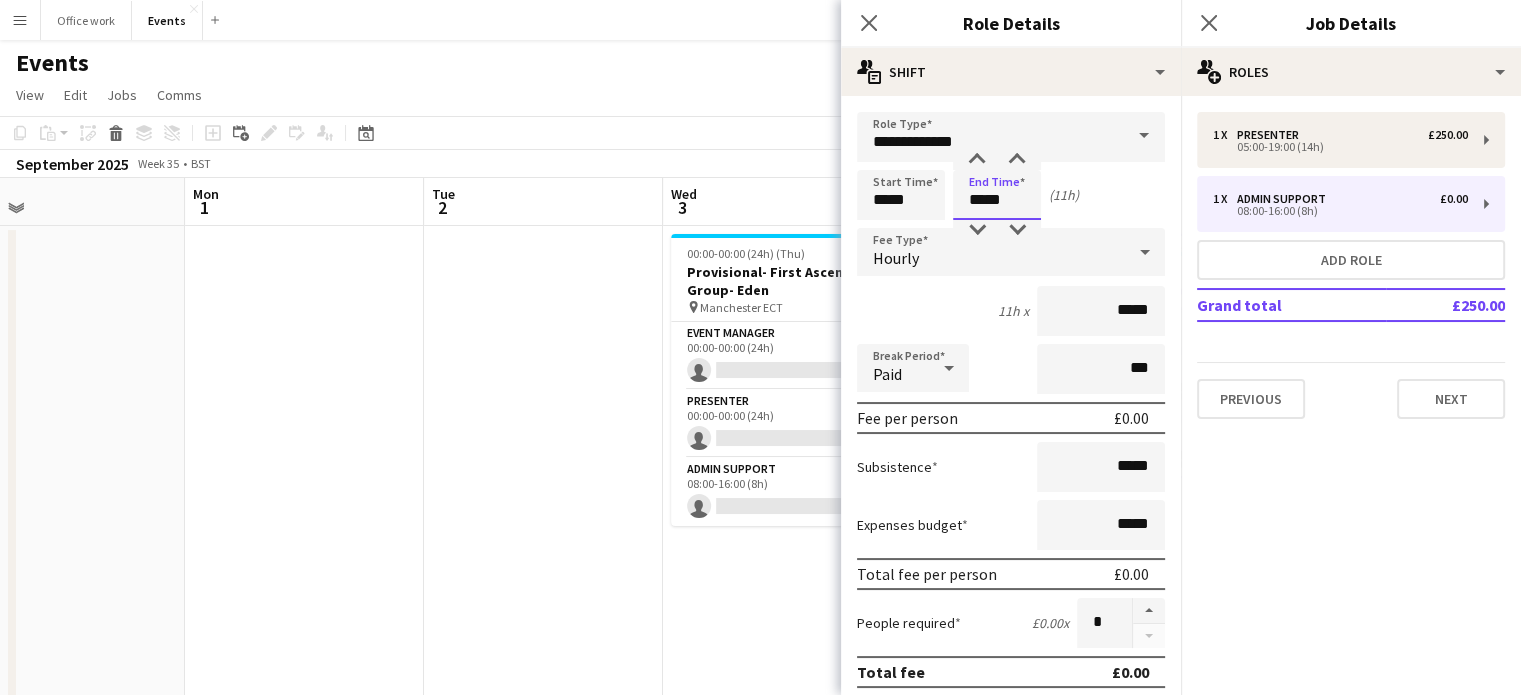 click on "*****" at bounding box center [997, 195] 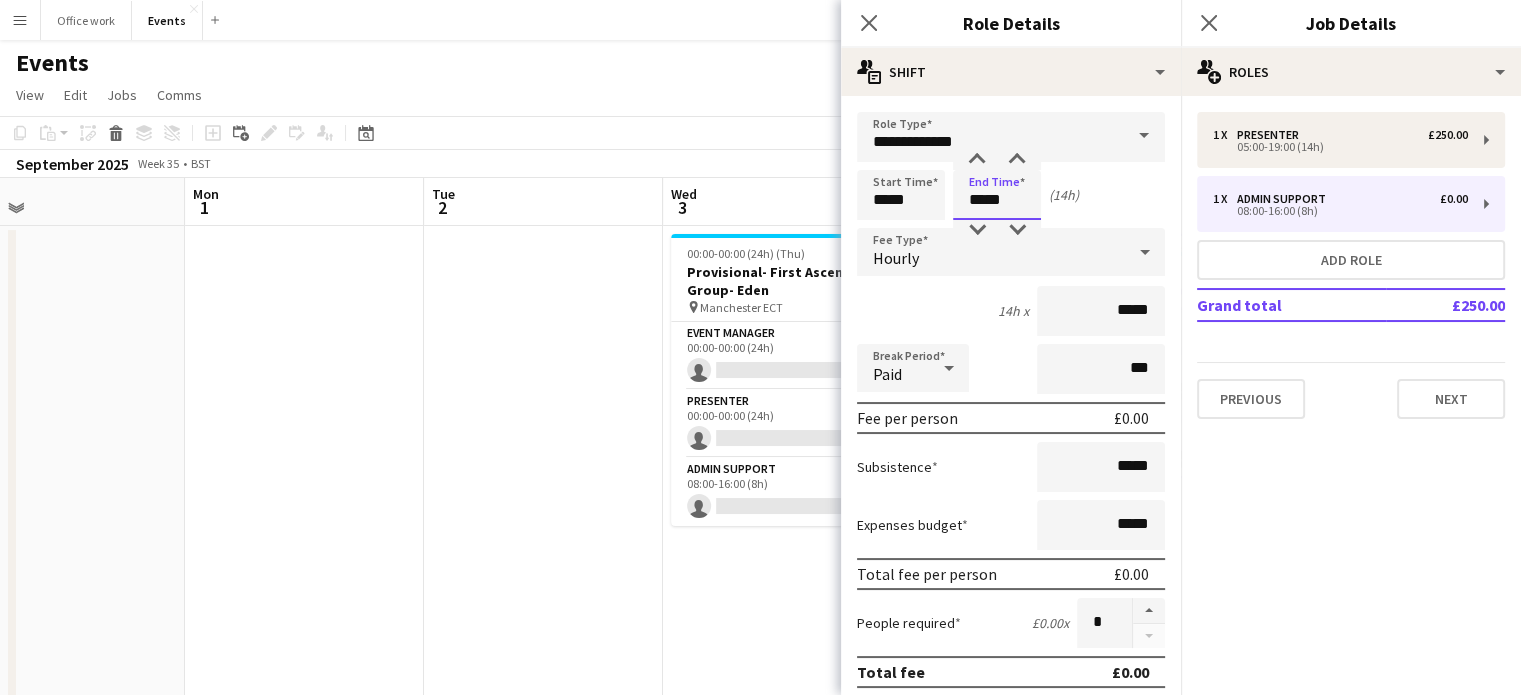 type on "*****" 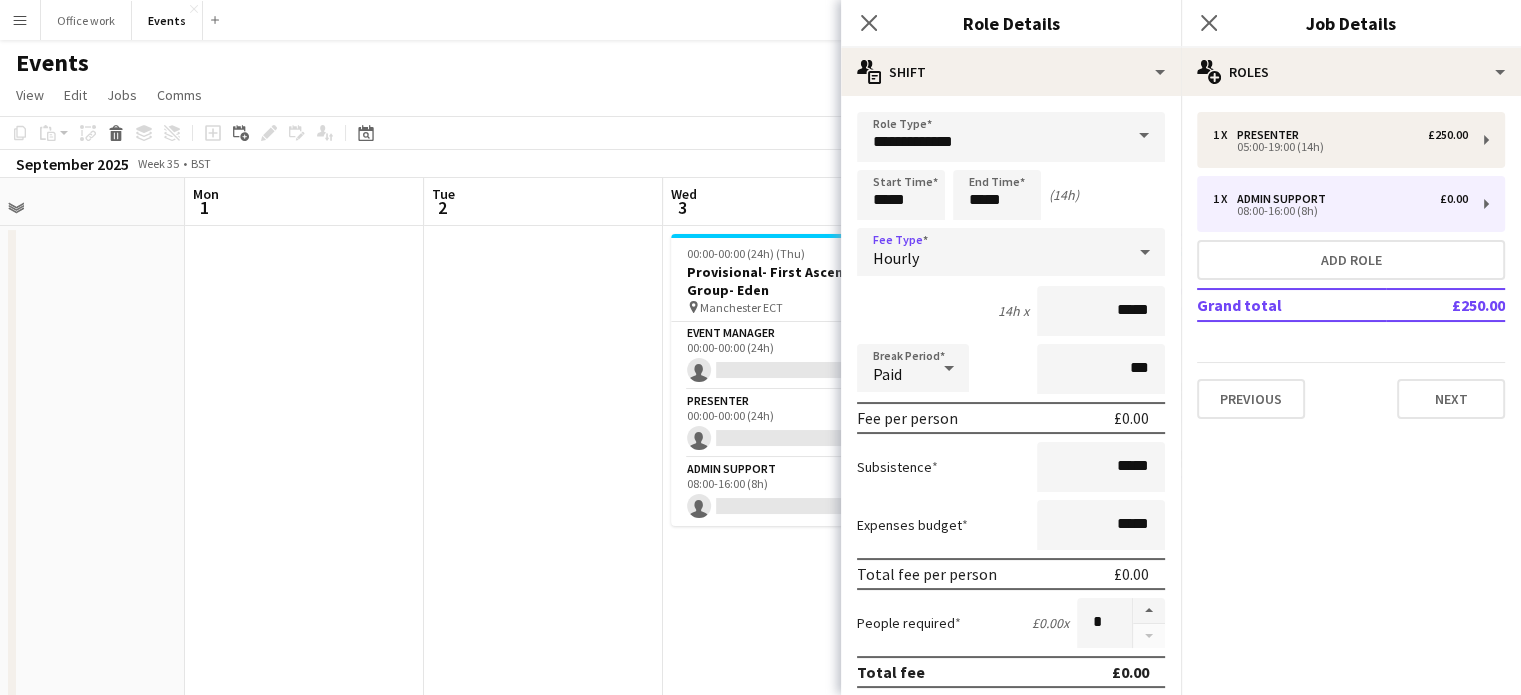 click on "Hourly" at bounding box center (991, 252) 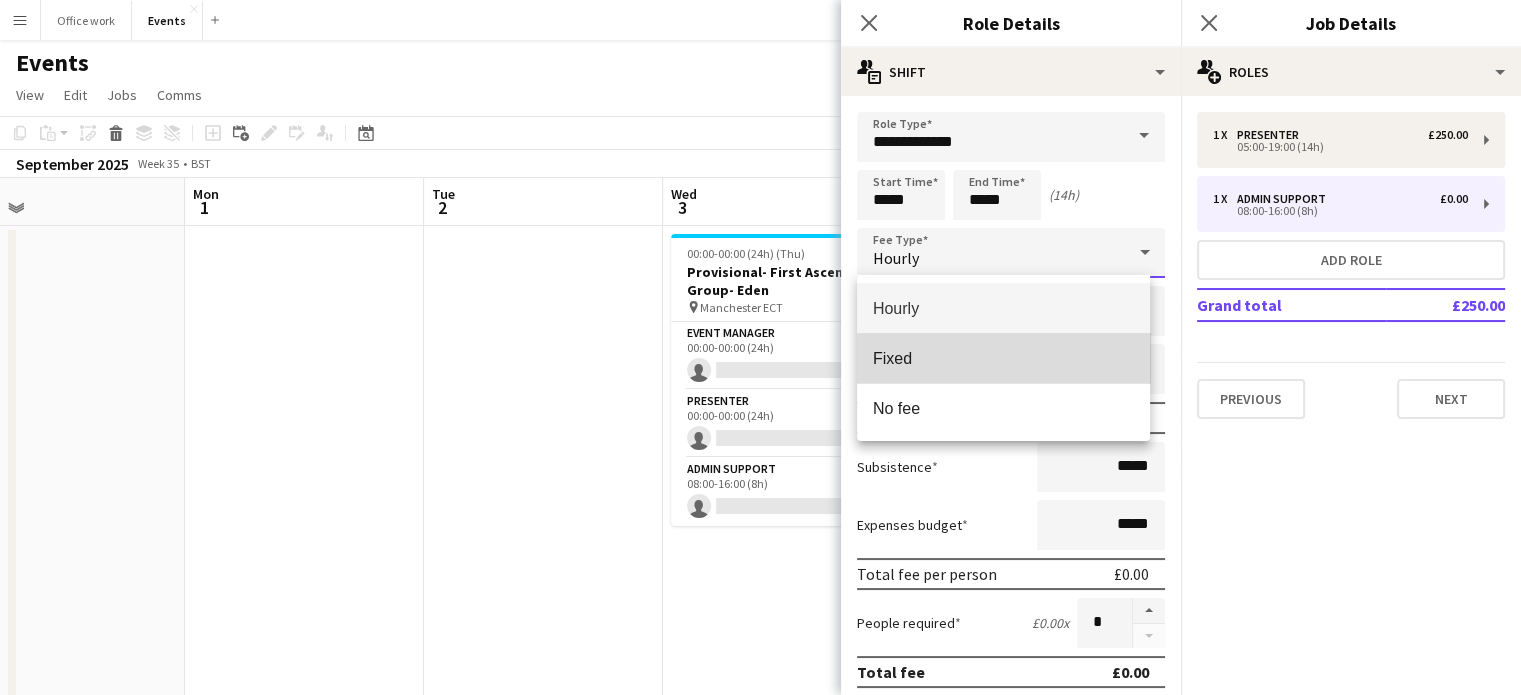 click on "Fixed" at bounding box center [1003, 358] 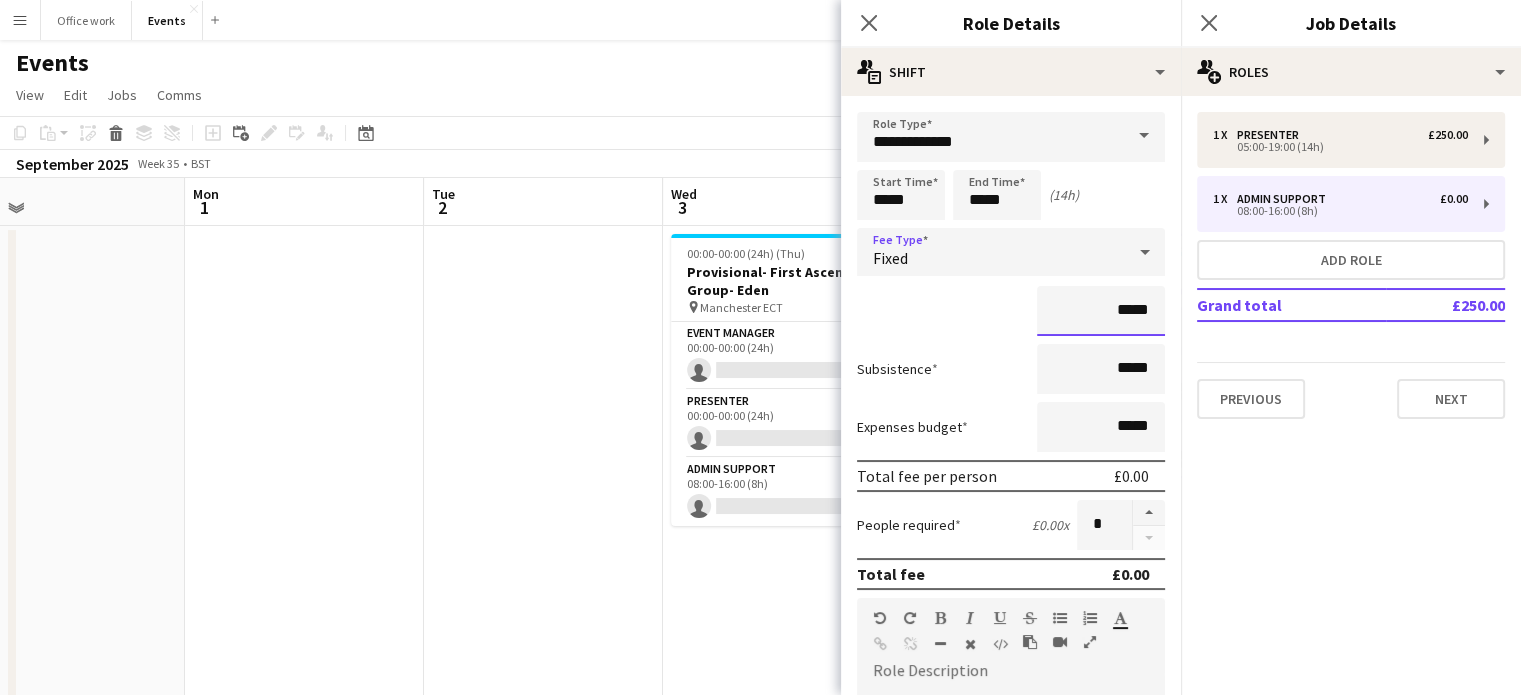 click on "*****" at bounding box center [1101, 311] 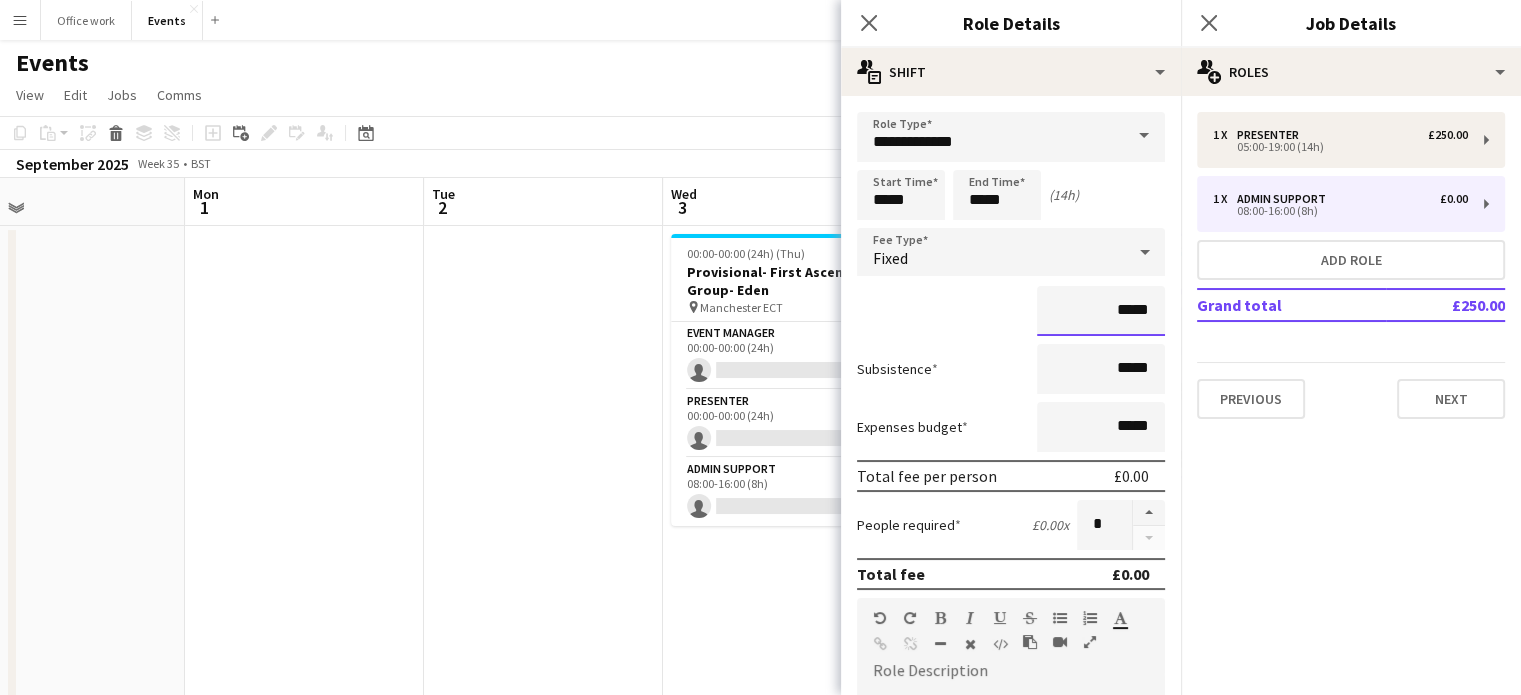 type on "**" 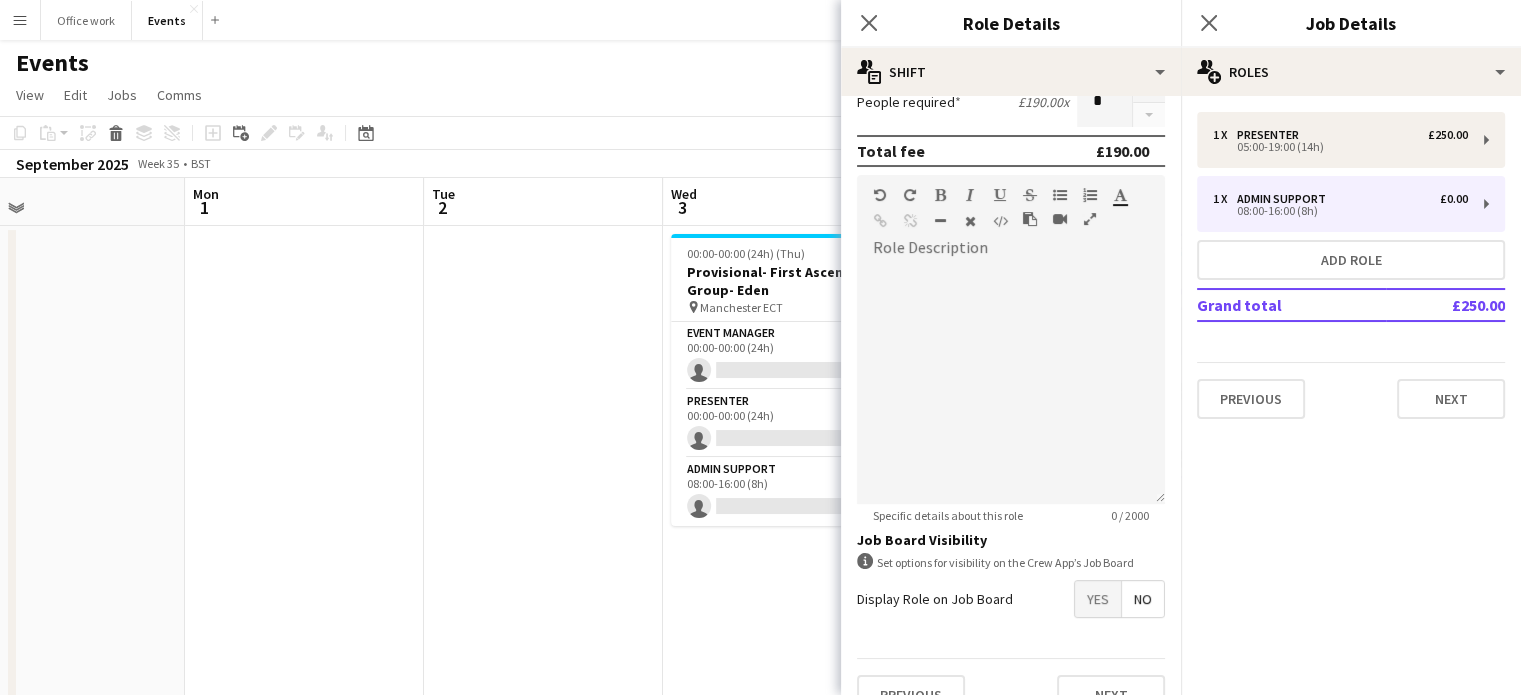 scroll, scrollTop: 424, scrollLeft: 0, axis: vertical 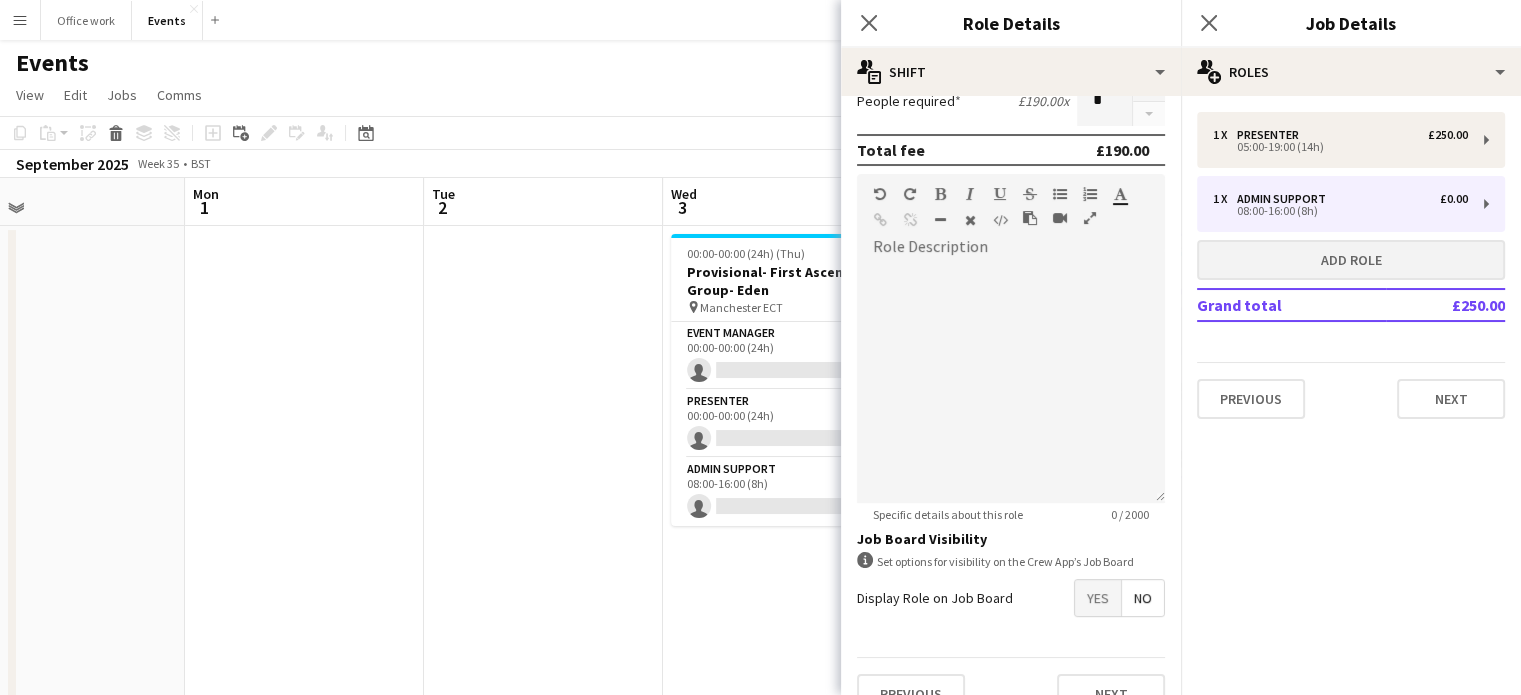 type on "****" 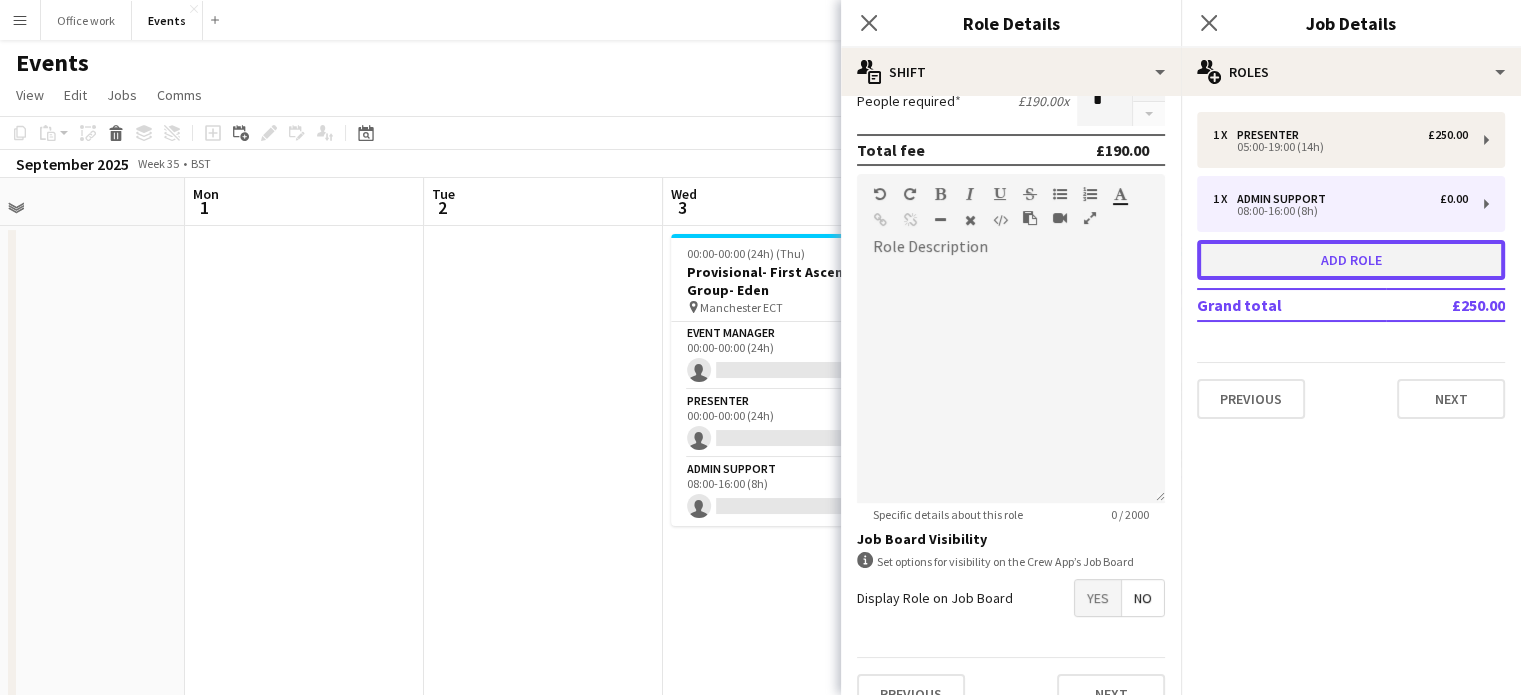 click on "Add role" at bounding box center [1351, 260] 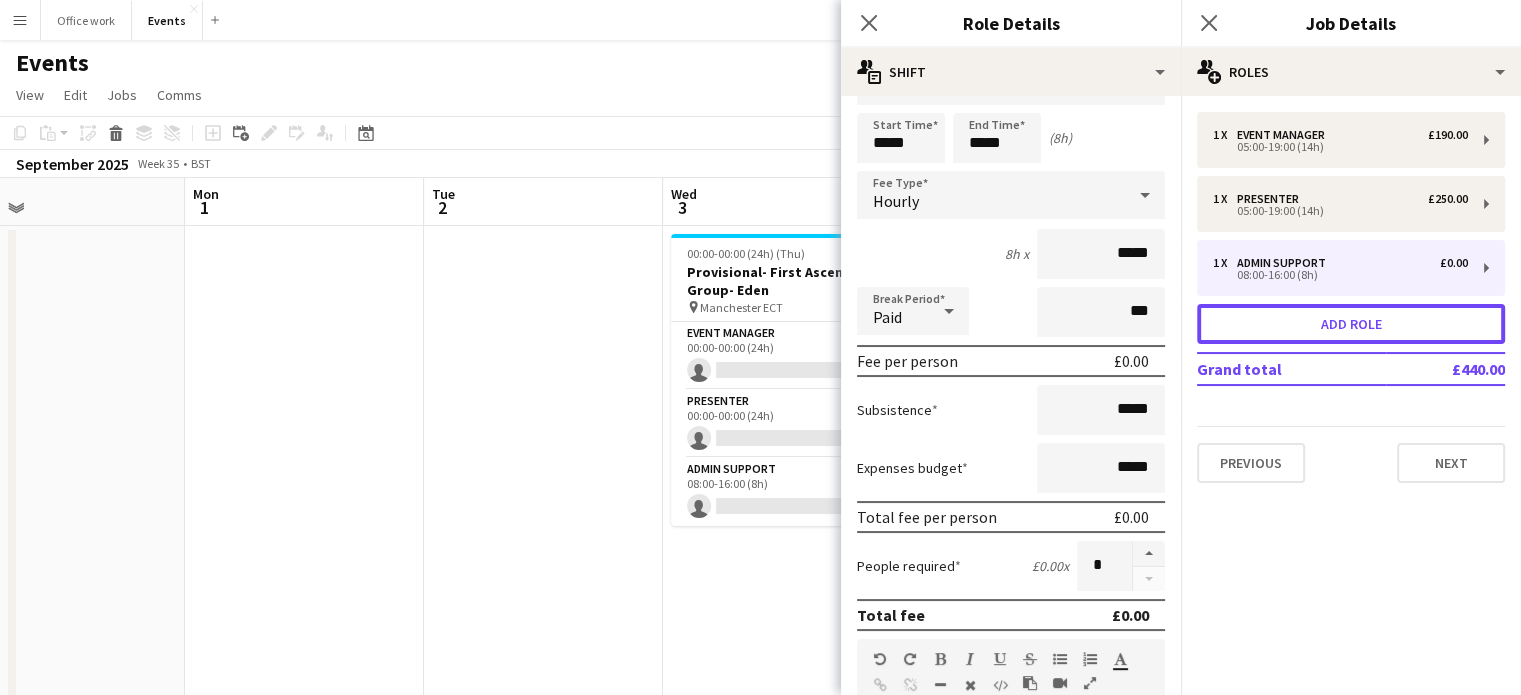 scroll, scrollTop: 0, scrollLeft: 0, axis: both 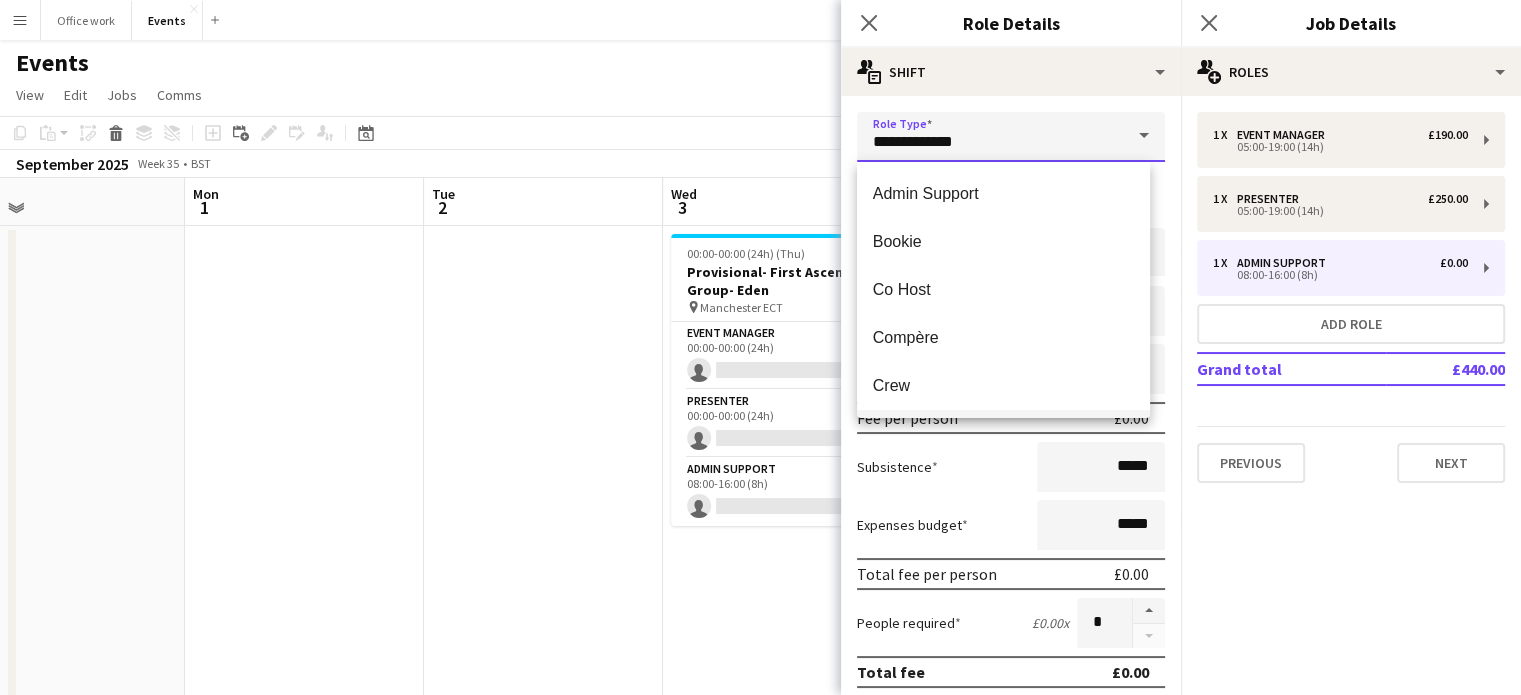 click on "**********" at bounding box center [1011, 137] 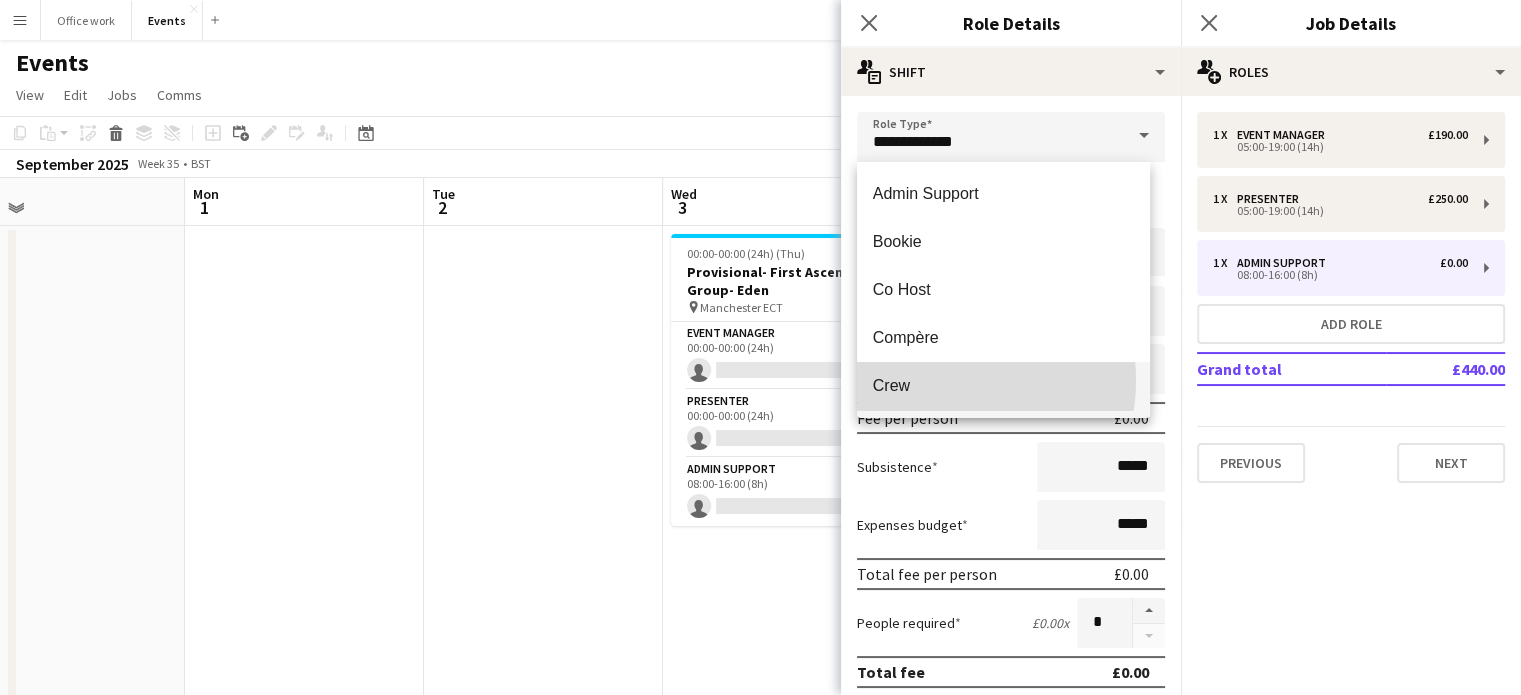 click on "Crew" at bounding box center (1003, 385) 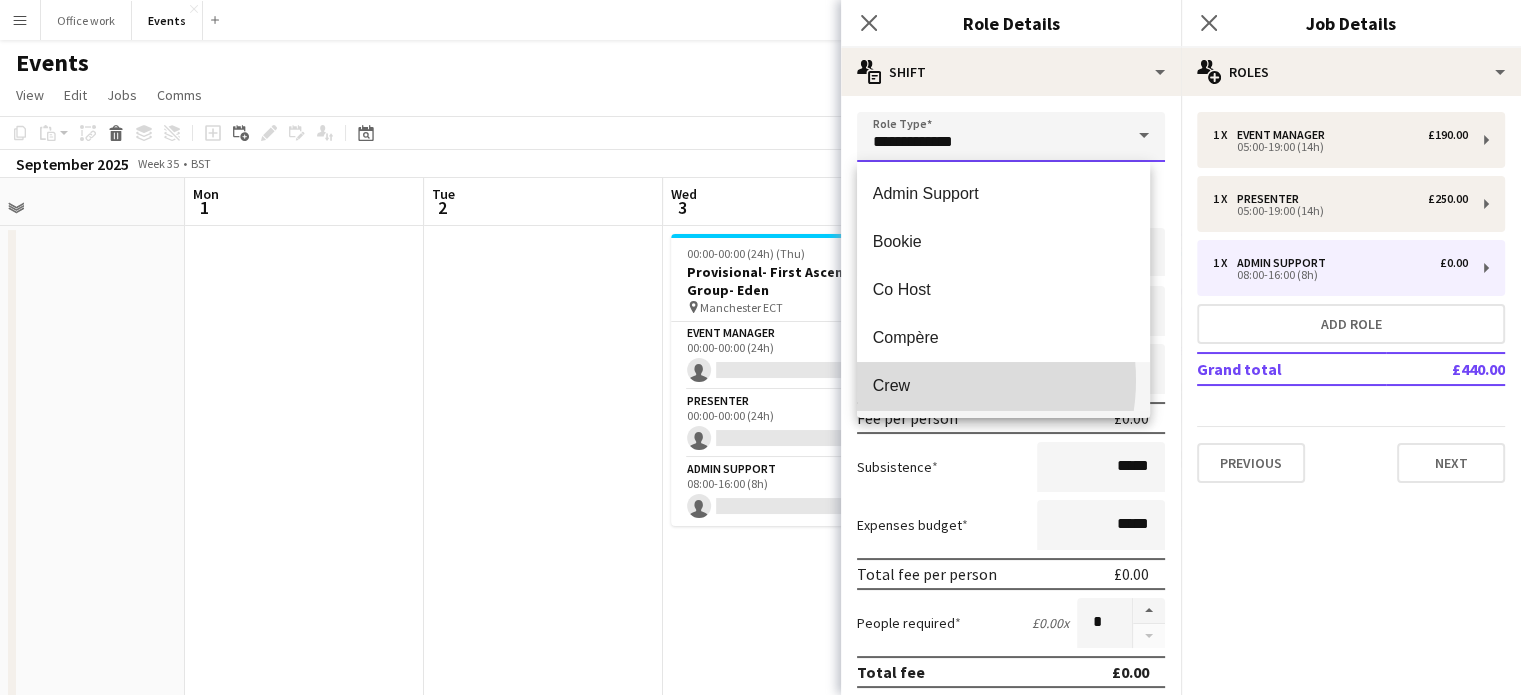type on "****" 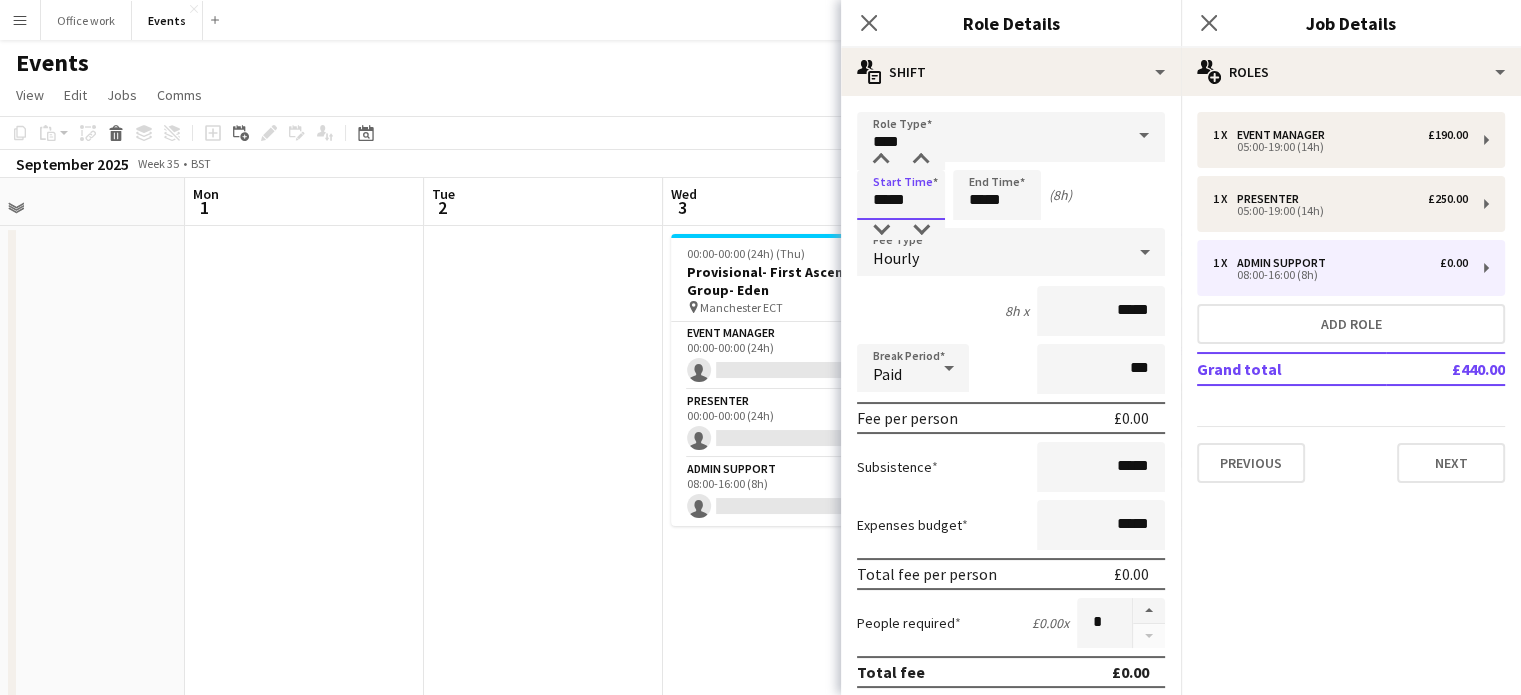 click on "*****" at bounding box center [901, 195] 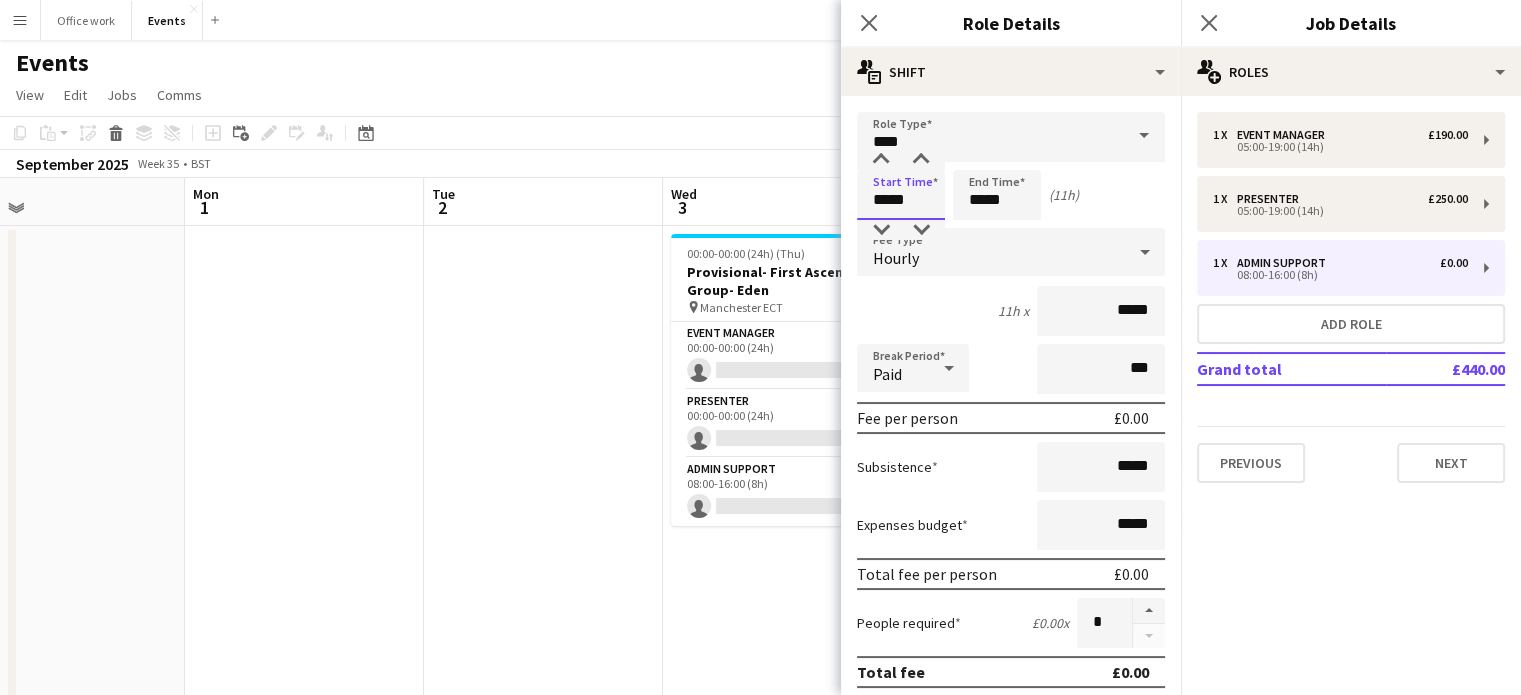 type on "*****" 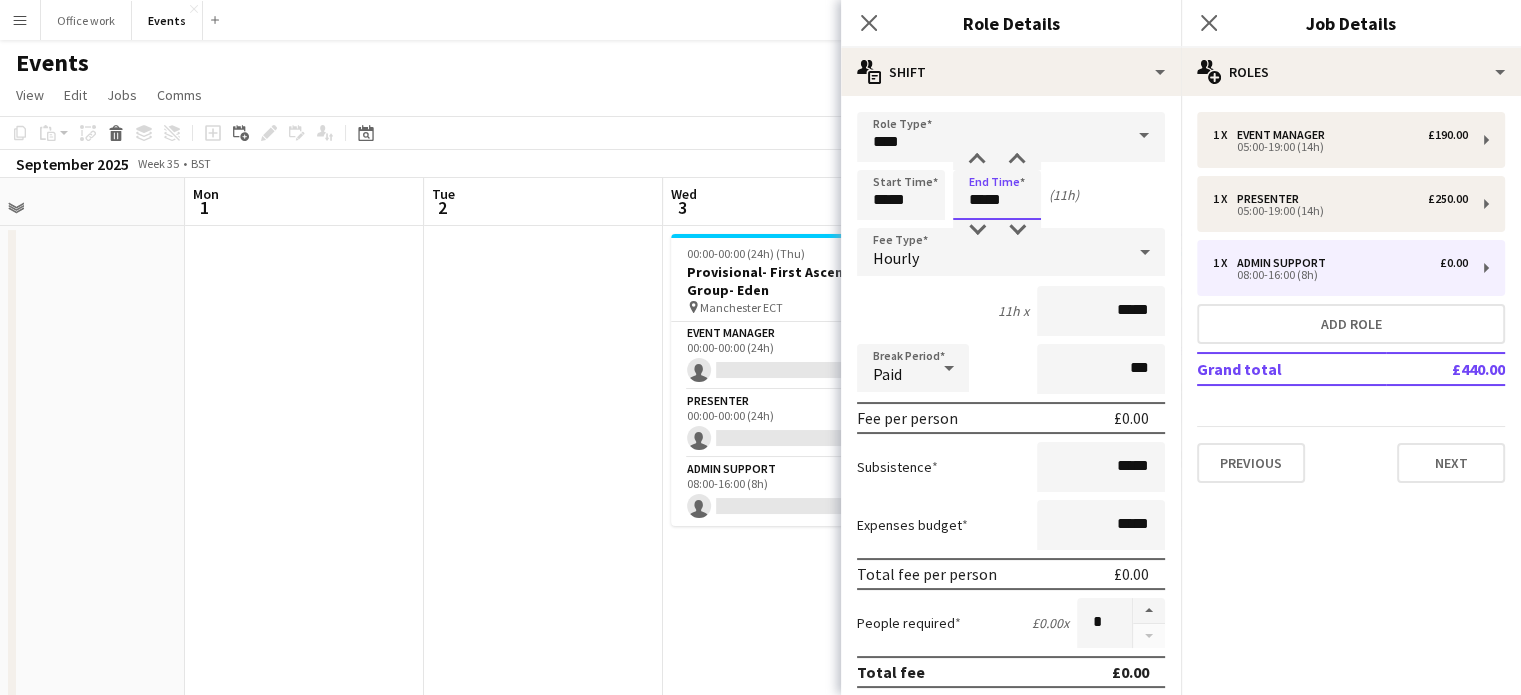click on "*****" at bounding box center [997, 195] 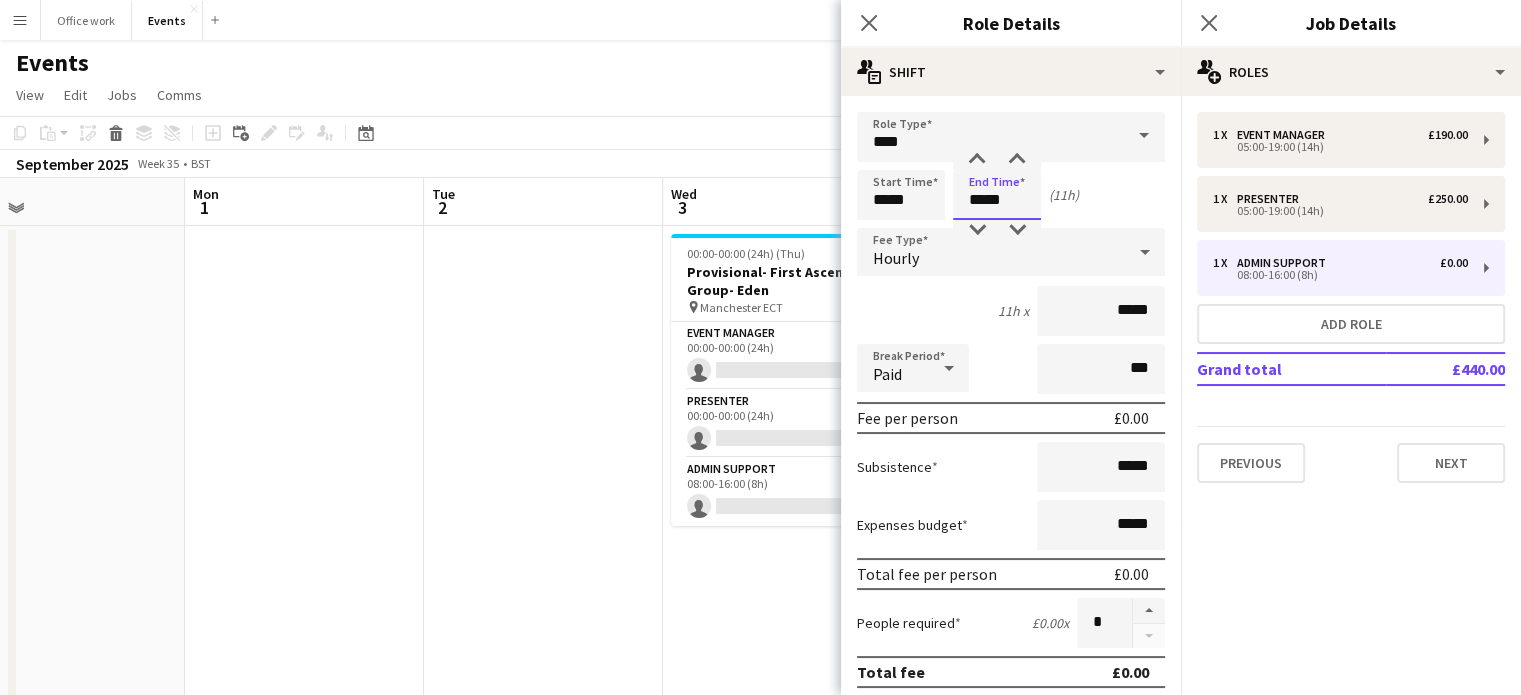 click on "*****" at bounding box center [997, 195] 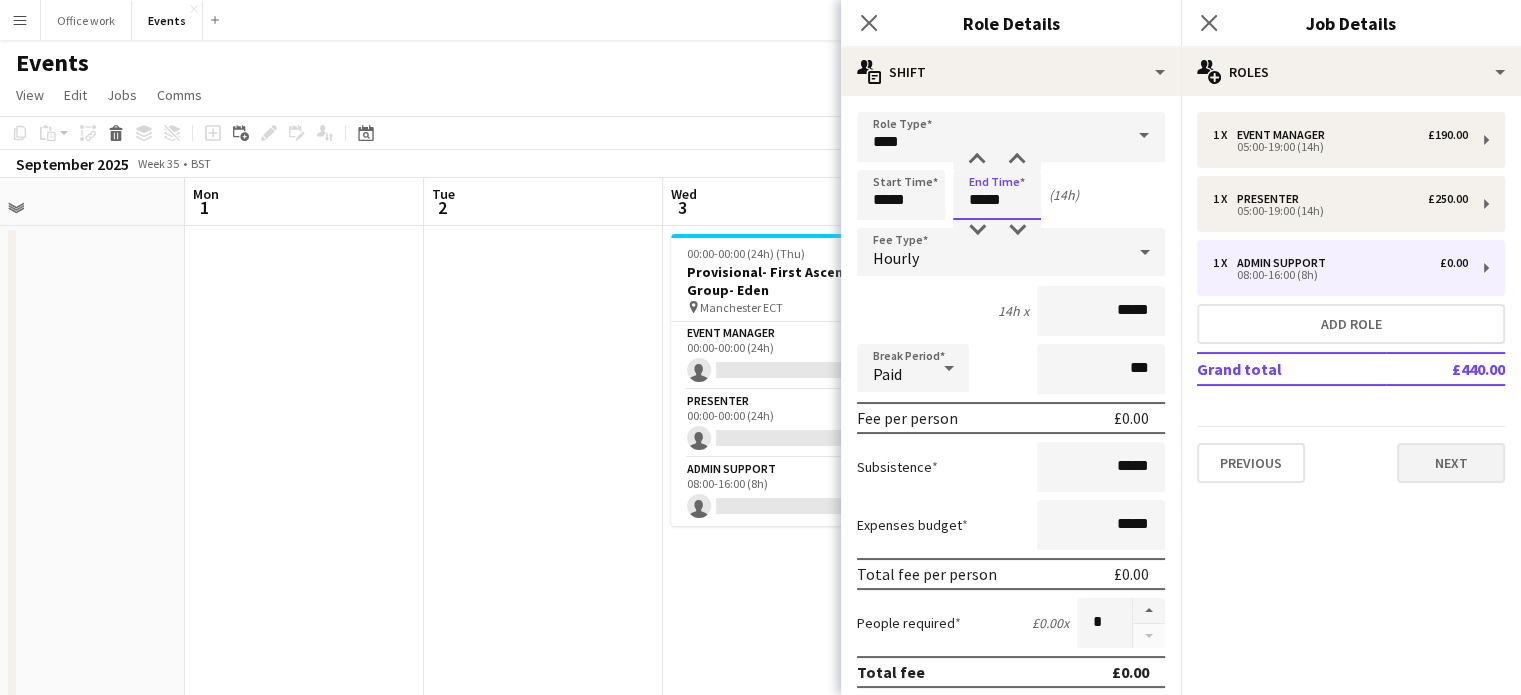 type on "*****" 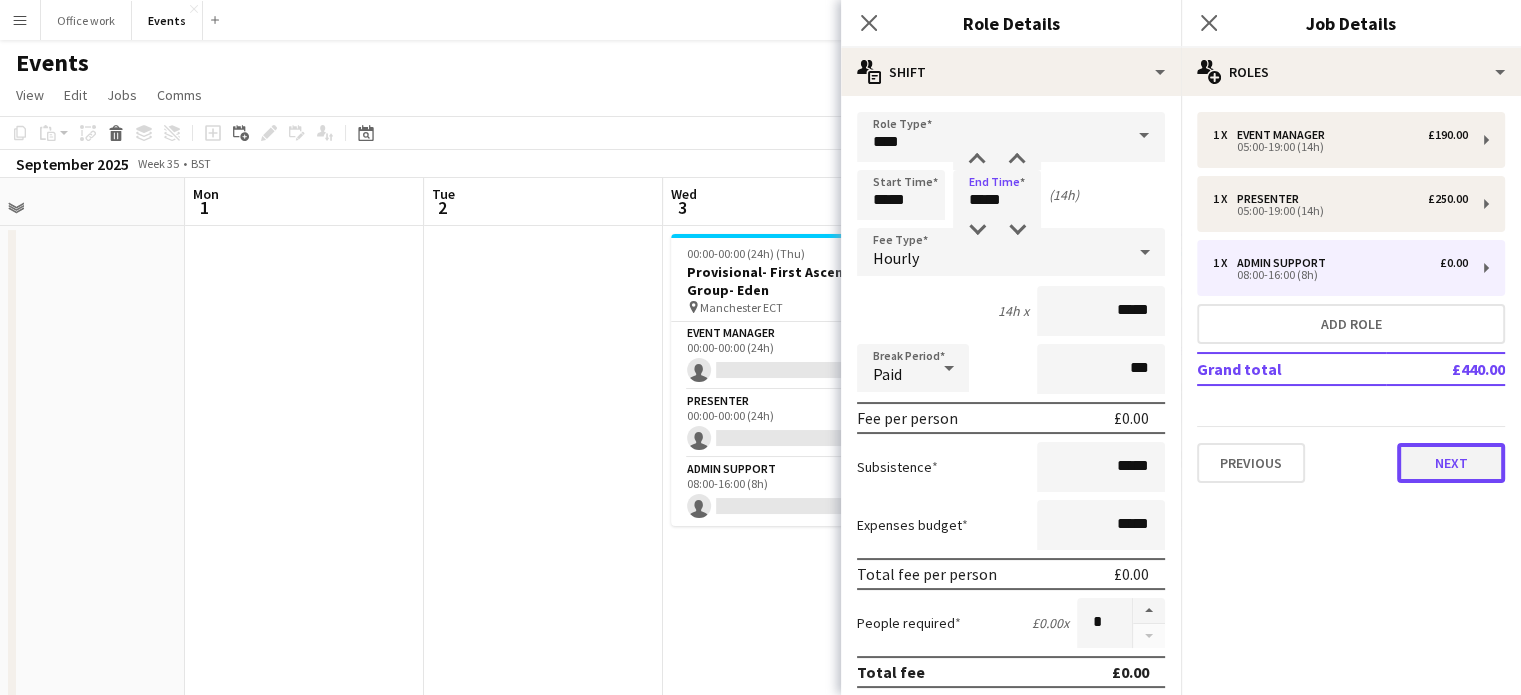 click on "Next" at bounding box center (1451, 463) 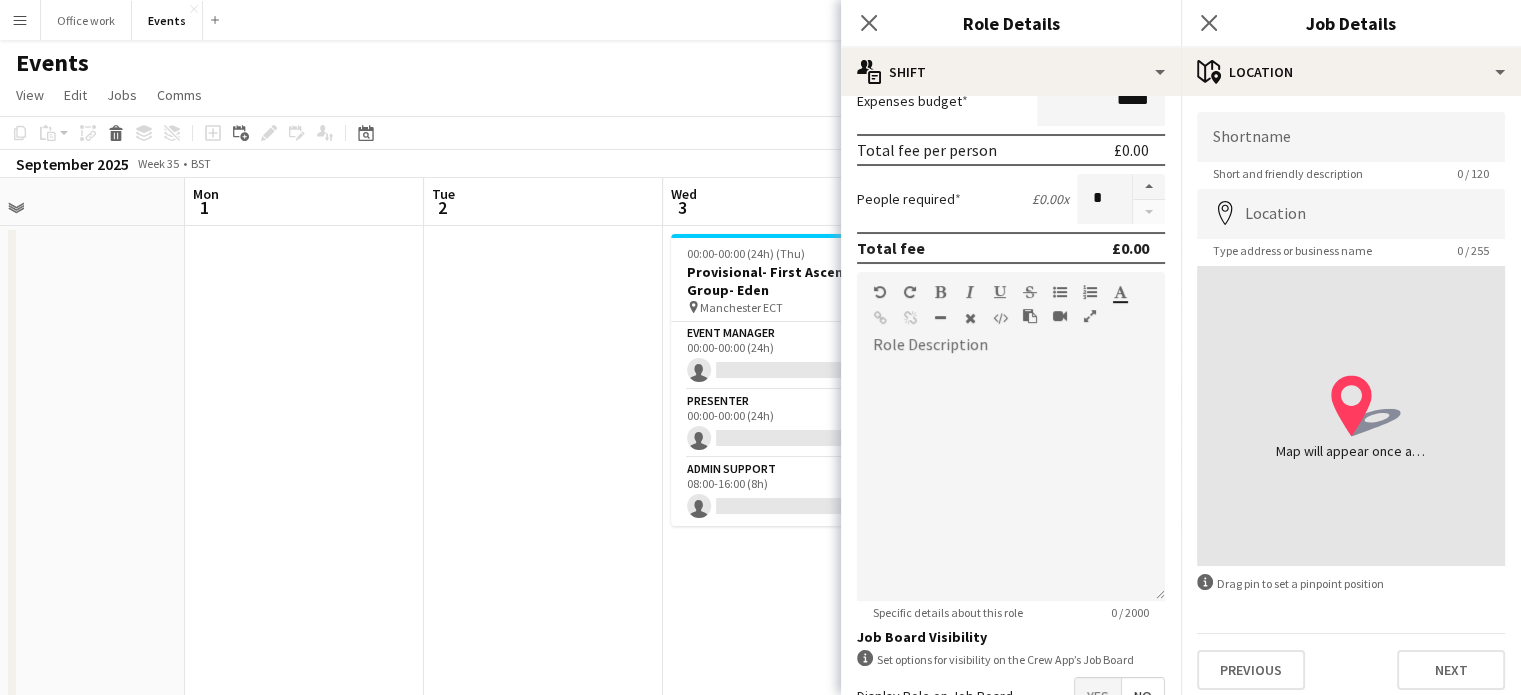 scroll, scrollTop: 552, scrollLeft: 0, axis: vertical 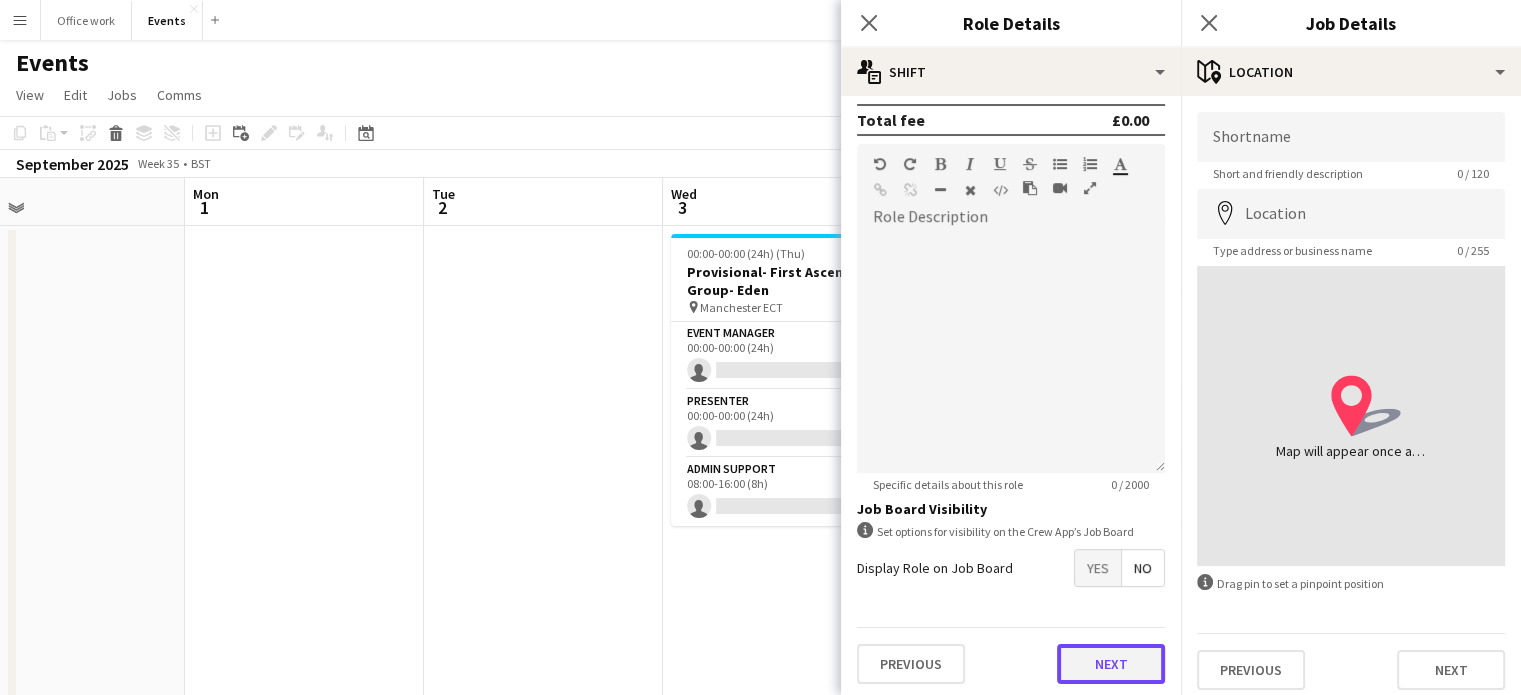 click on "Next" at bounding box center [1111, 664] 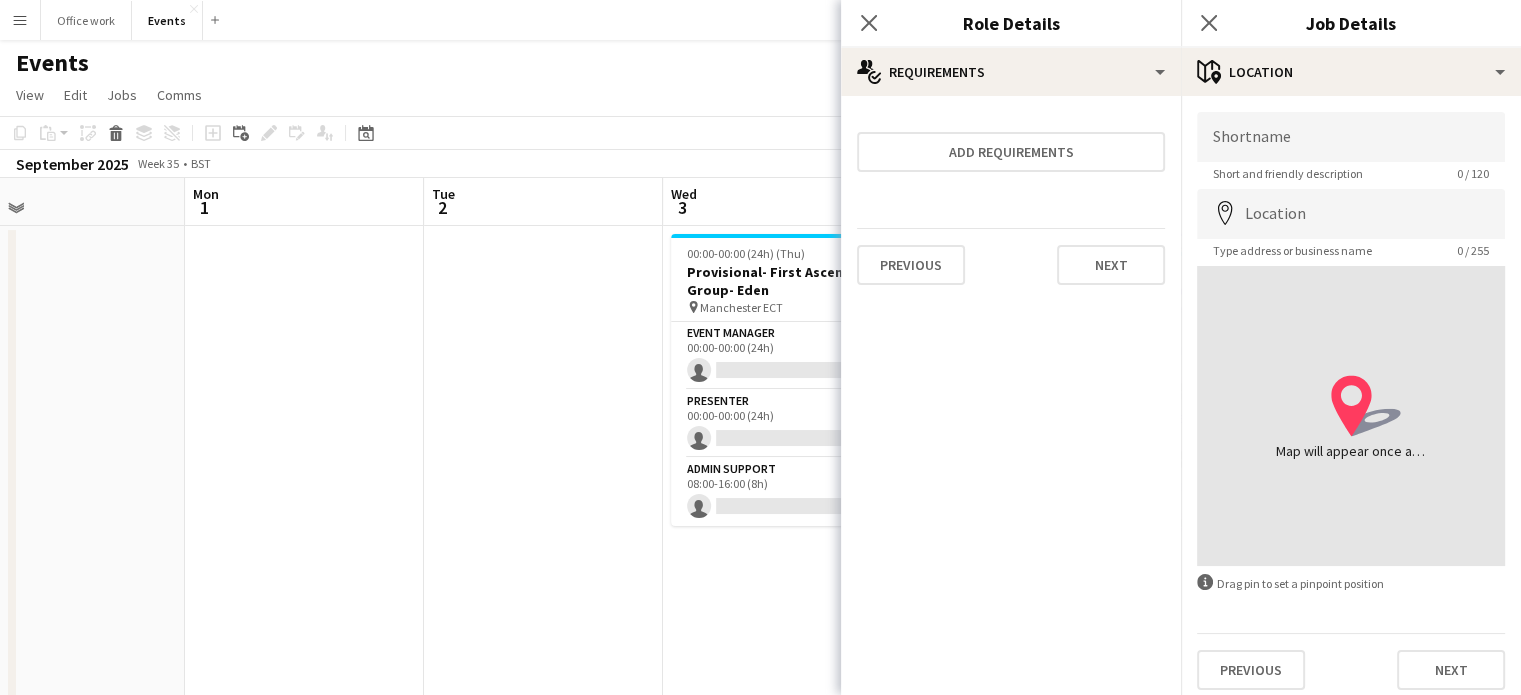 scroll, scrollTop: 0, scrollLeft: 0, axis: both 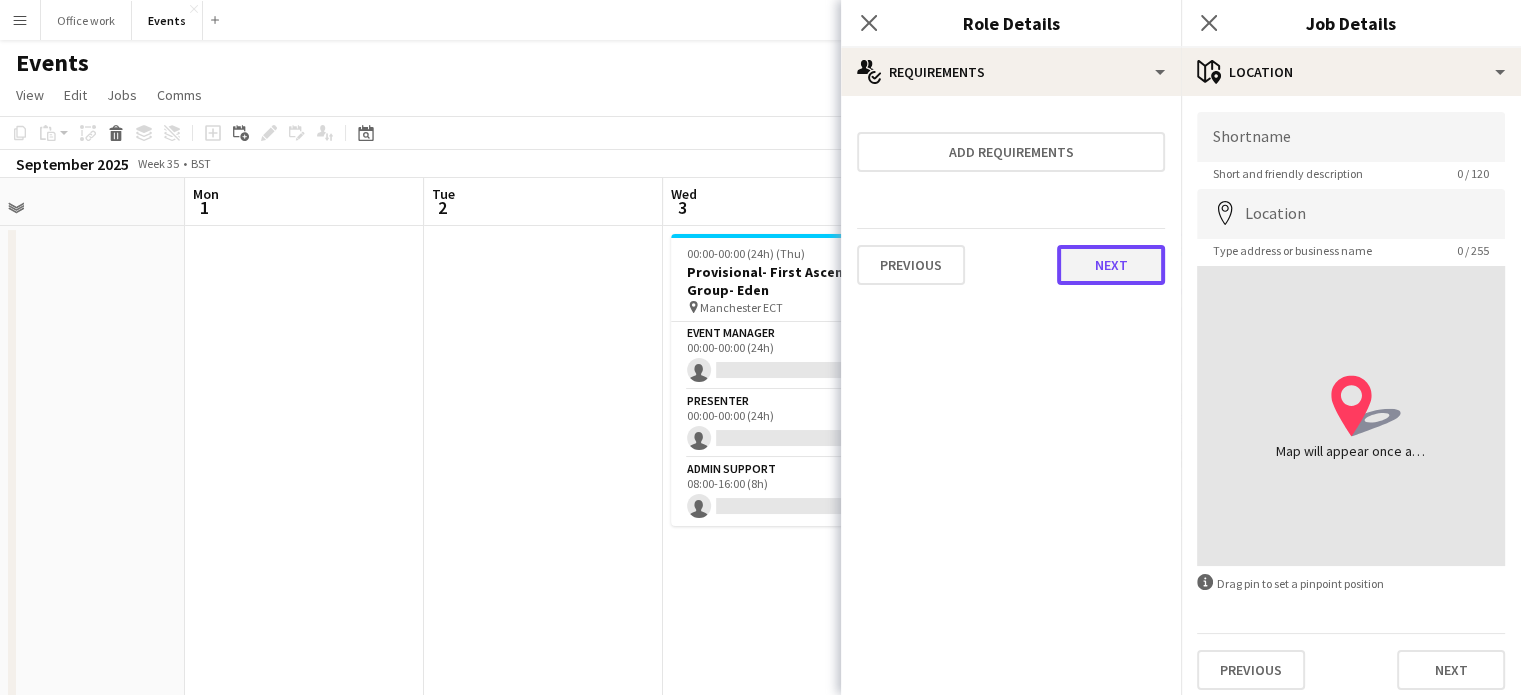 click on "Next" at bounding box center (1111, 265) 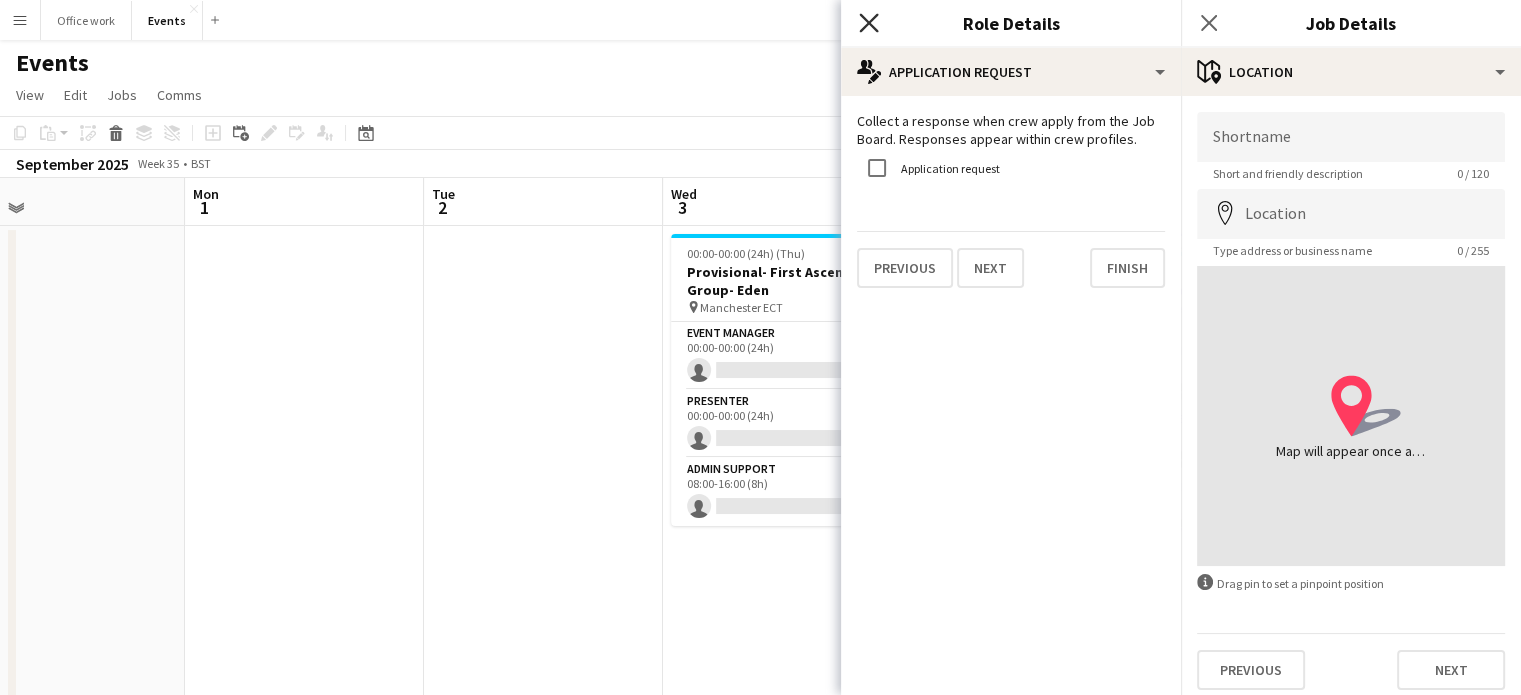 click on "Close pop-in" 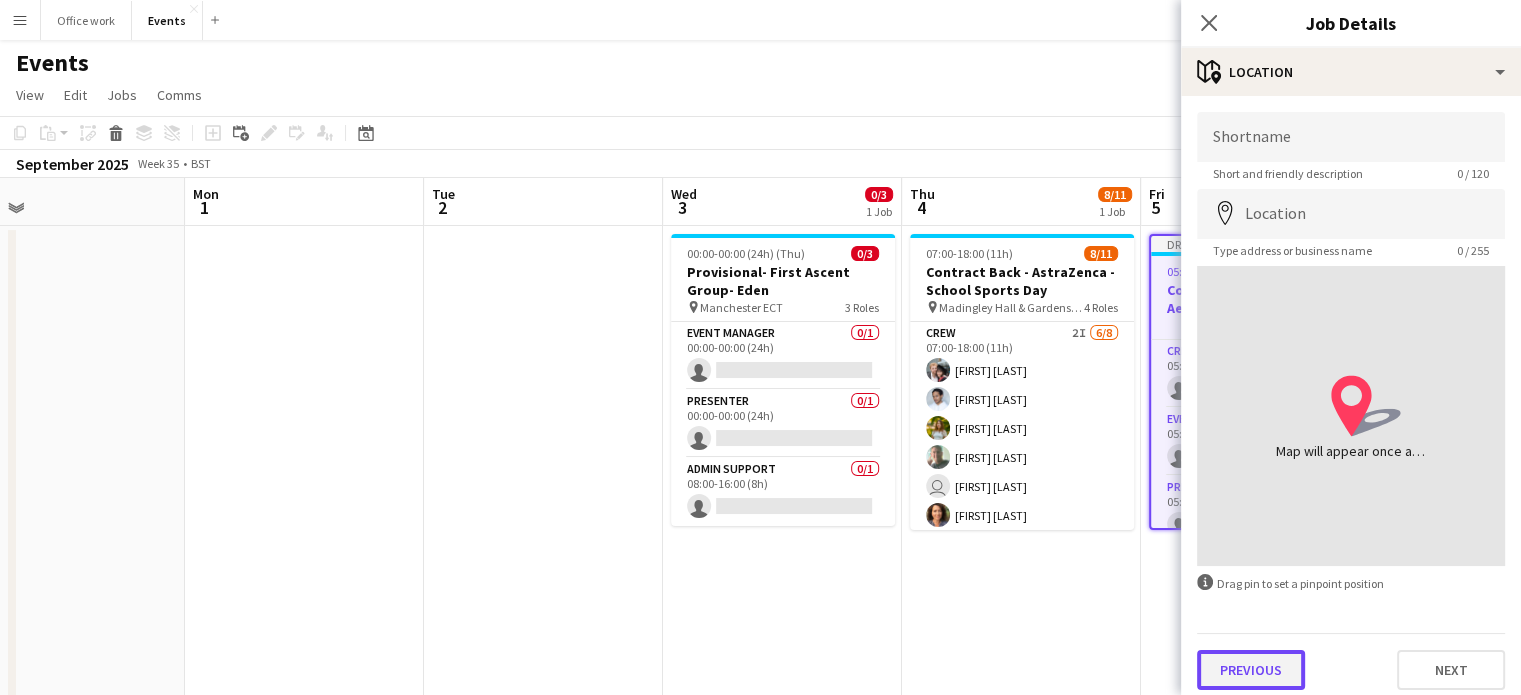 click on "Previous" at bounding box center (1251, 670) 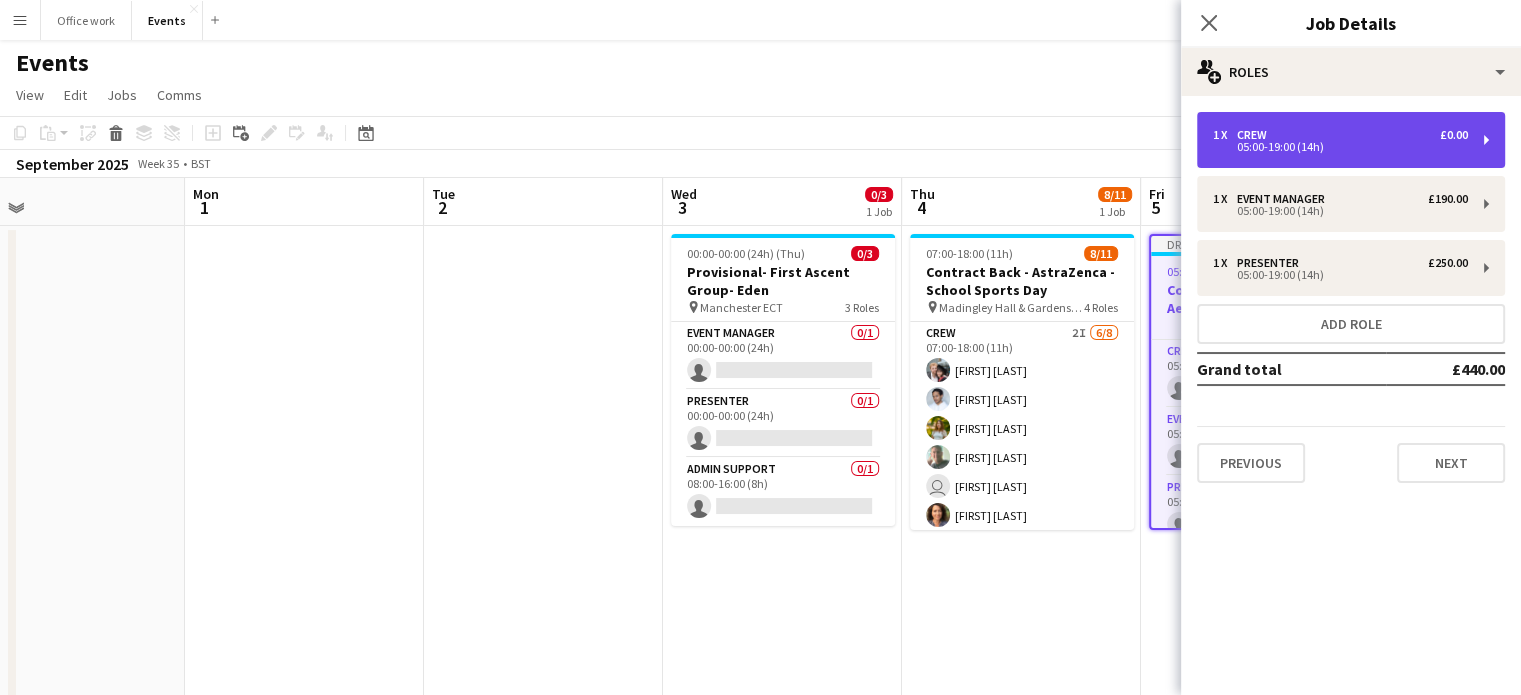 click on "1 x   Crew   £0.00" at bounding box center [1340, 135] 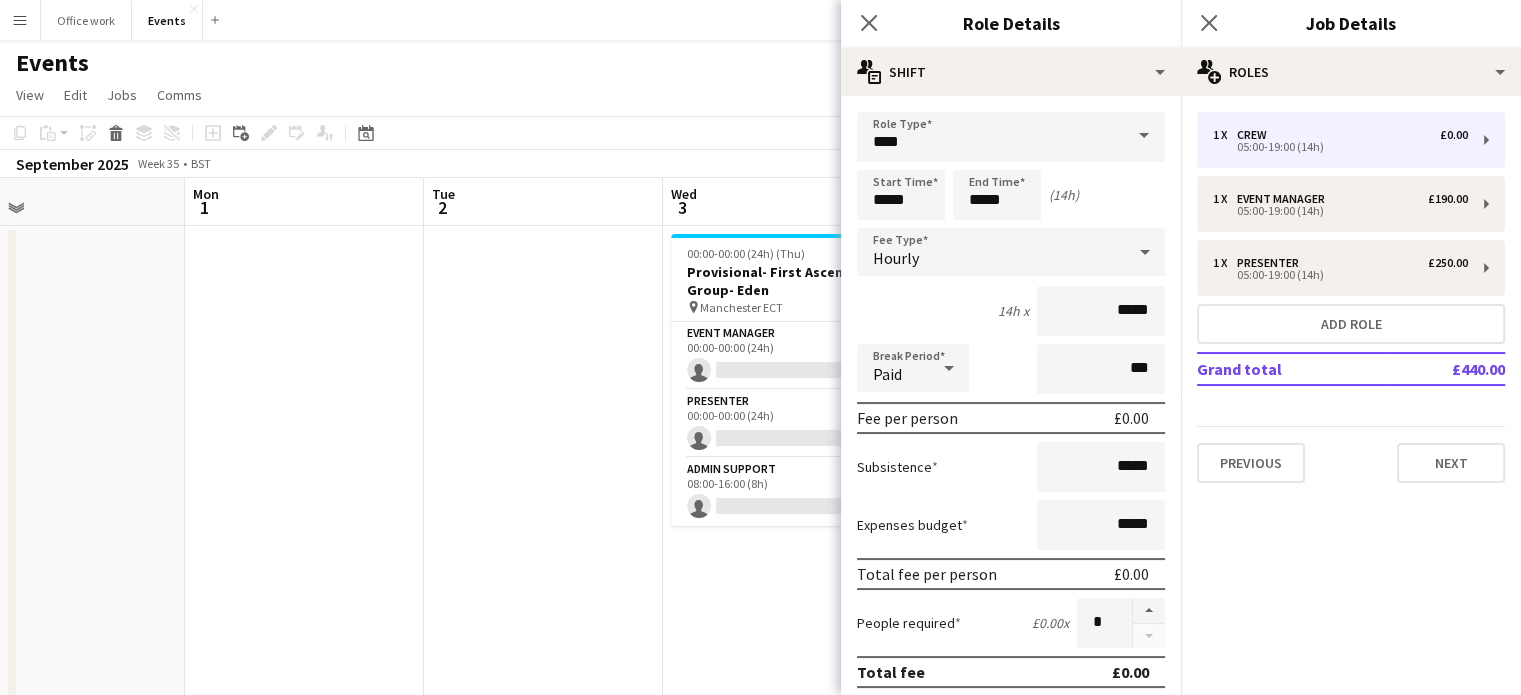 click on "Hourly" at bounding box center [991, 252] 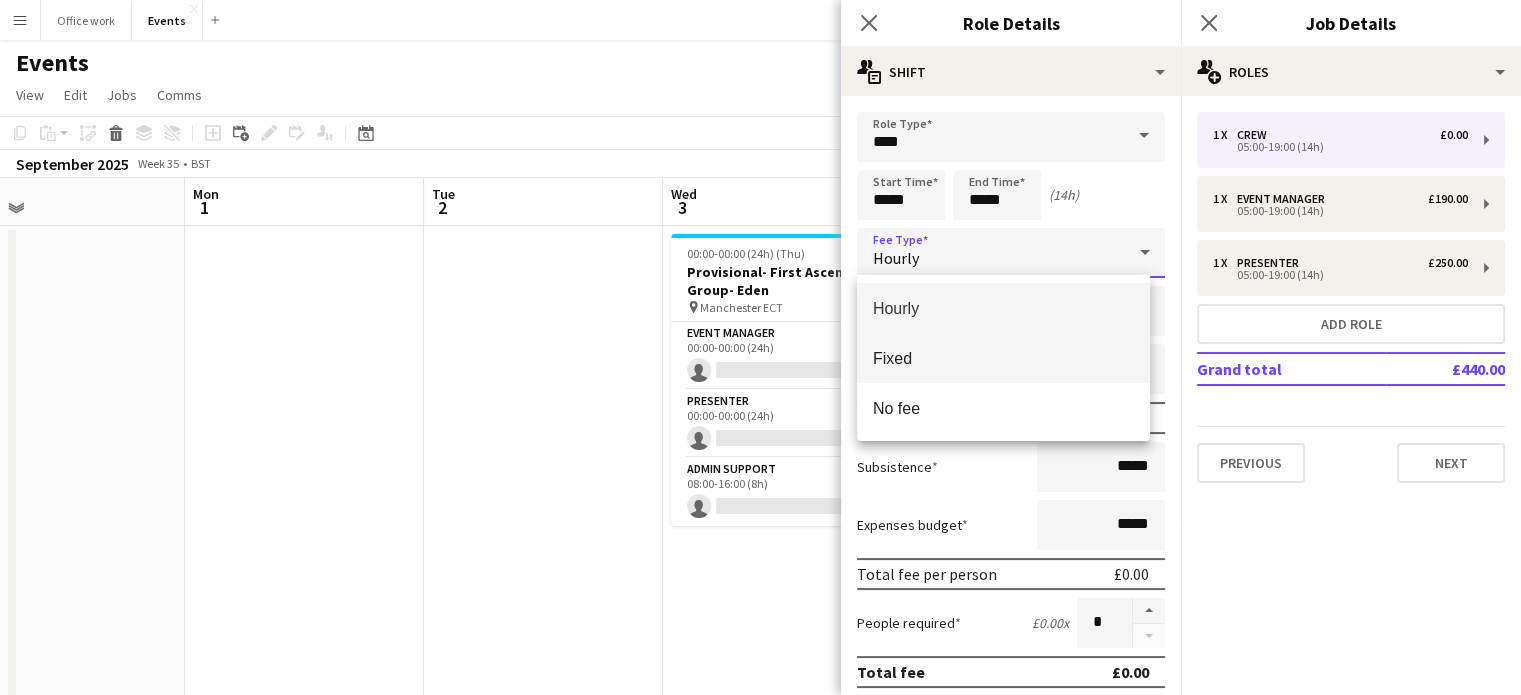 click on "Fixed" at bounding box center (1003, 358) 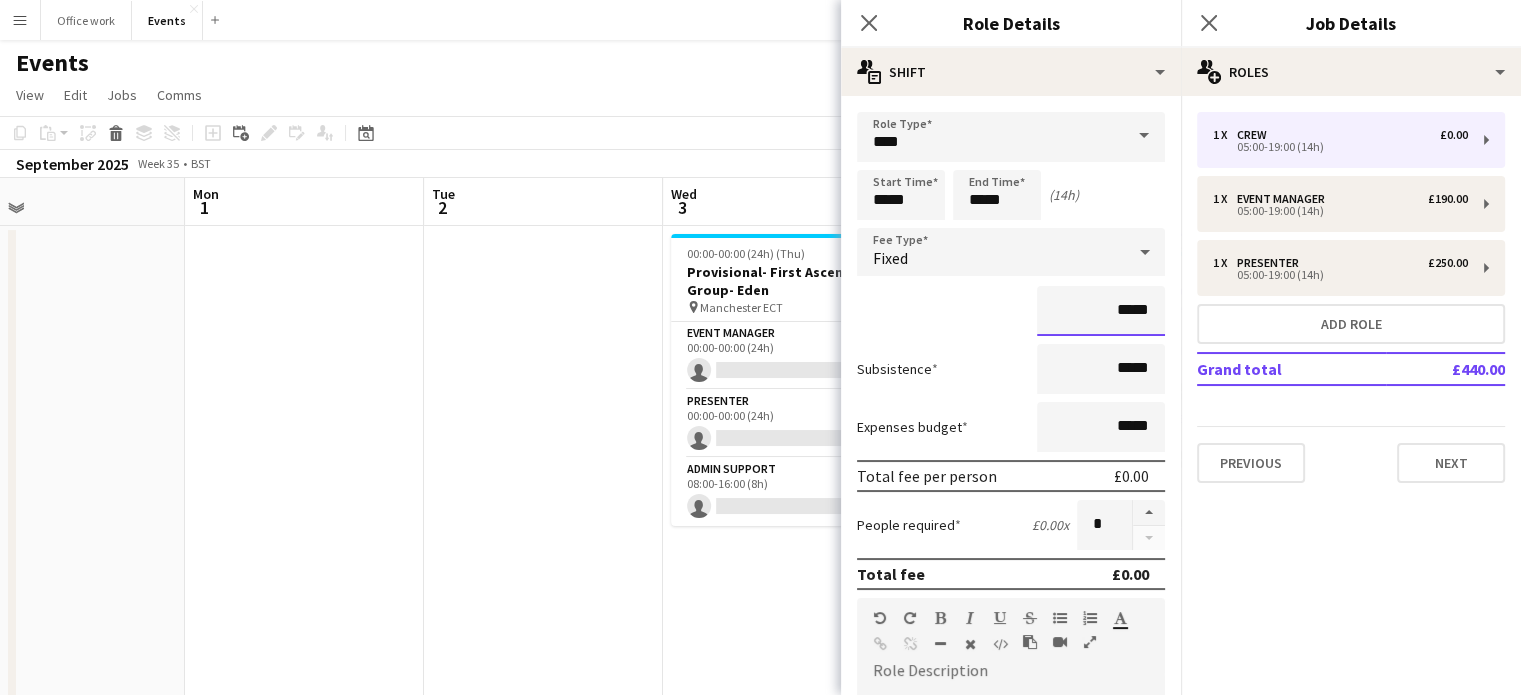 click on "*****" at bounding box center (1101, 311) 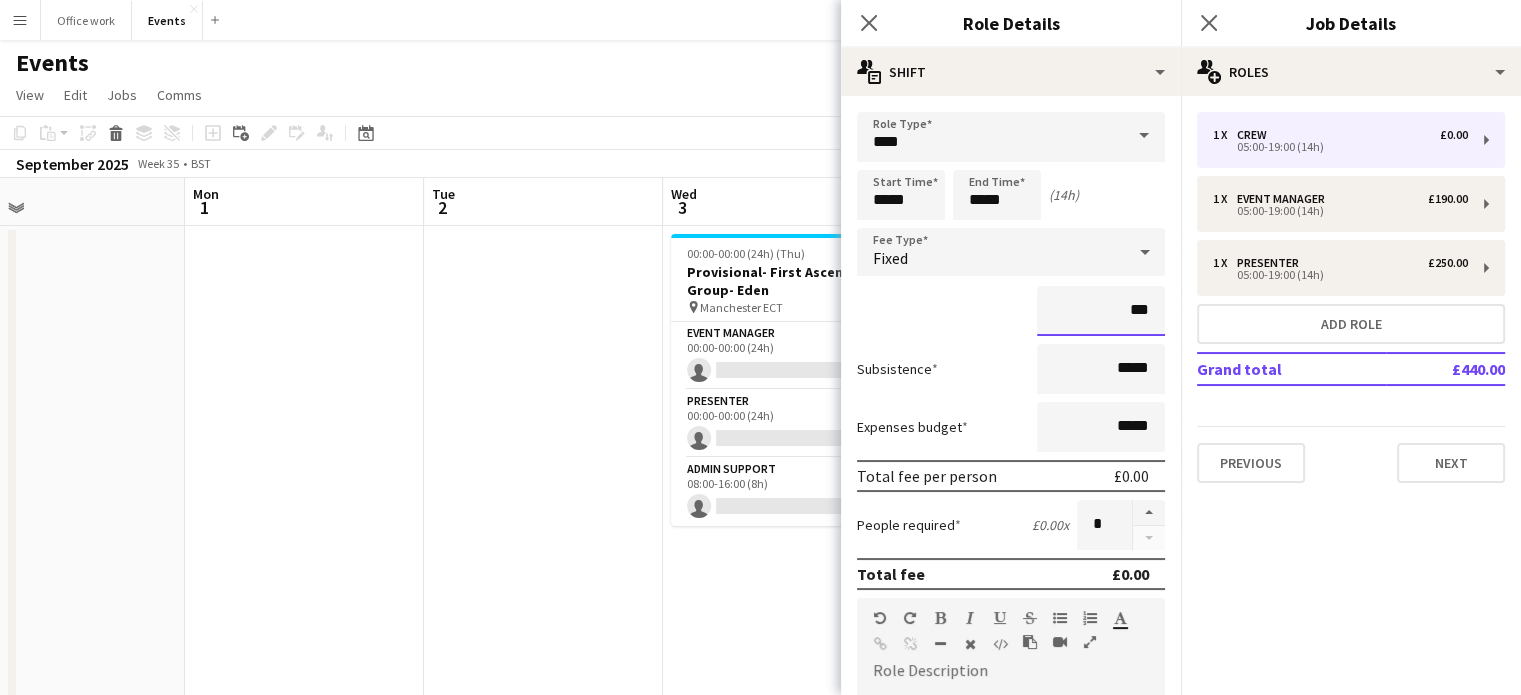 type on "**" 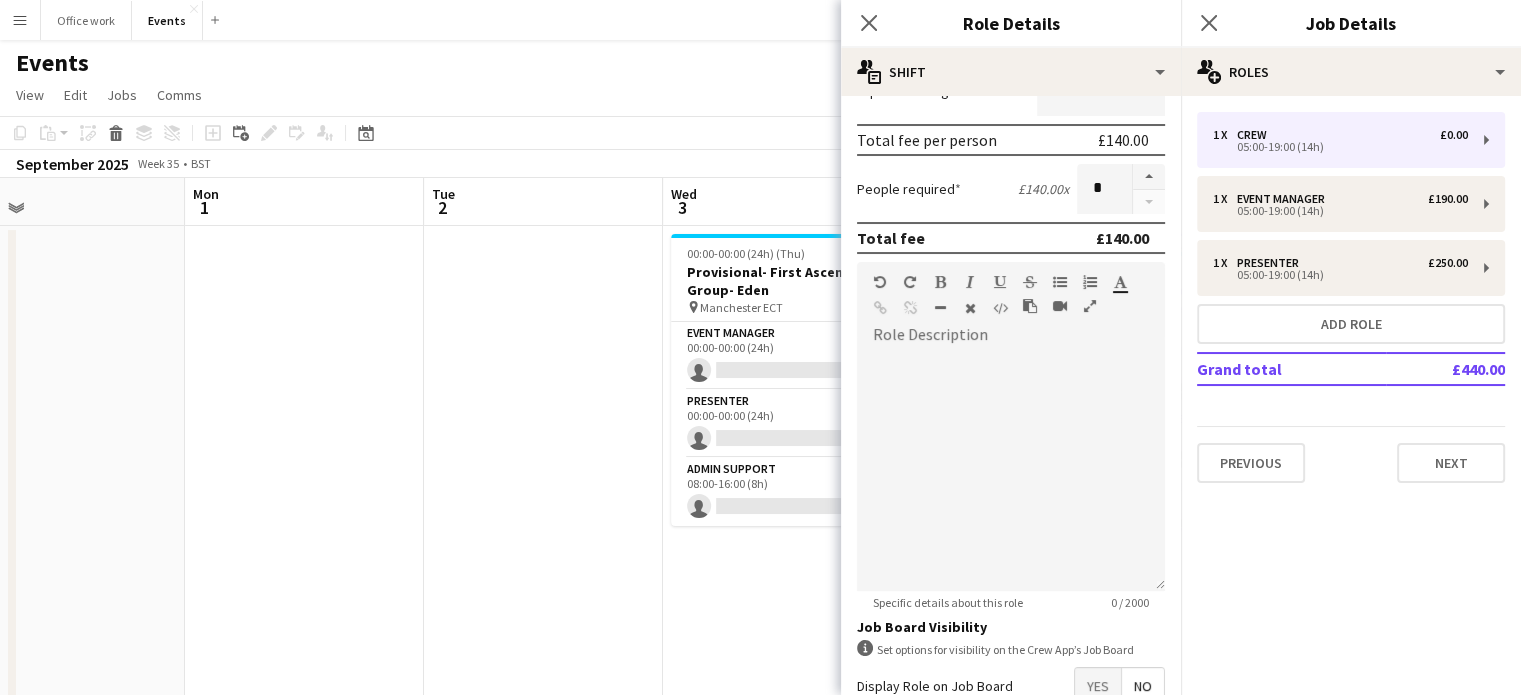 scroll, scrollTop: 455, scrollLeft: 0, axis: vertical 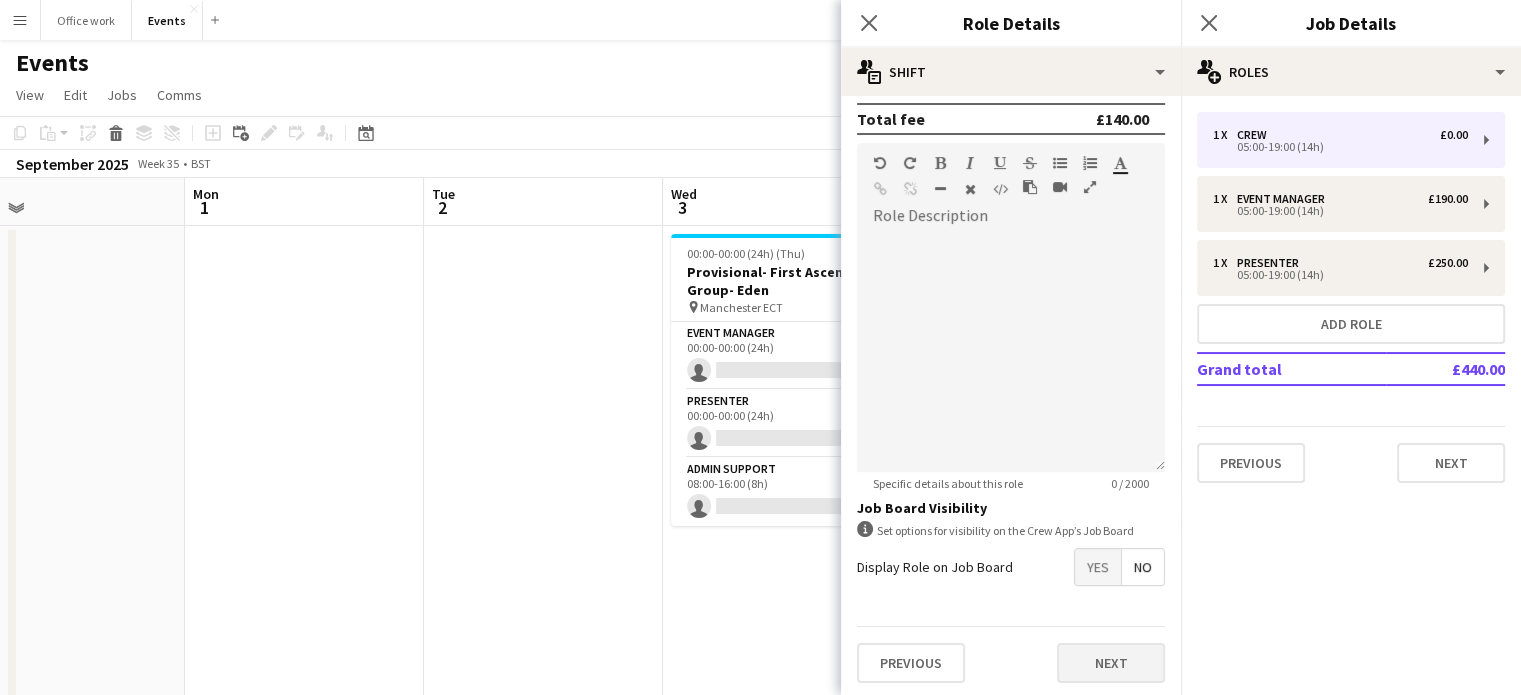 type on "****" 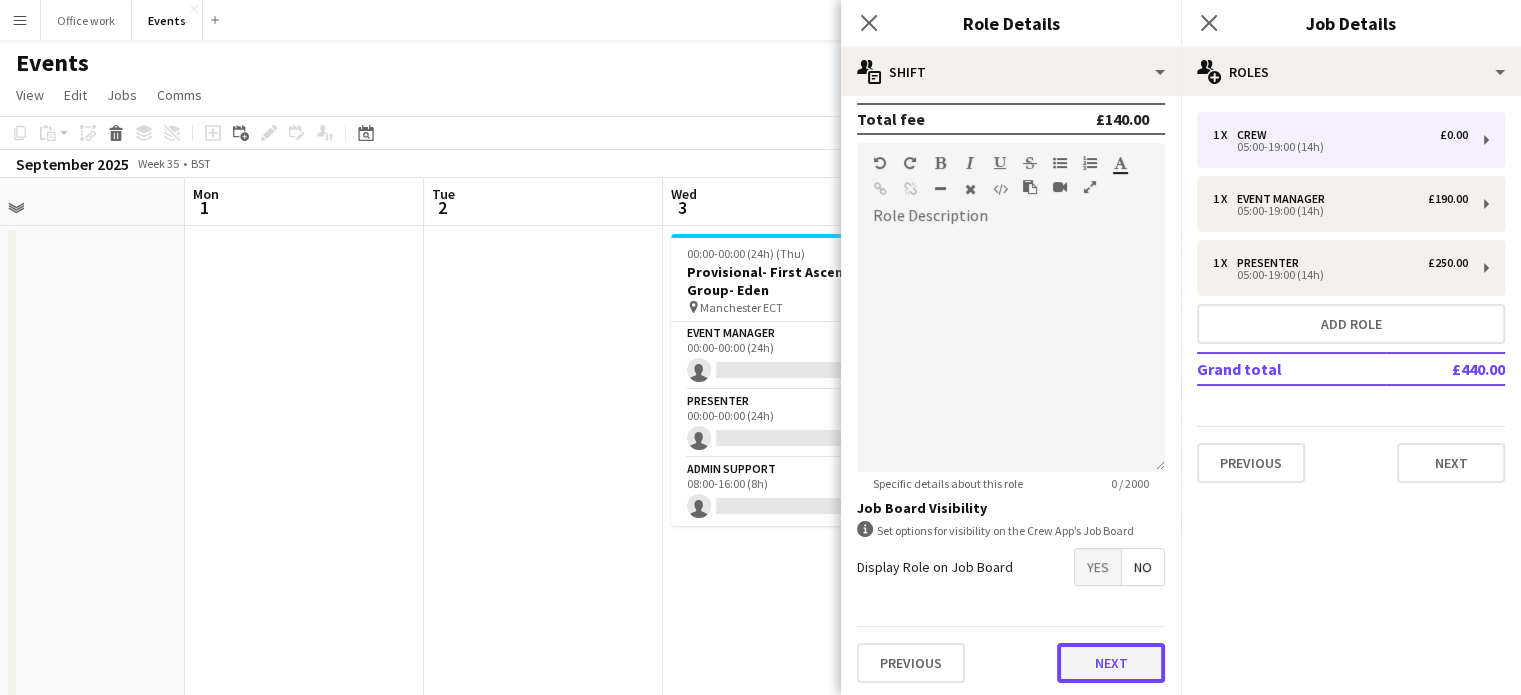 click on "Next" at bounding box center (1111, 663) 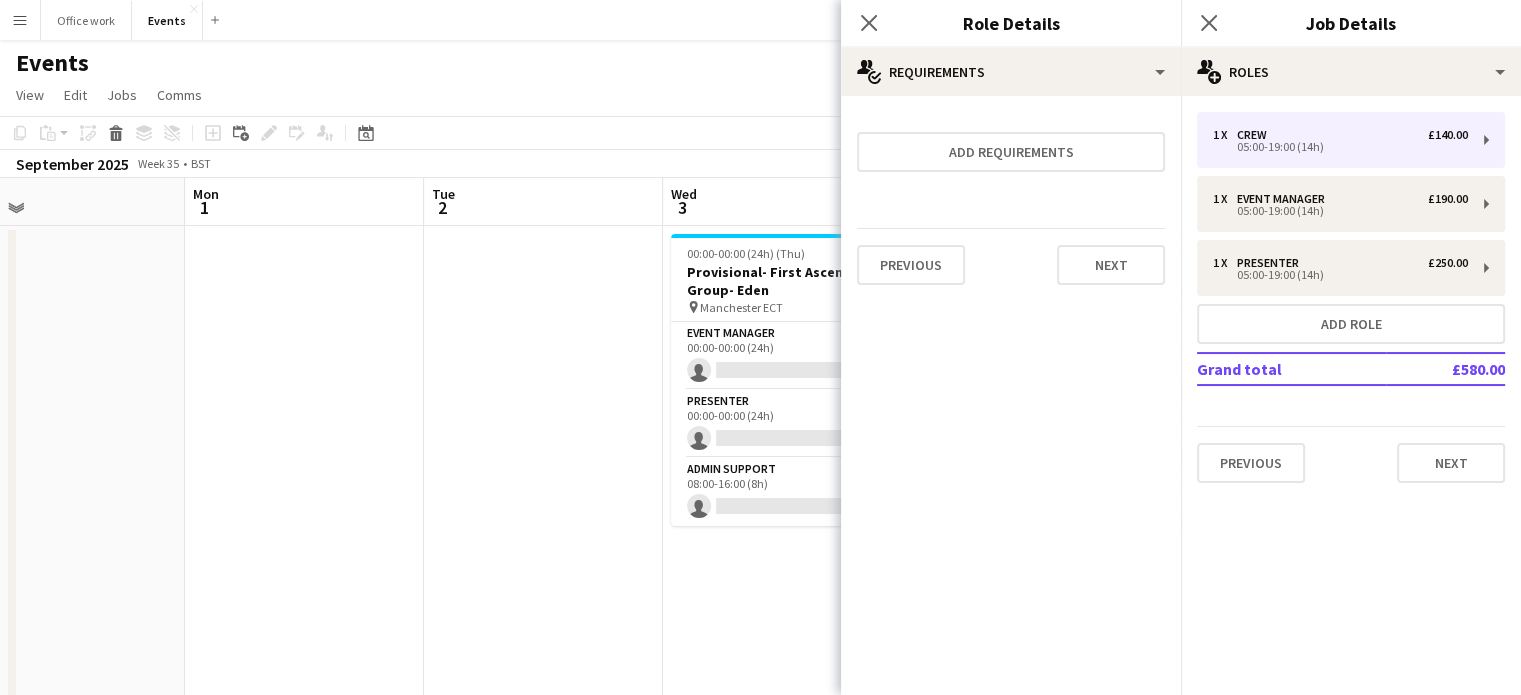 scroll, scrollTop: 0, scrollLeft: 0, axis: both 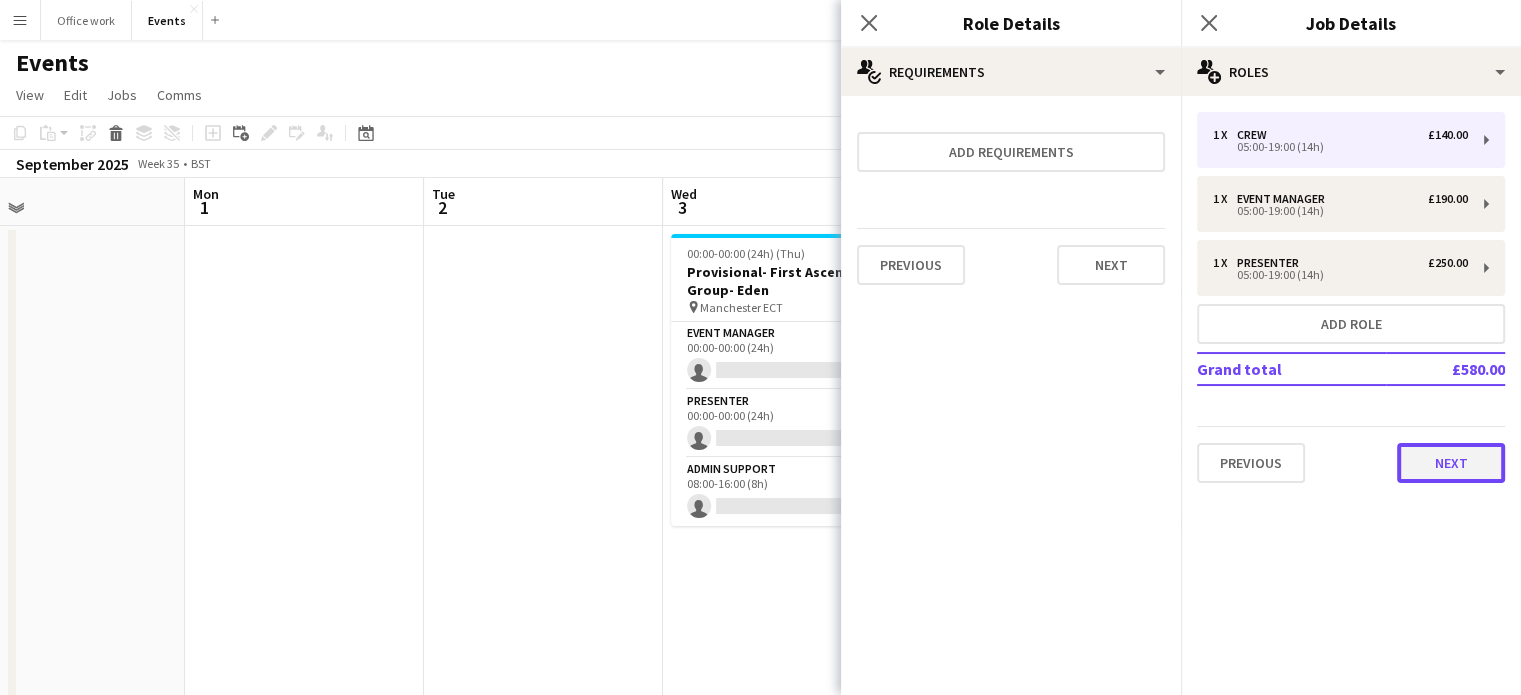 click on "Next" at bounding box center (1451, 463) 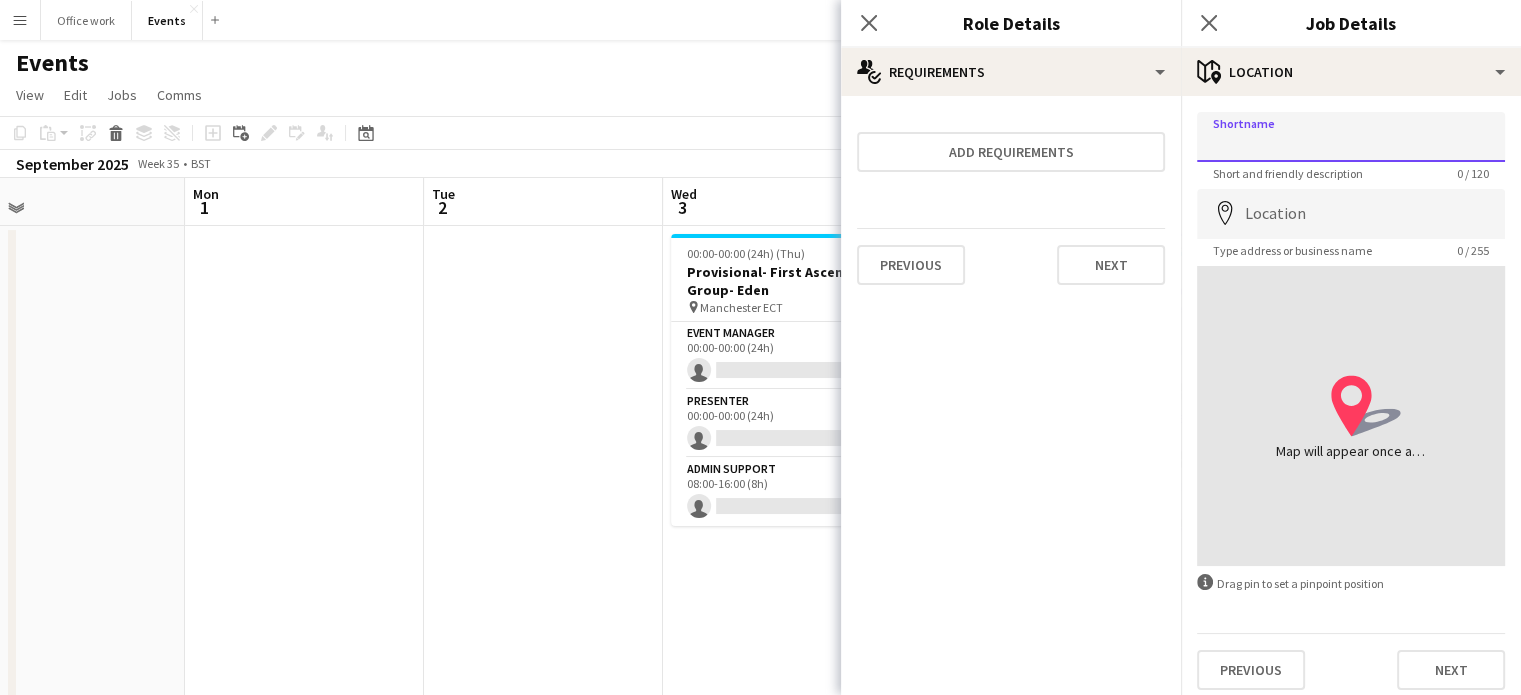 click on "Shortname" at bounding box center [1351, 137] 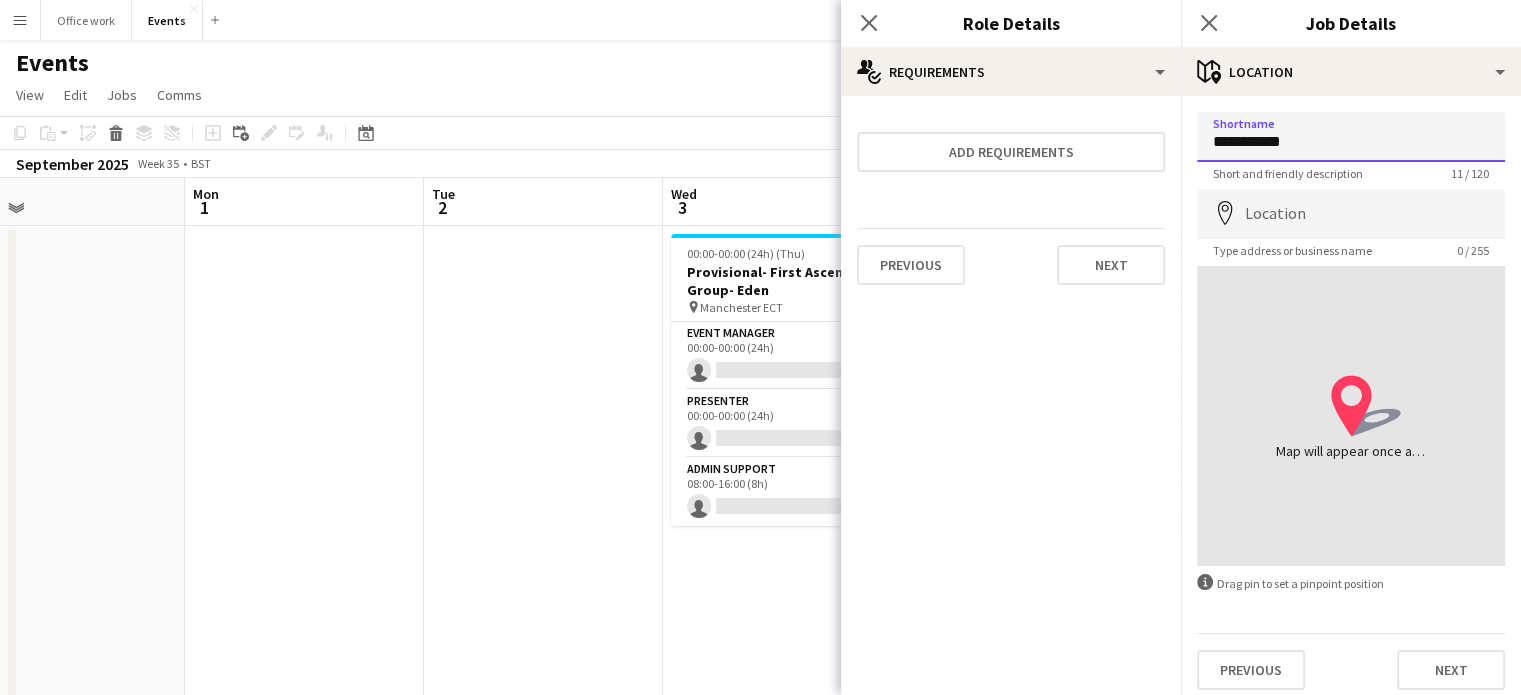 type on "**********" 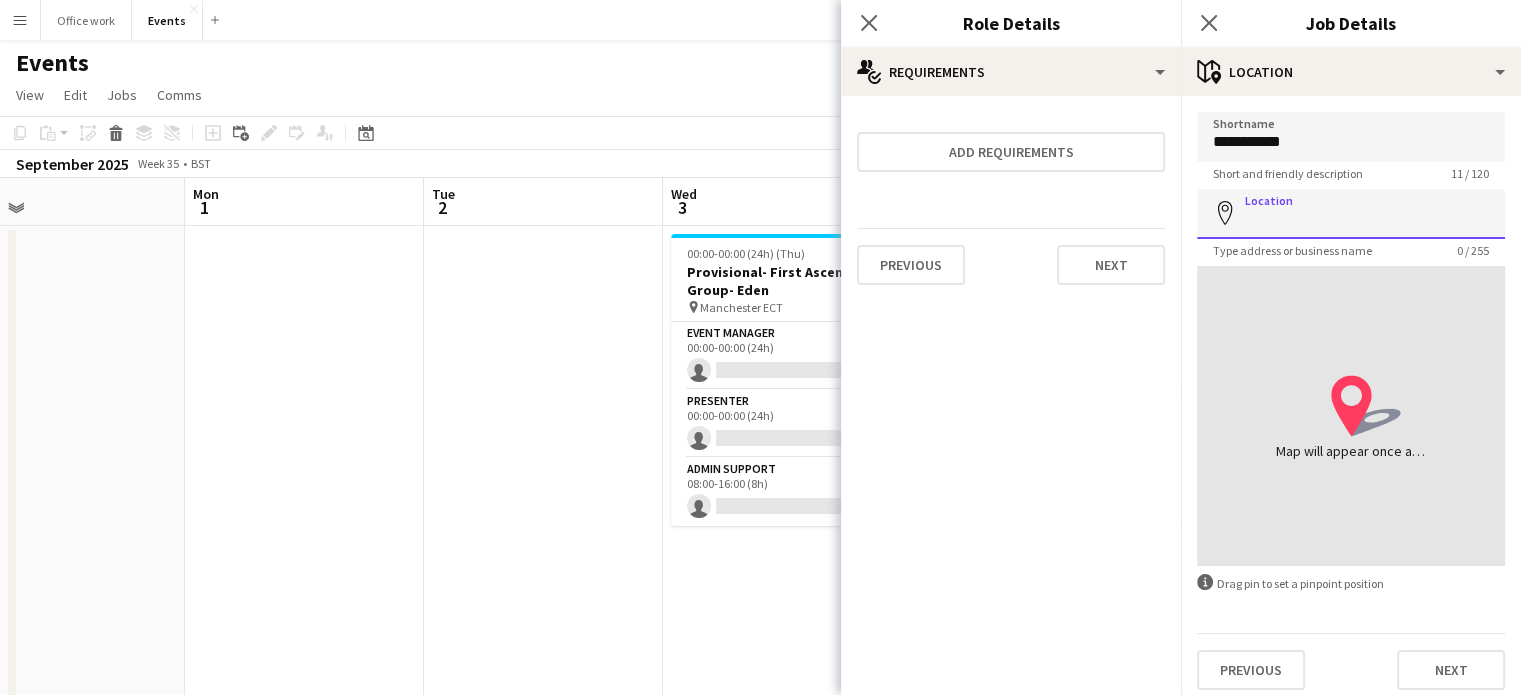 click on "Location" at bounding box center (1351, 214) 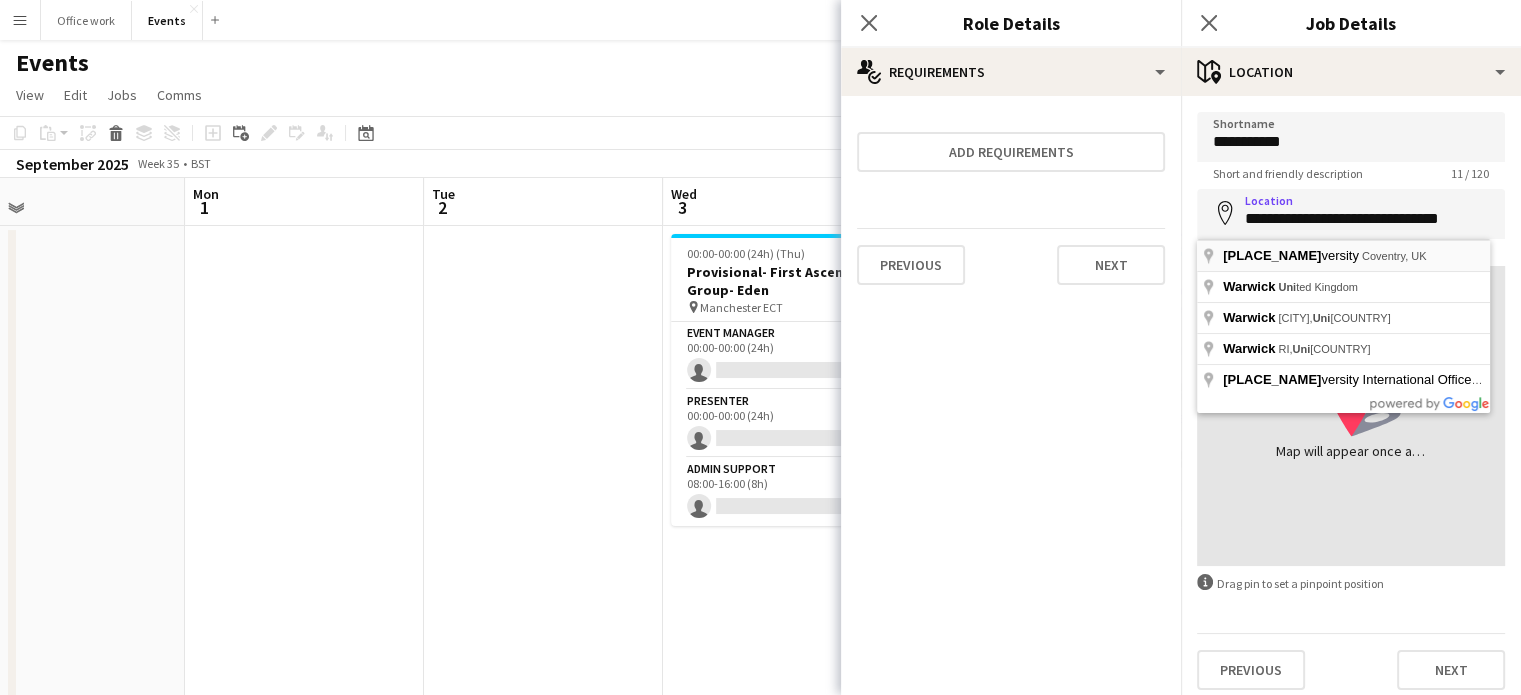 type on "**********" 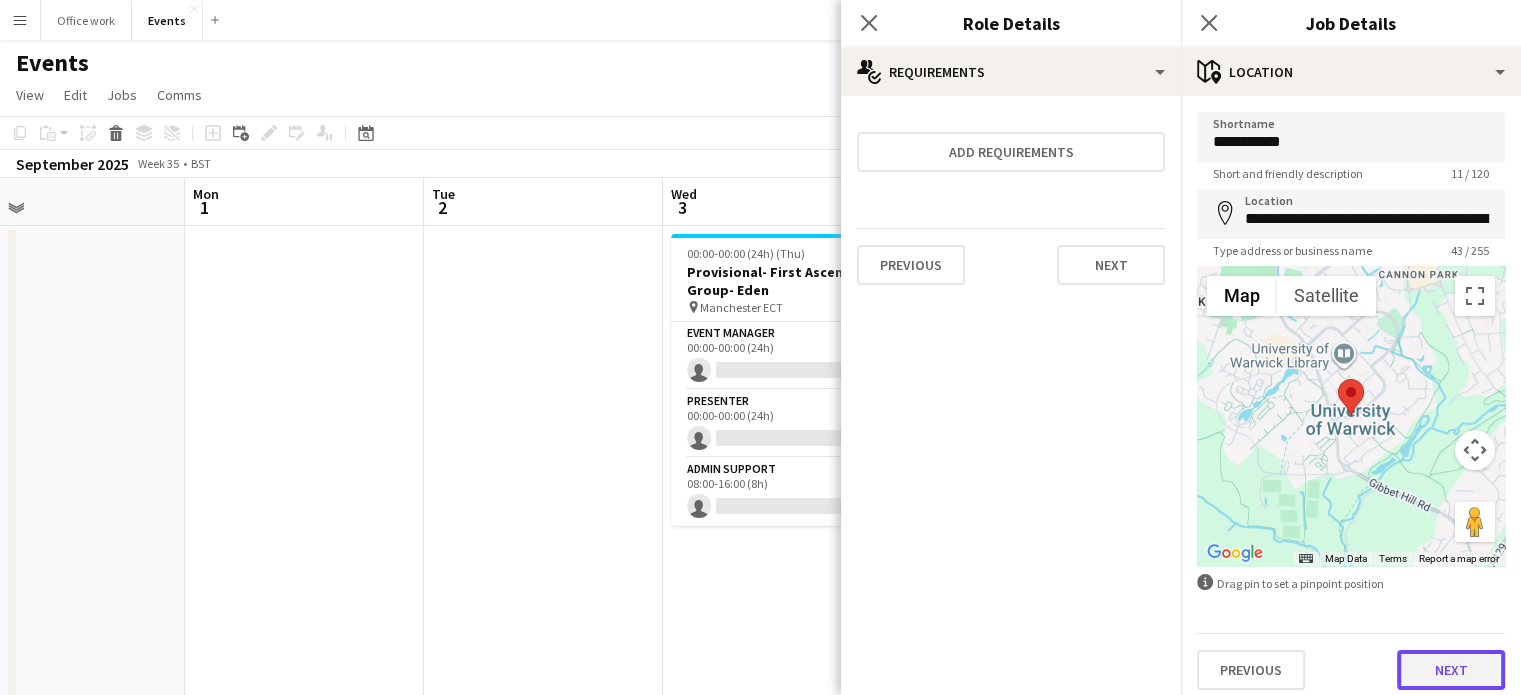 click on "Next" at bounding box center (1451, 670) 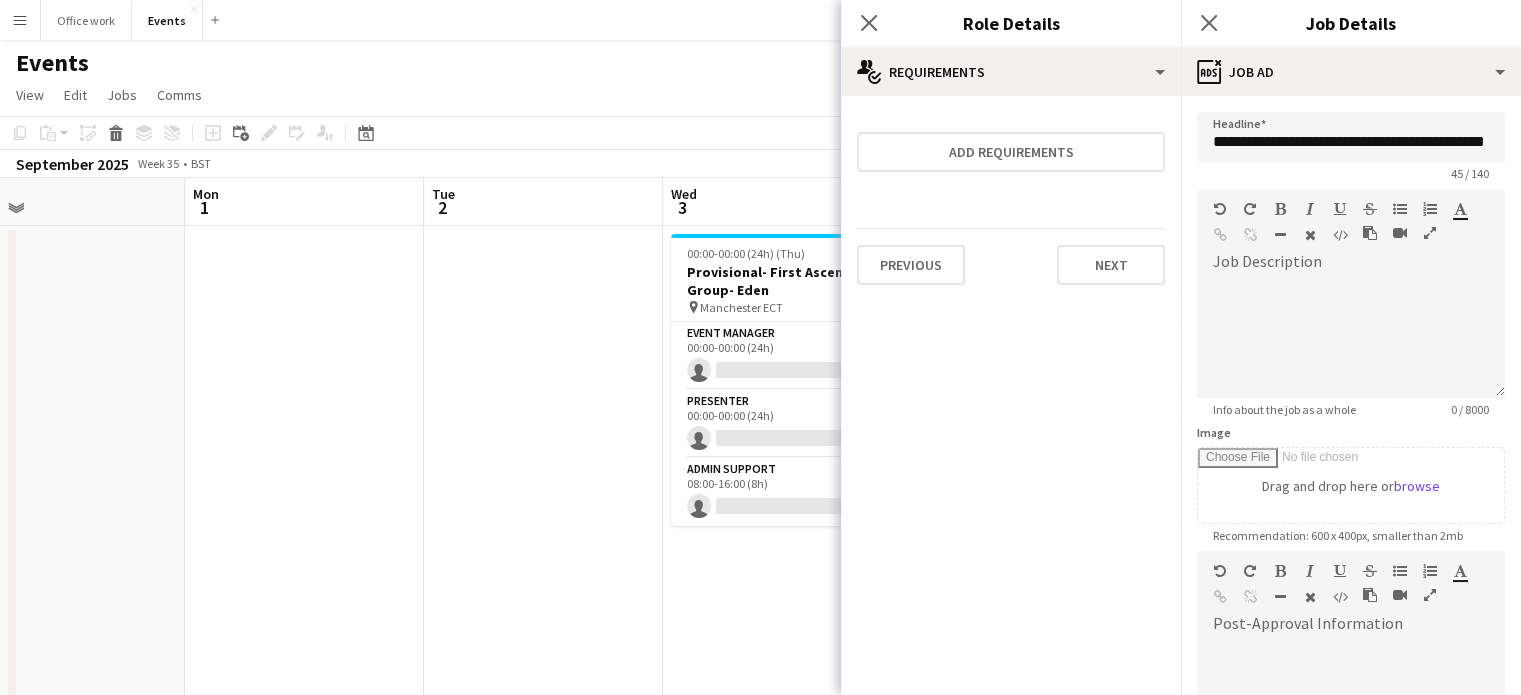 scroll, scrollTop: 369, scrollLeft: 0, axis: vertical 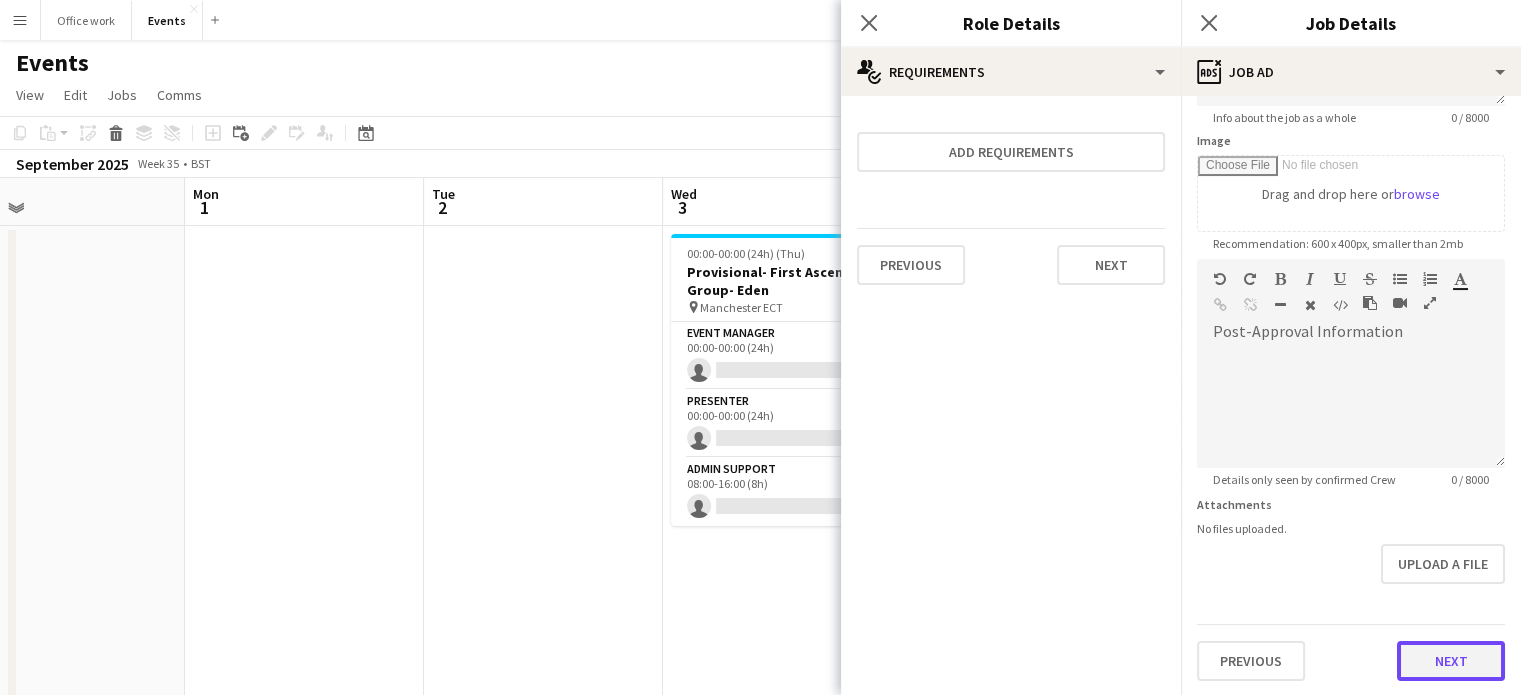 click on "**********" at bounding box center [1351, 250] 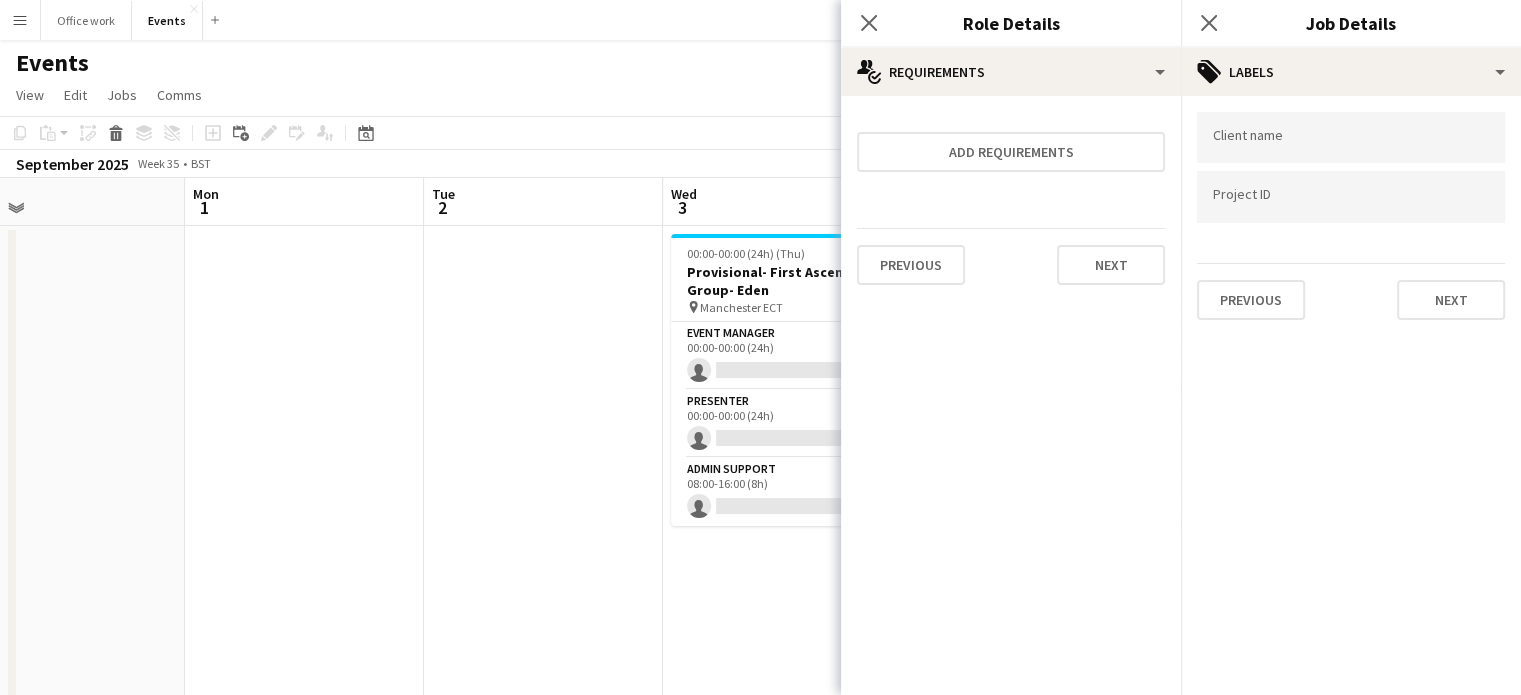 scroll, scrollTop: 0, scrollLeft: 0, axis: both 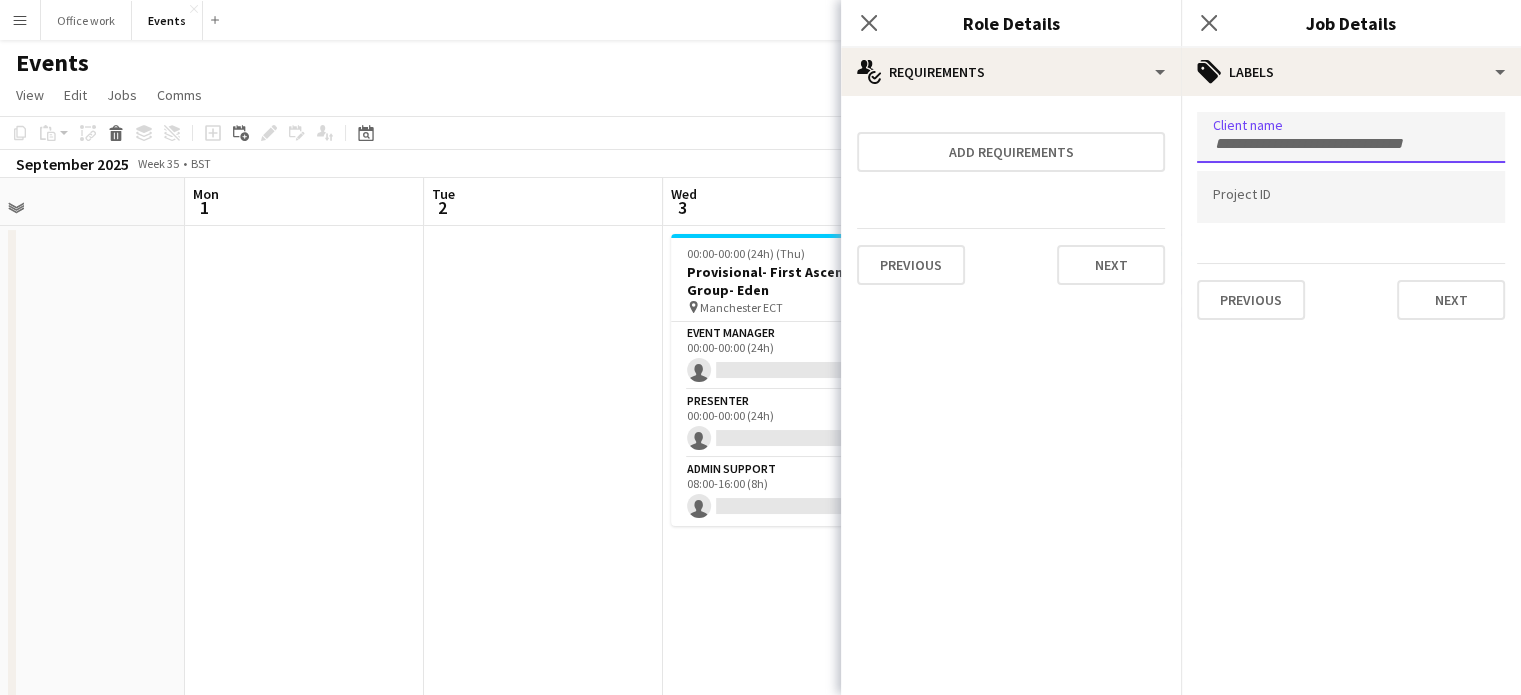 click at bounding box center [1351, 144] 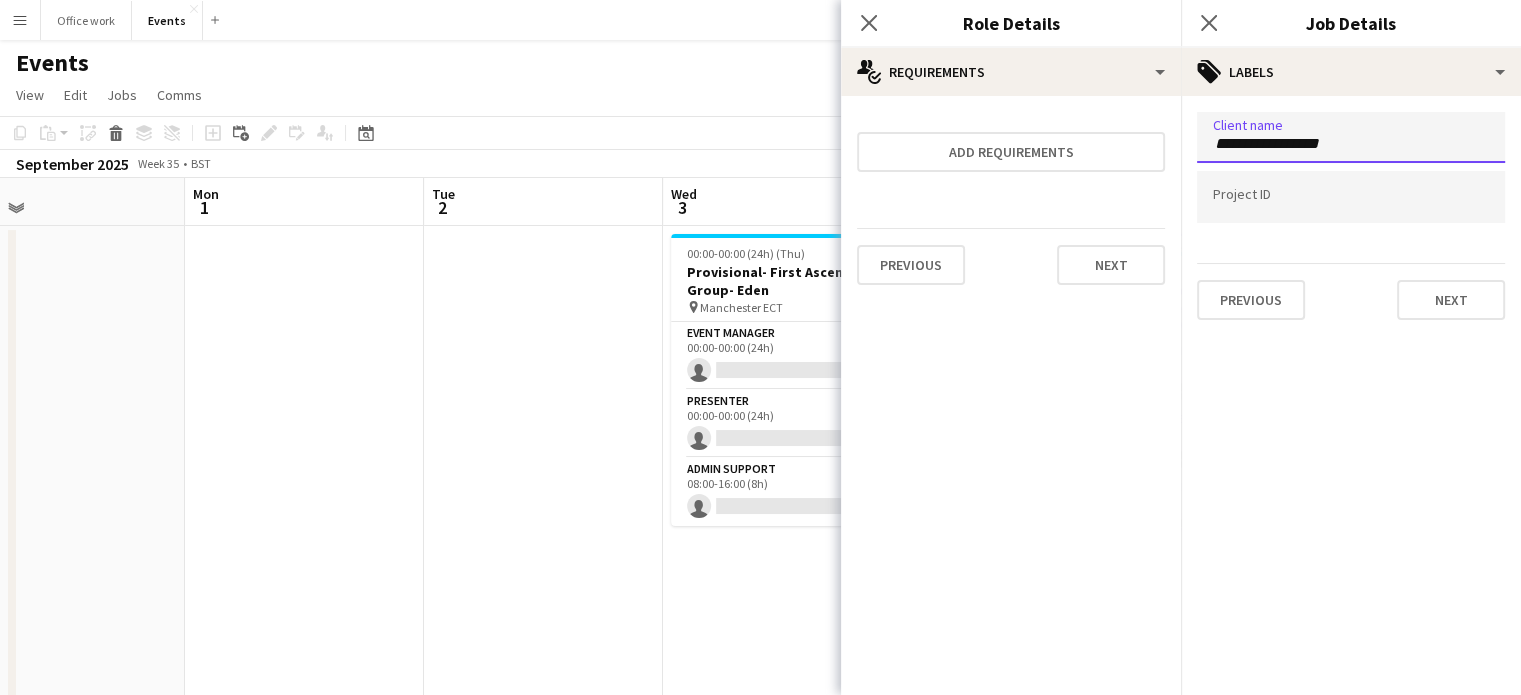 type on "**********" 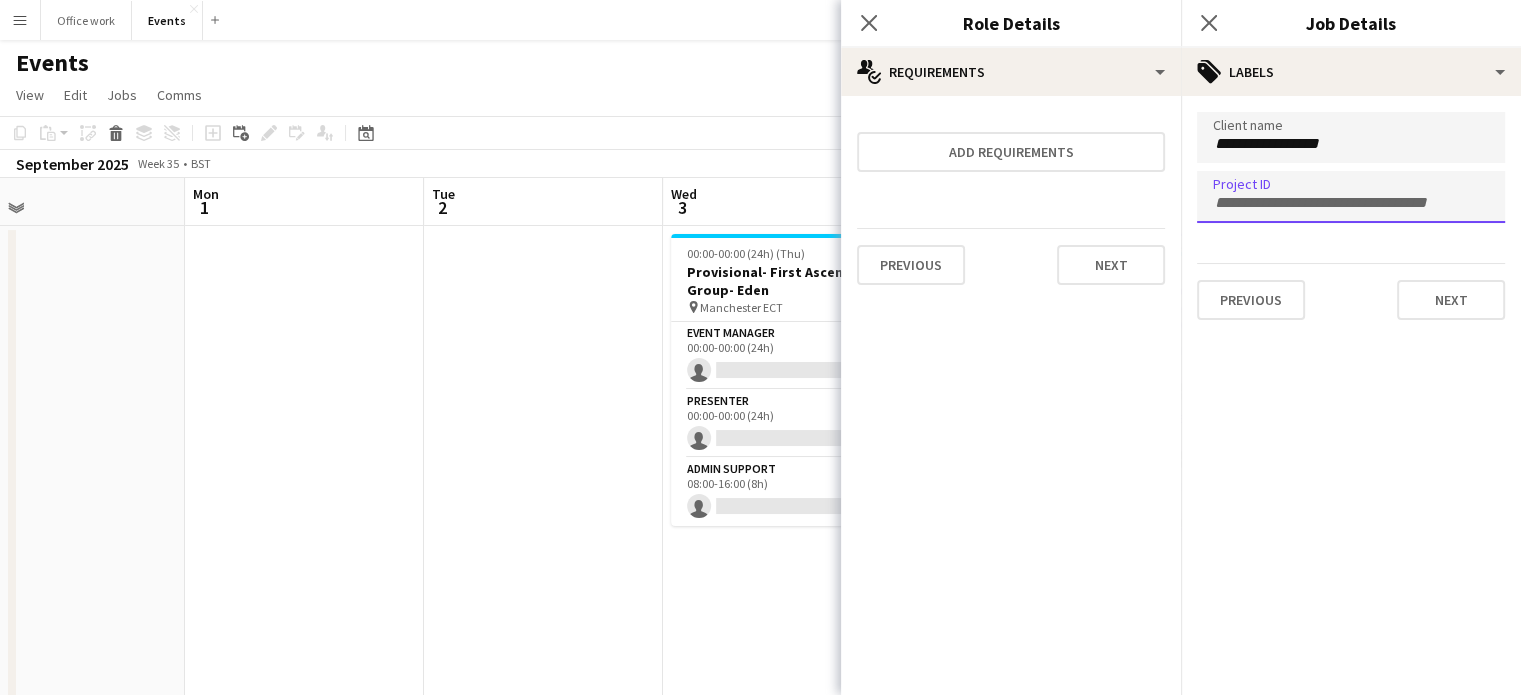 click at bounding box center [1351, 203] 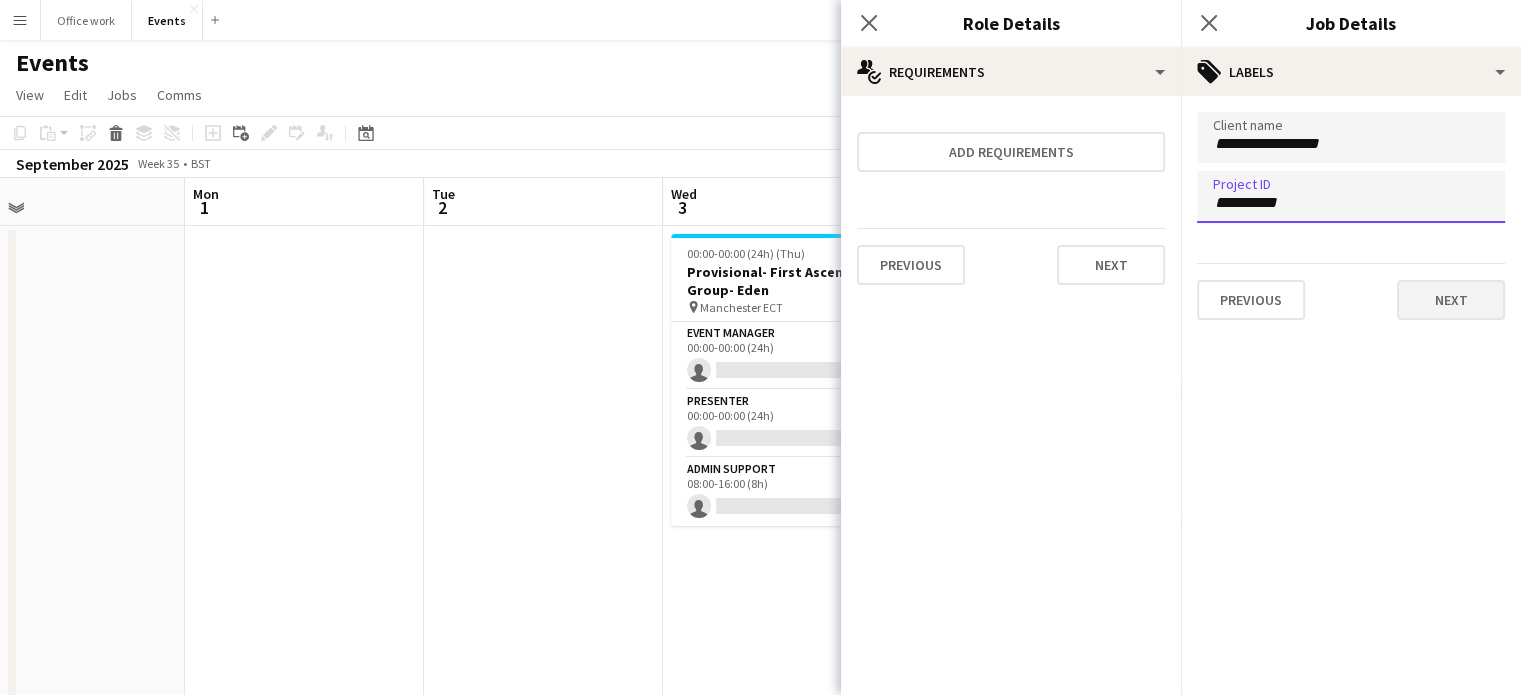 type on "**********" 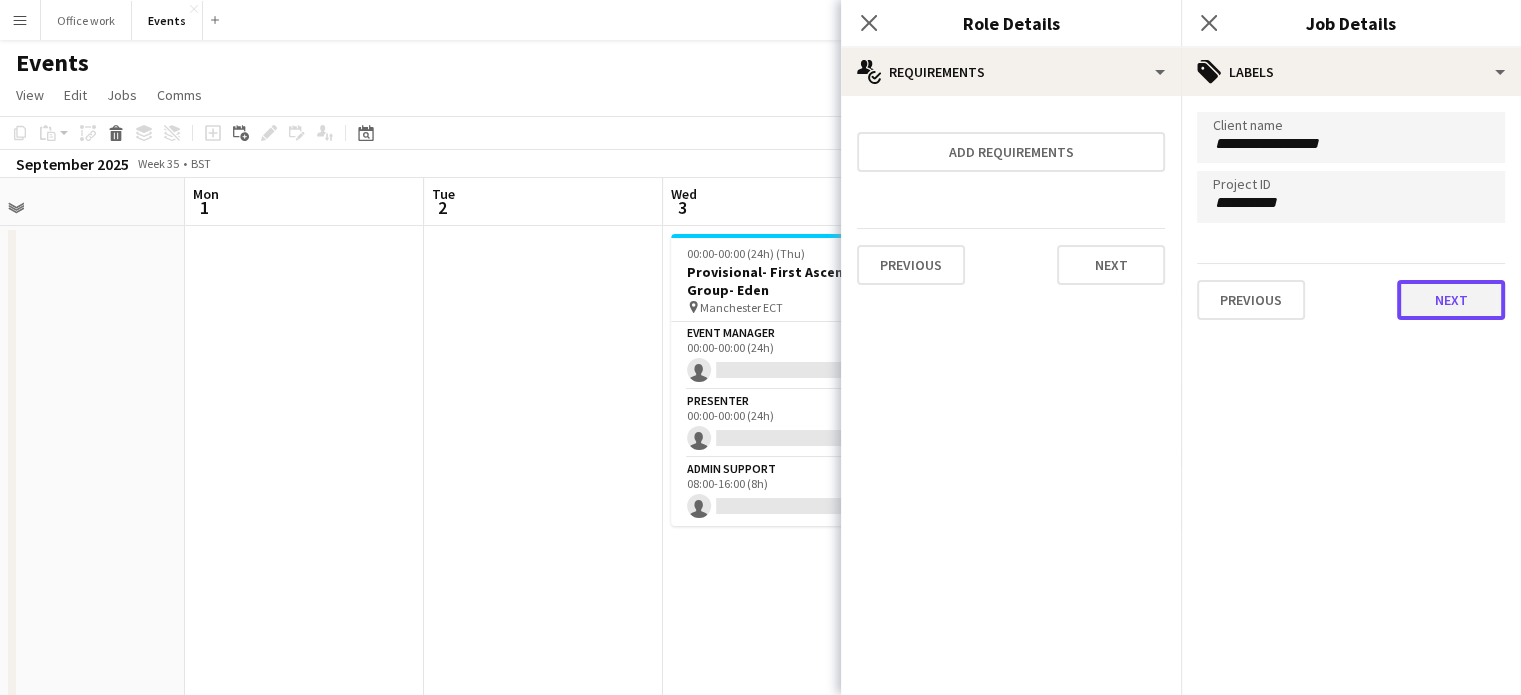 click on "Next" at bounding box center [1451, 300] 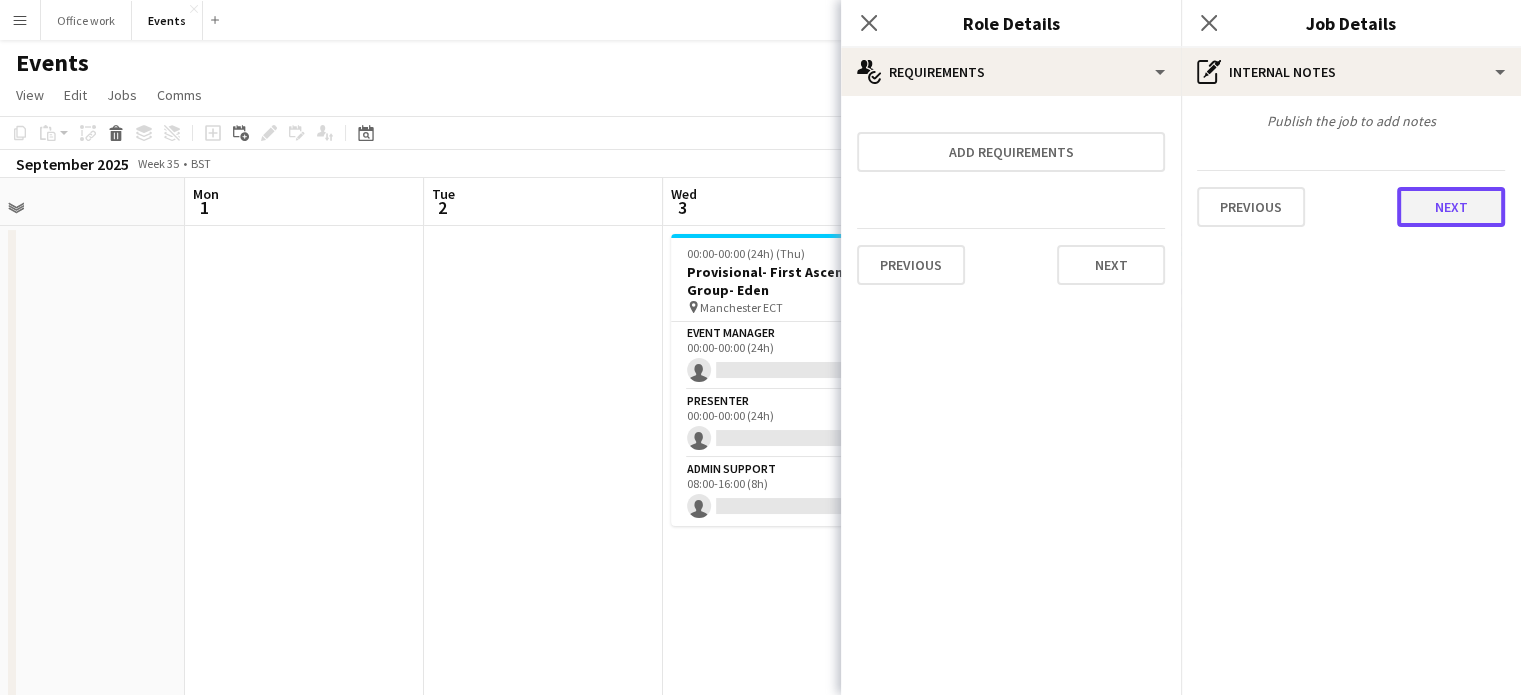 click on "Next" at bounding box center [1451, 207] 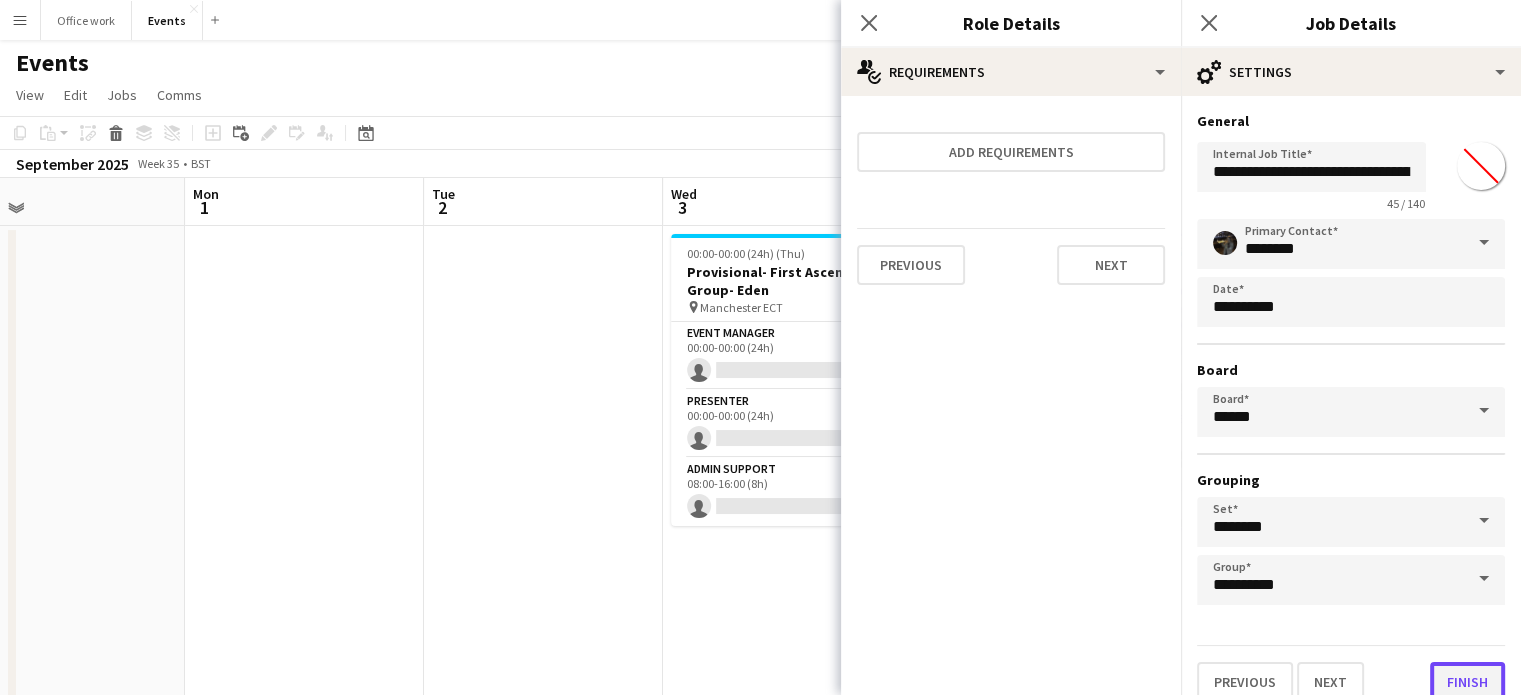 click on "Finish" at bounding box center [1467, 682] 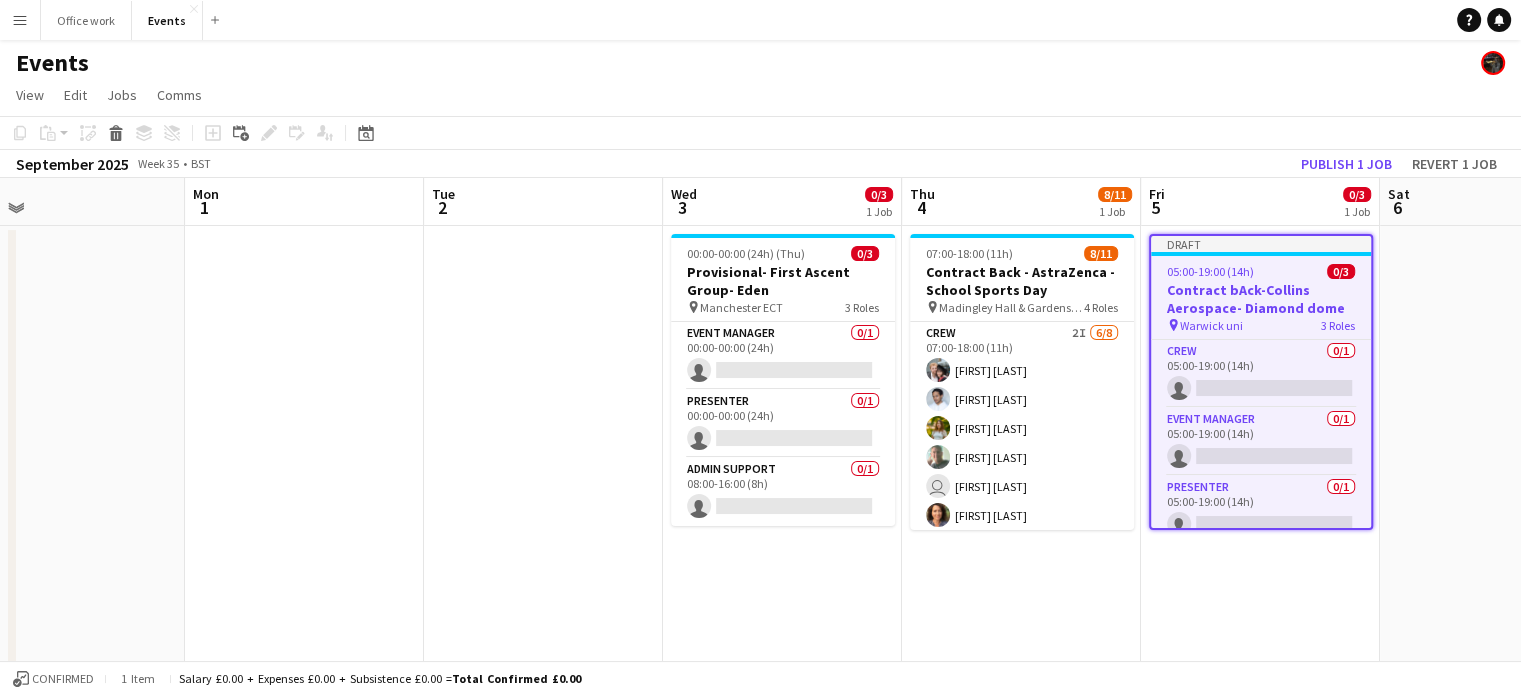 click at bounding box center (1499, 701) 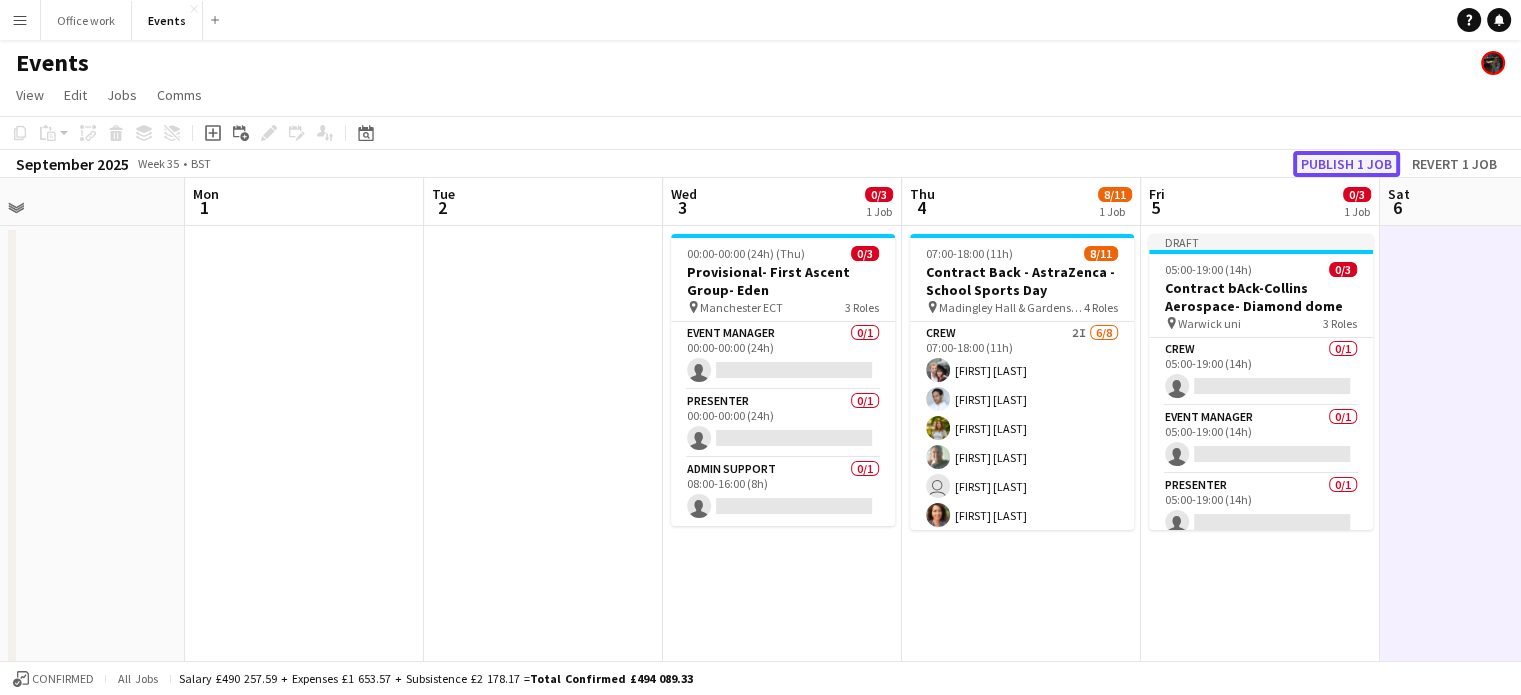 click on "Publish 1 job" 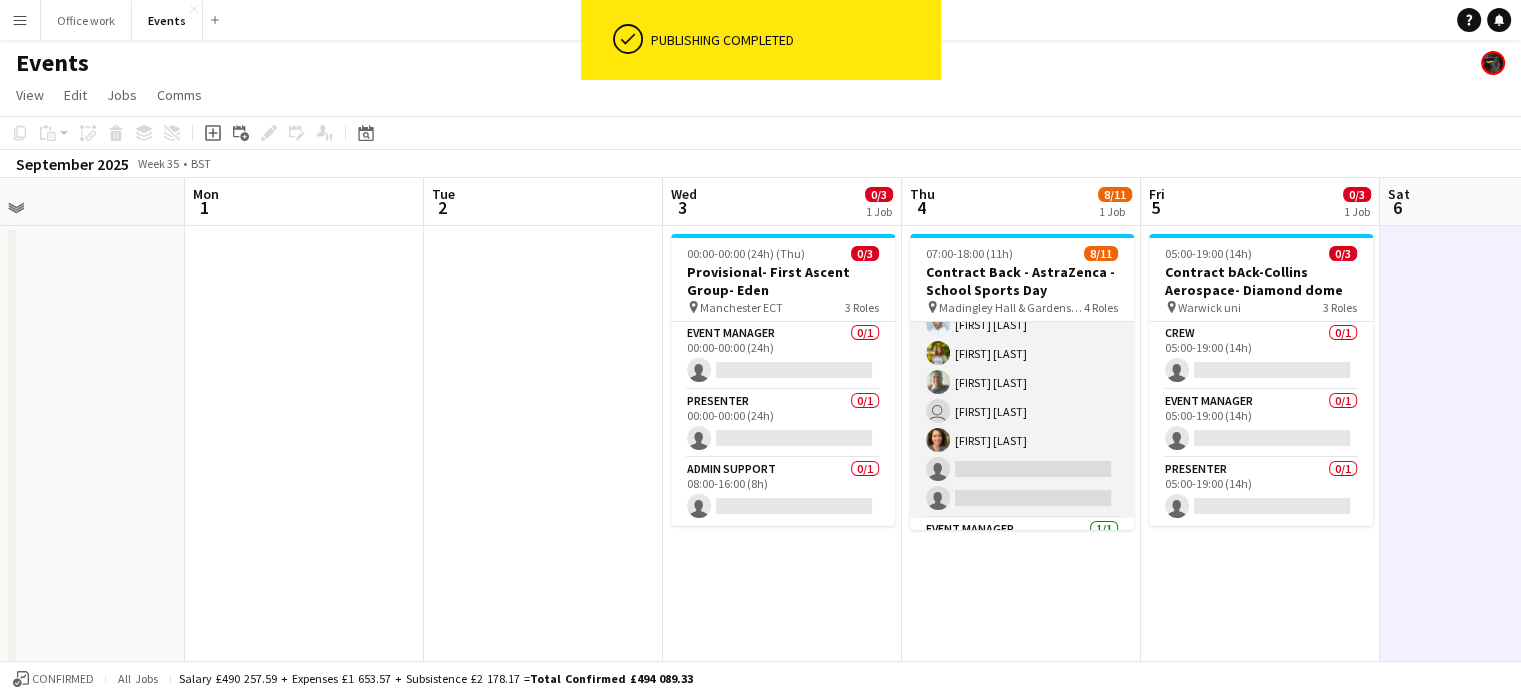 scroll, scrollTop: 0, scrollLeft: 0, axis: both 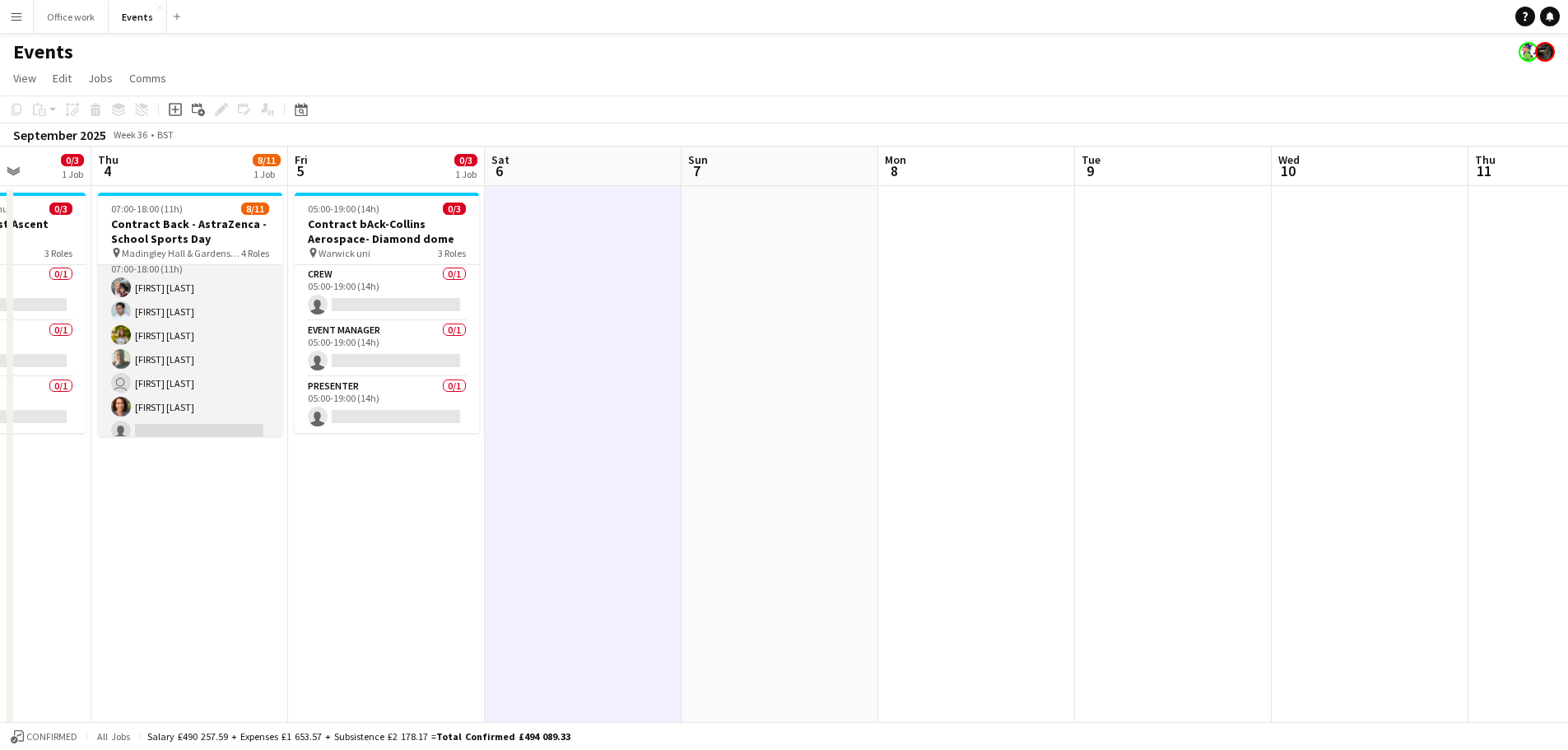 click on "Crew   2I   6/8   07:00-18:00 (11h)
[FIRST] [LAST] [FIRST] [LAST] [FIRST] [LAST] [FIRST] [LAST]
user
[FIRST] [LAST] [FIRST] [LAST]
single-neutral-actions
single-neutral-actions" at bounding box center [190, 359] 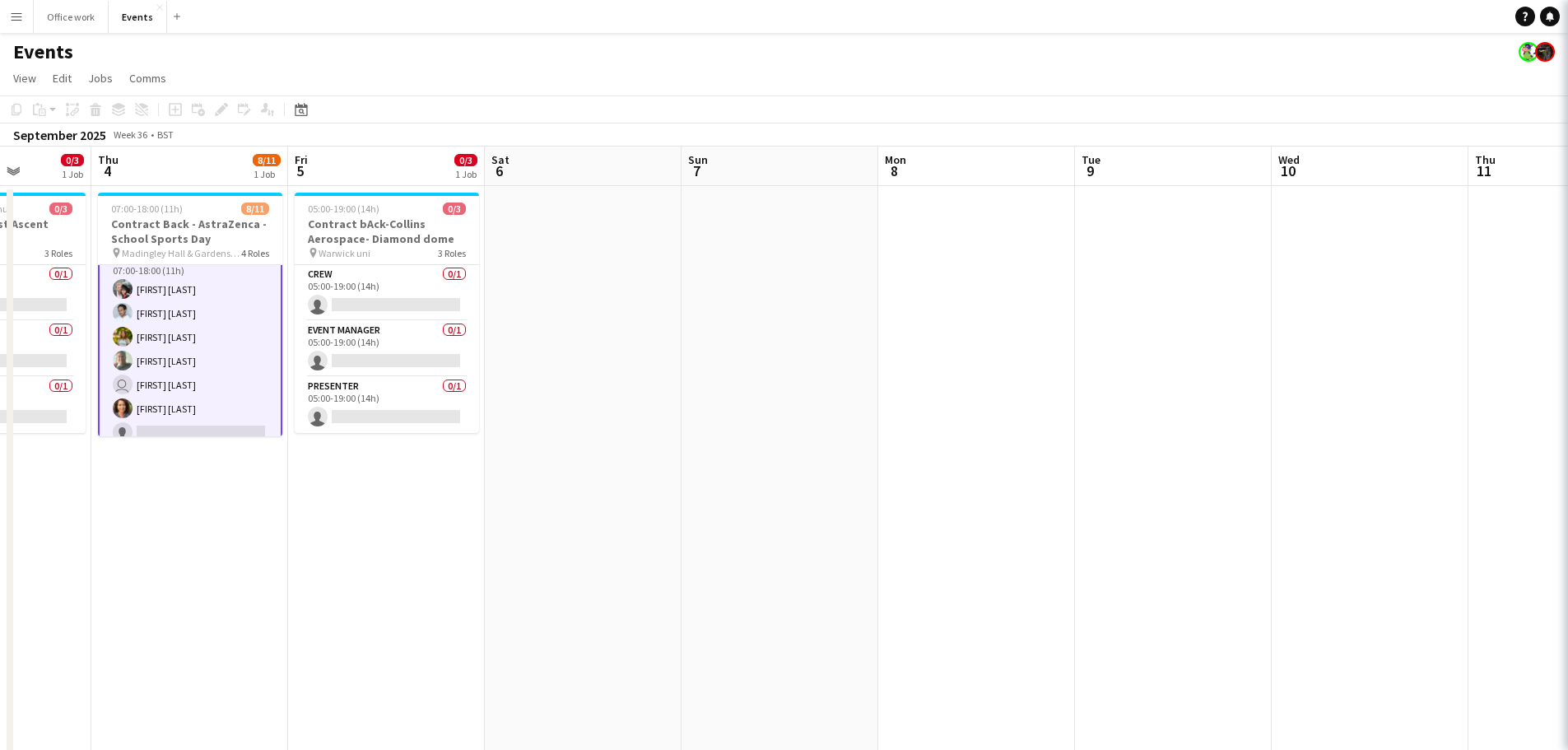 scroll, scrollTop: 19, scrollLeft: 0, axis: vertical 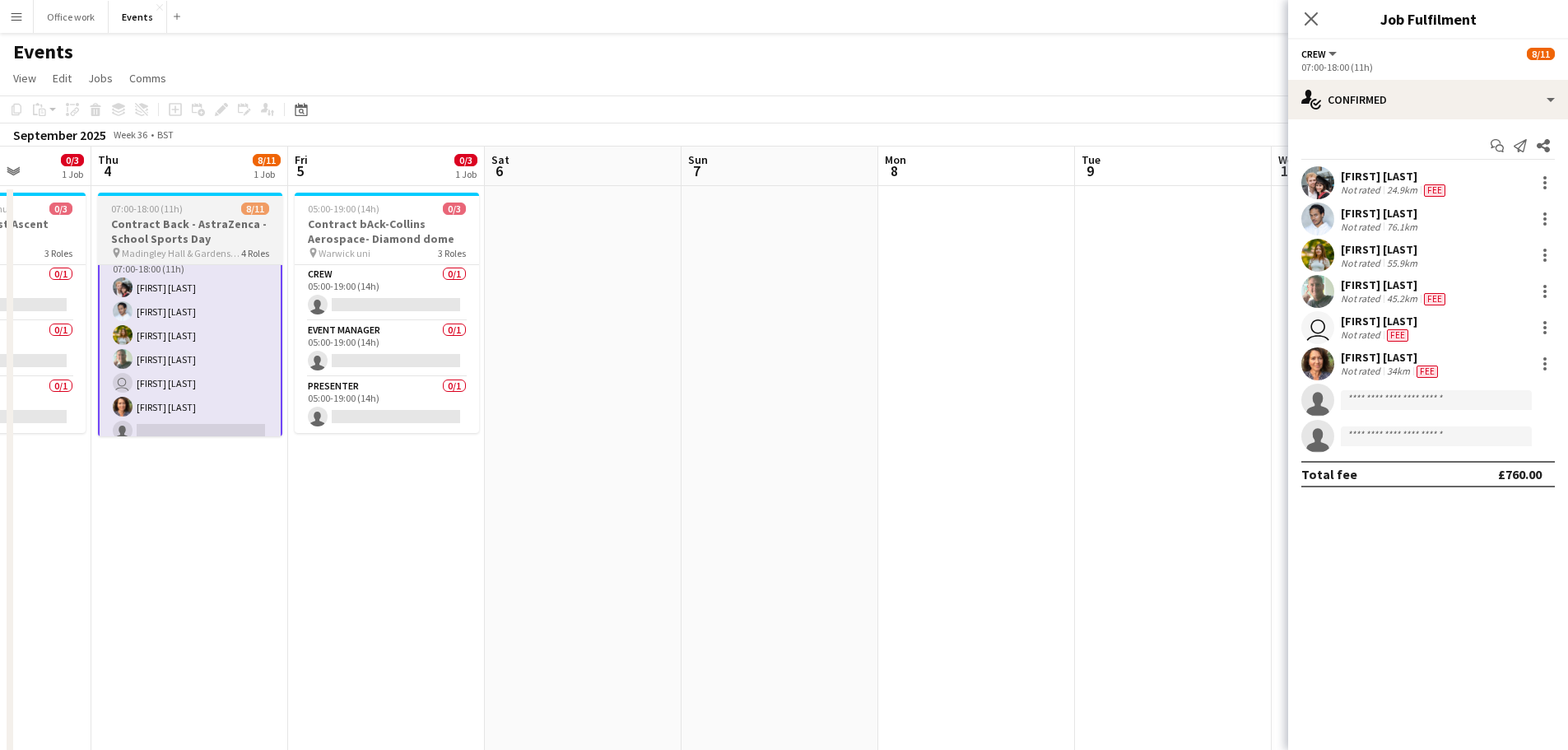click on "Contract Back - AstraZenca - School Sports Day" at bounding box center (190, 231) 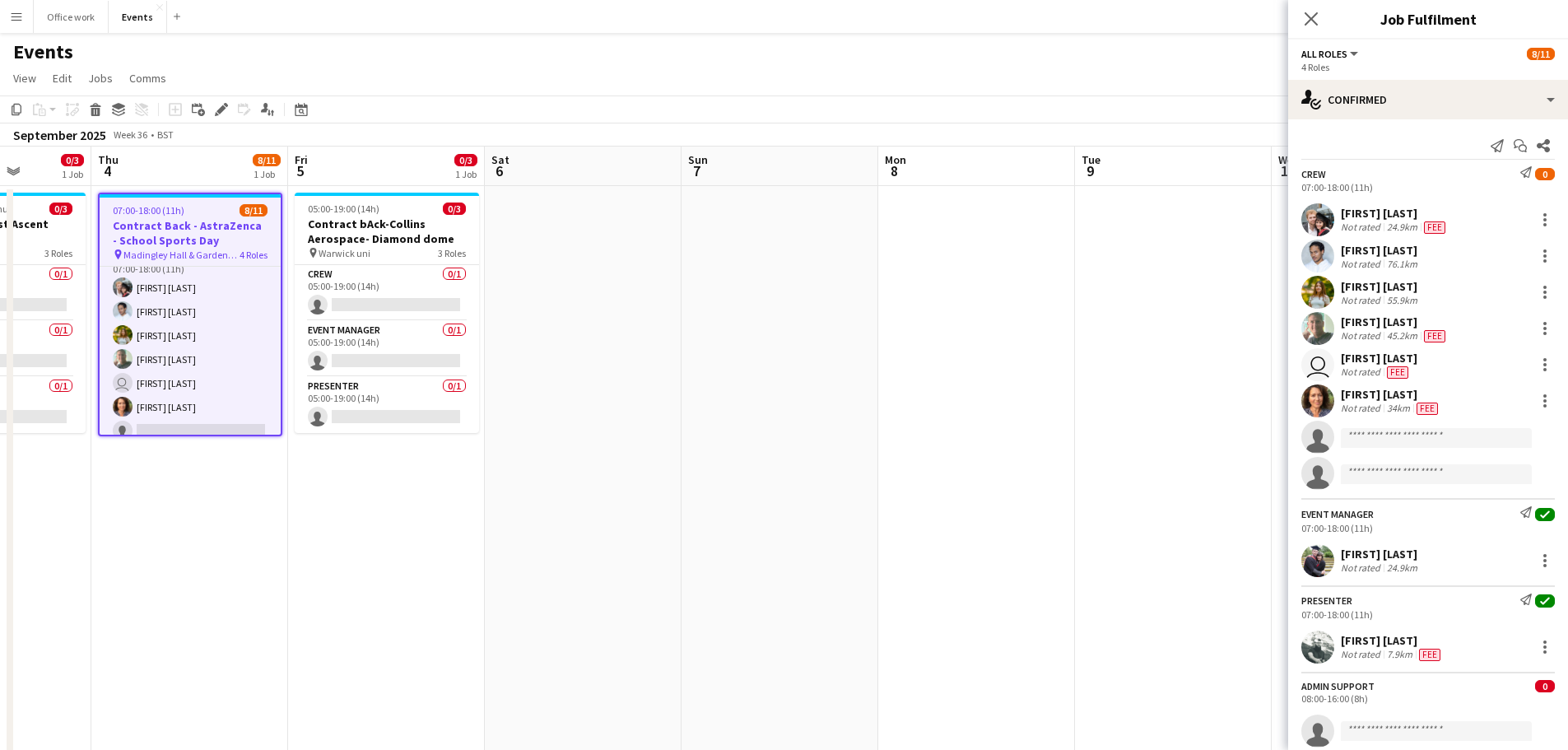 scroll, scrollTop: 17, scrollLeft: 0, axis: vertical 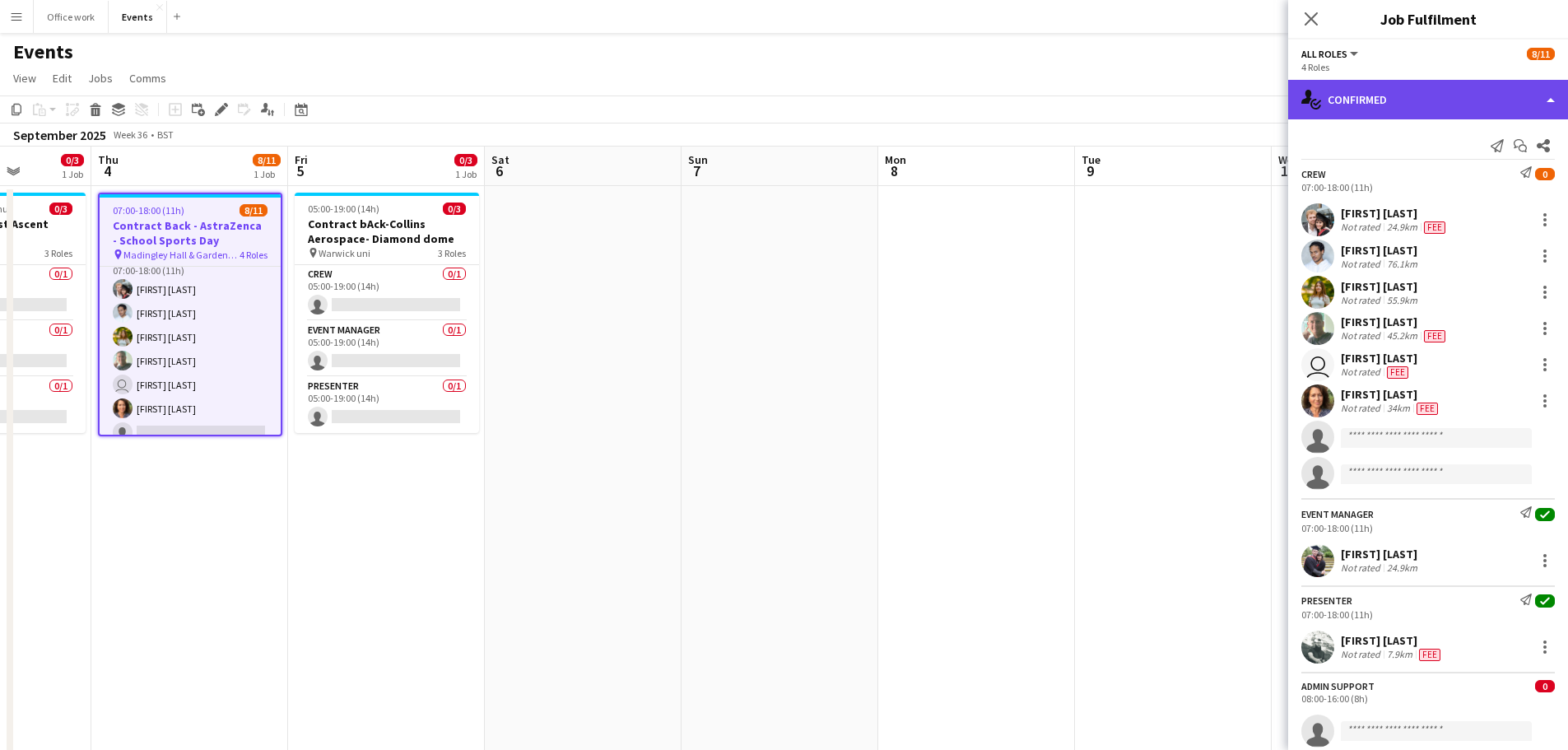 click on "single-neutral-actions-check-2
Confirmed" 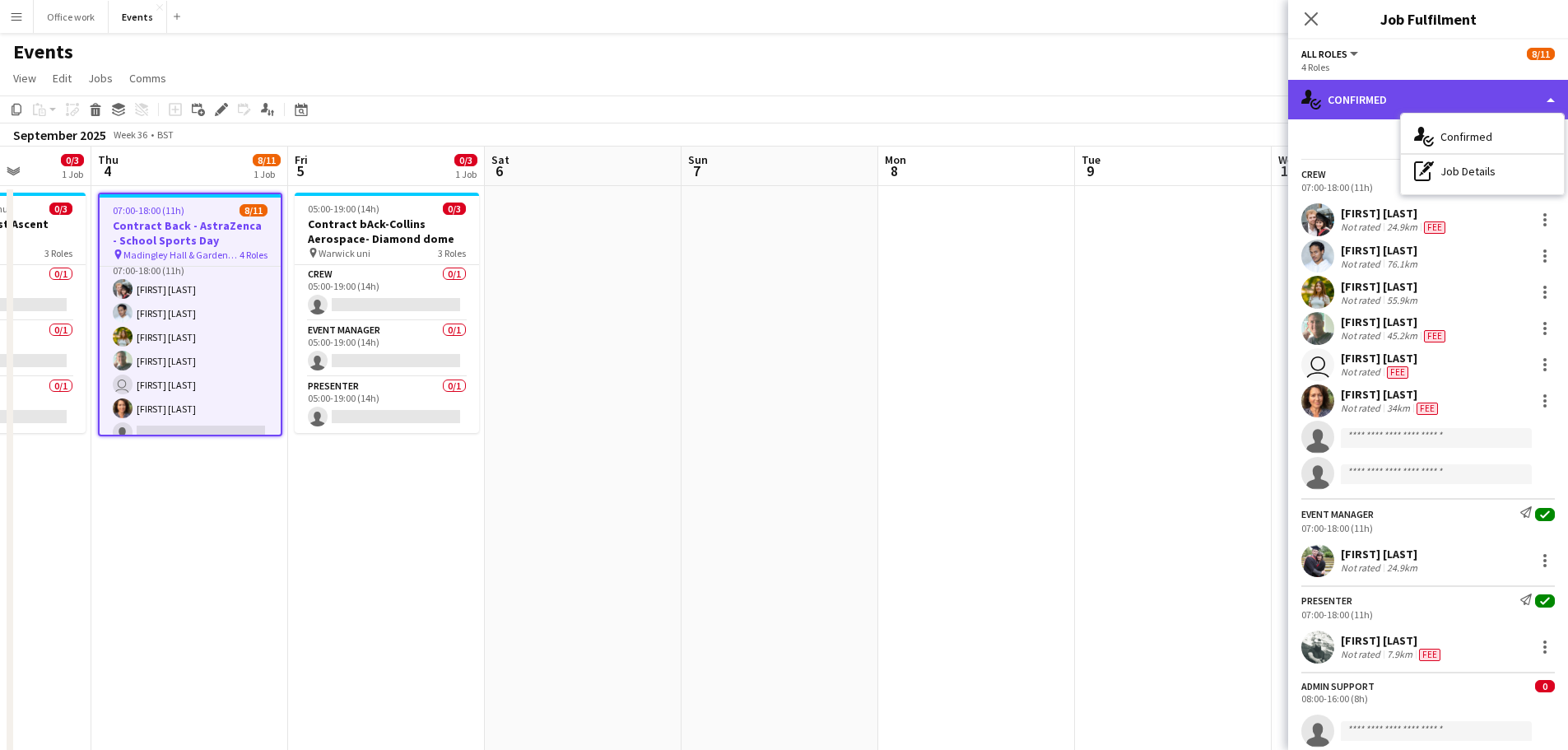 click on "single-neutral-actions-check-2
Confirmed" 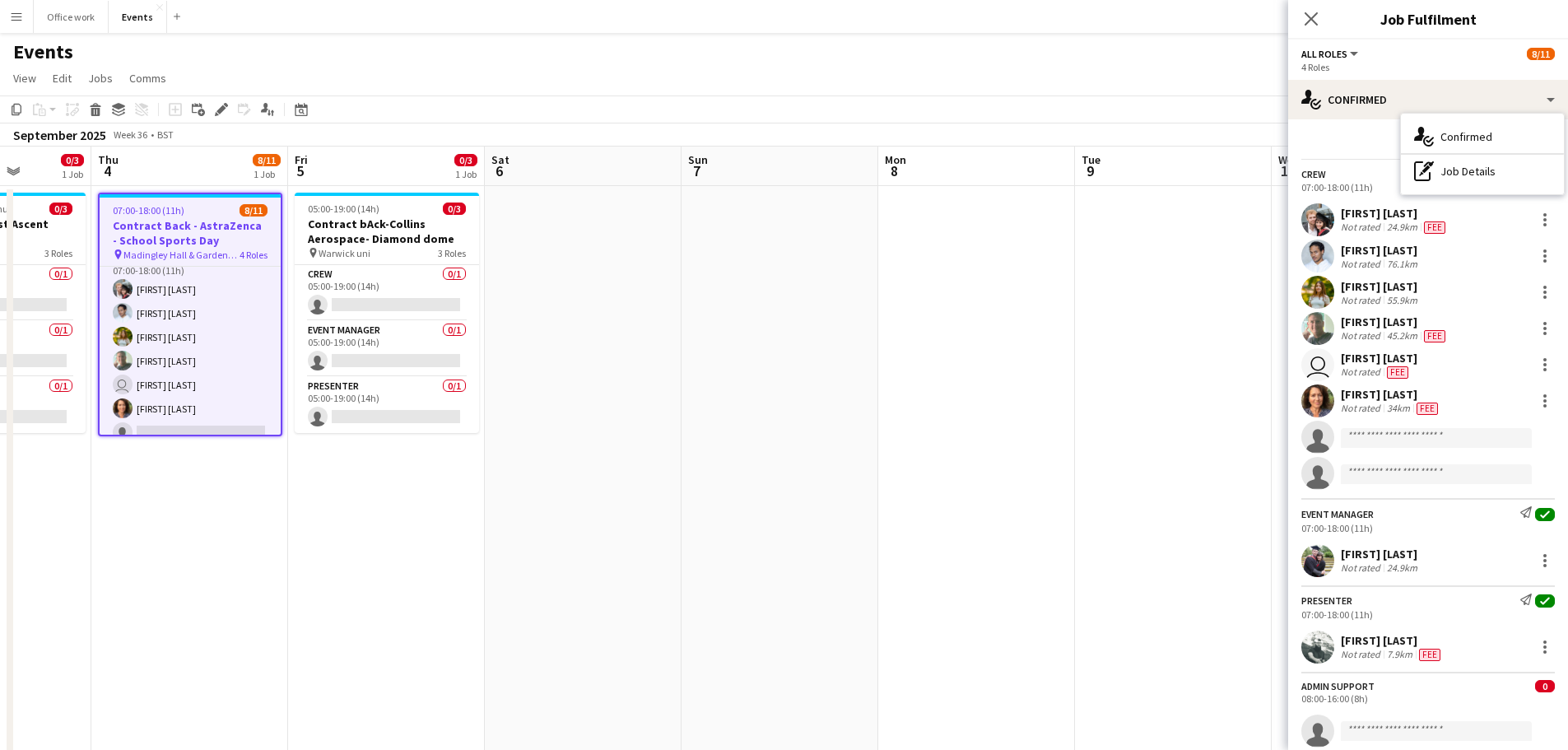 click at bounding box center [1173, 577] 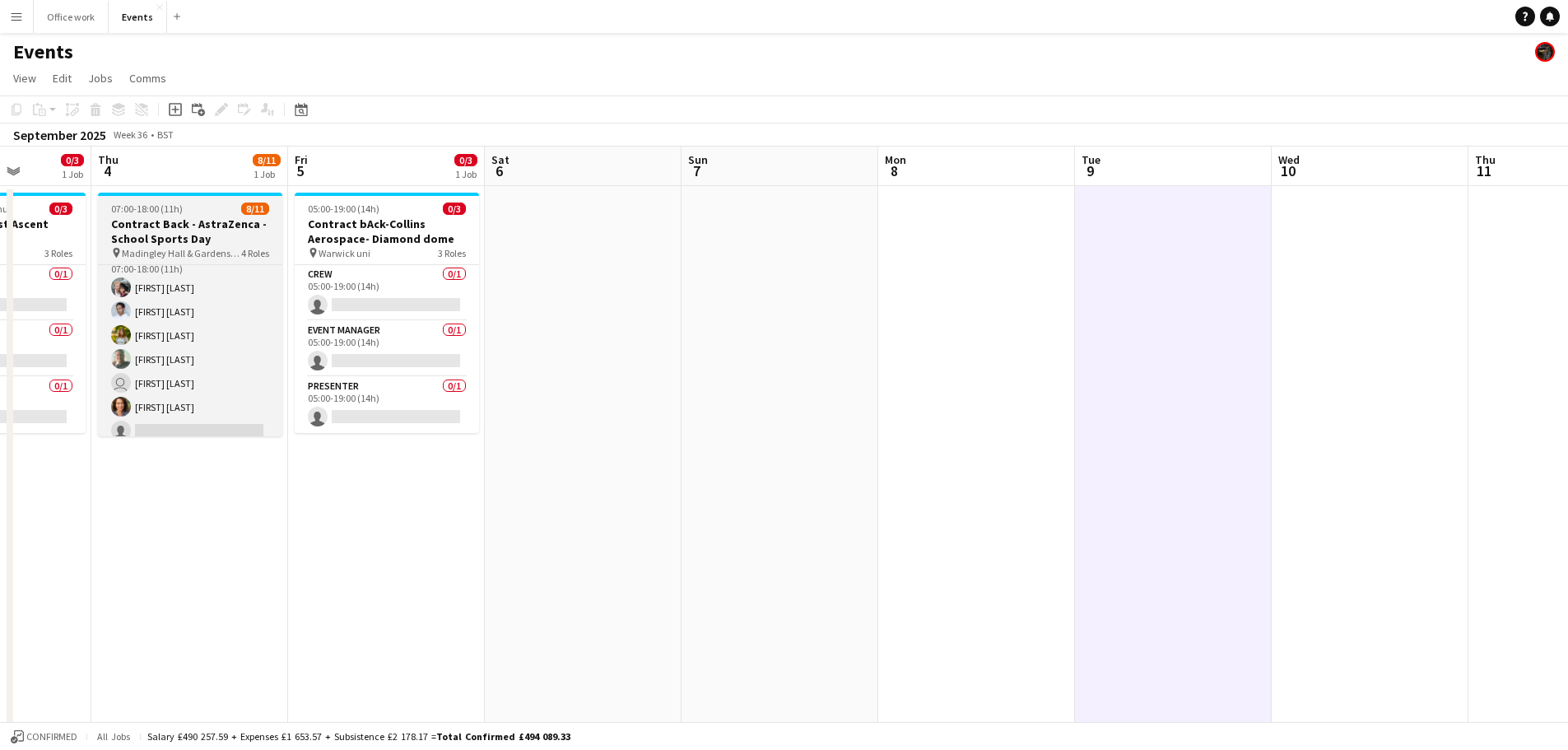 click on "Contract Back - AstraZenca - School Sports Day" at bounding box center (190, 231) 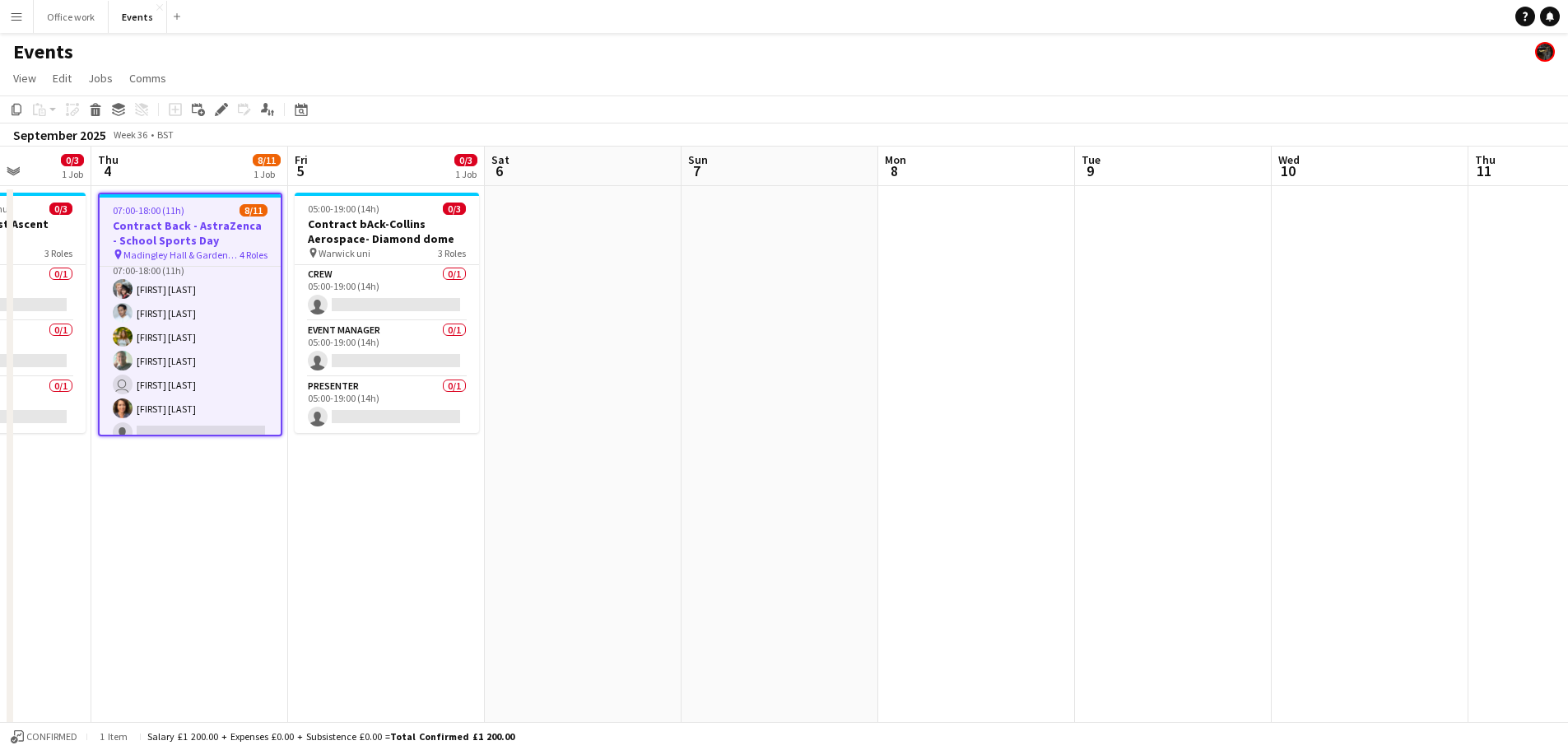 click on "Contract Back - AstraZenca - School Sports Day" at bounding box center [190, 233] 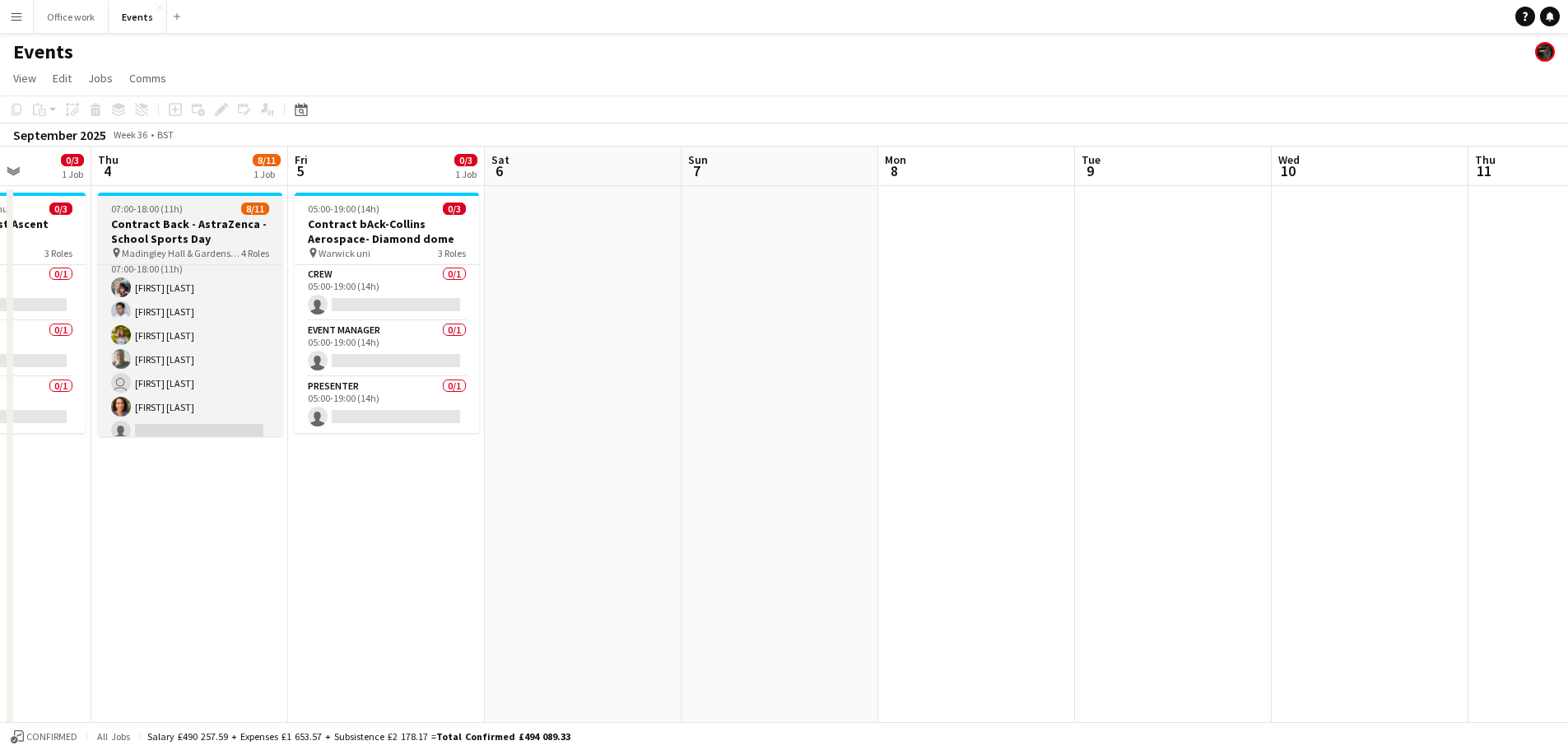 click on "Contract Back - AstraZenca - School Sports Day" at bounding box center [190, 231] 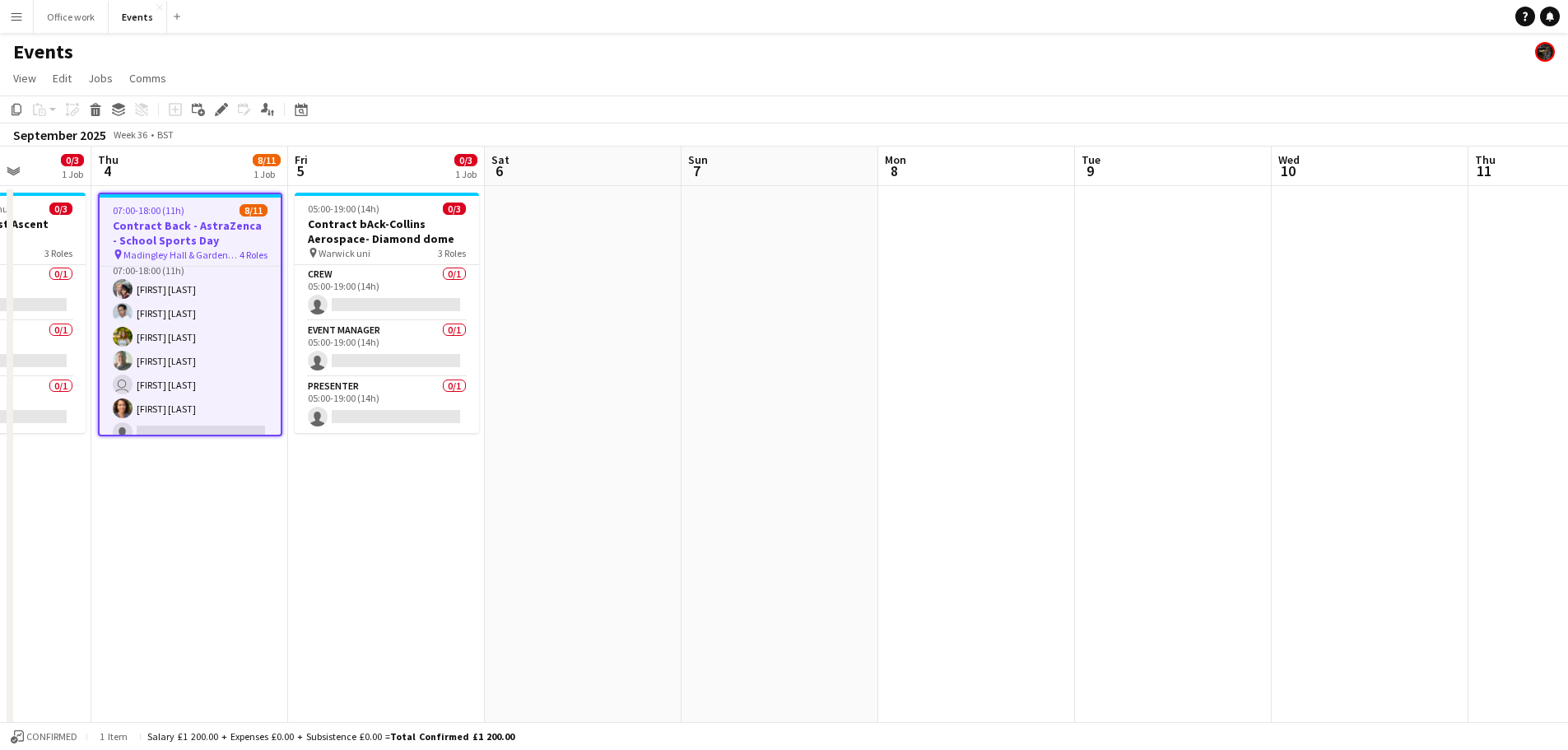 click on "Madingley Hall & Gardens, Madingley, Cambridge, UK" at bounding box center (181, 254) 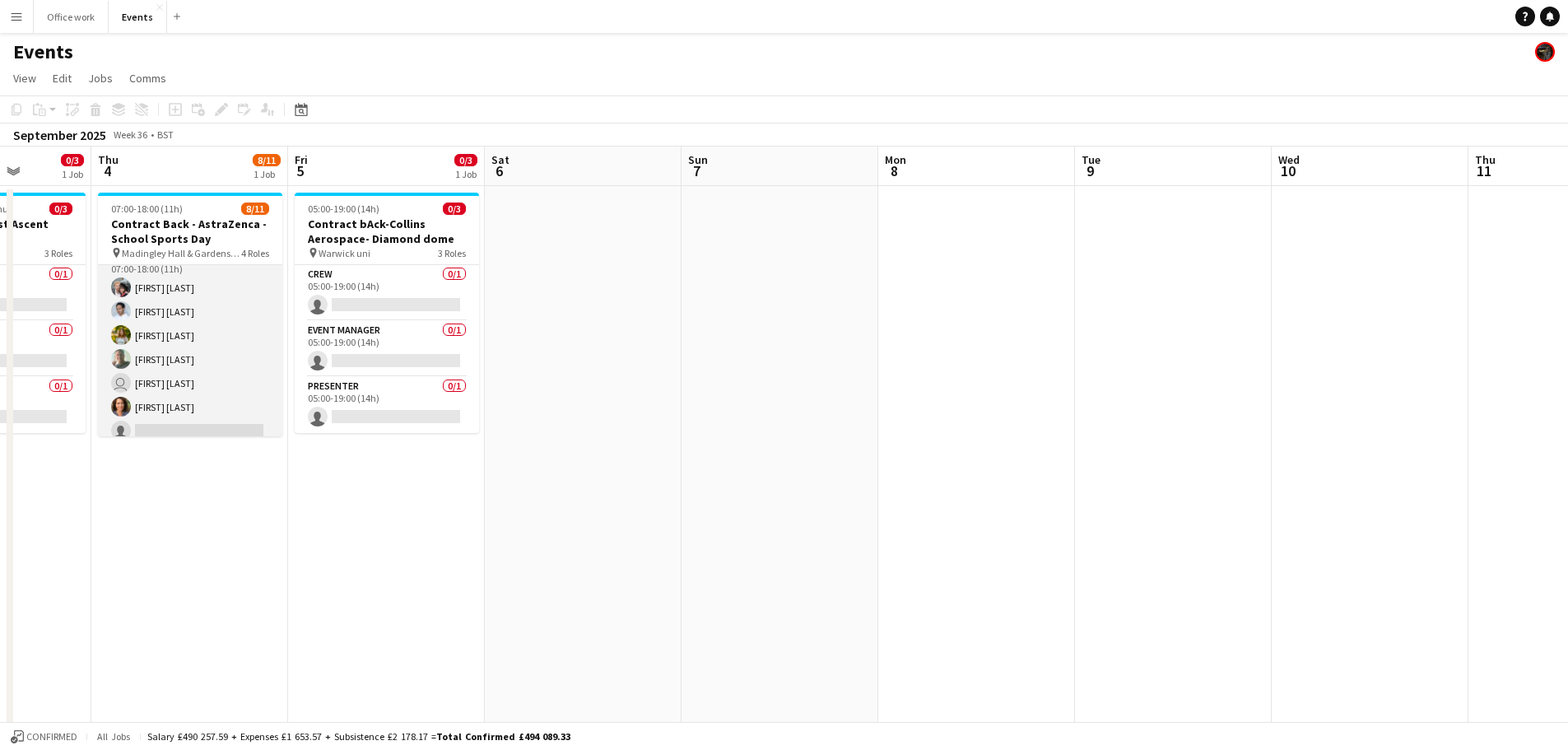 click on "Crew   2I   6/8   07:00-18:00 (11h)
[FIRST] [LAST] [FIRST] [LAST] [FIRST] [LAST] [FIRST] [LAST]
user
[FIRST] [LAST] [FIRST] [LAST]
single-neutral-actions
single-neutral-actions" at bounding box center [190, 359] 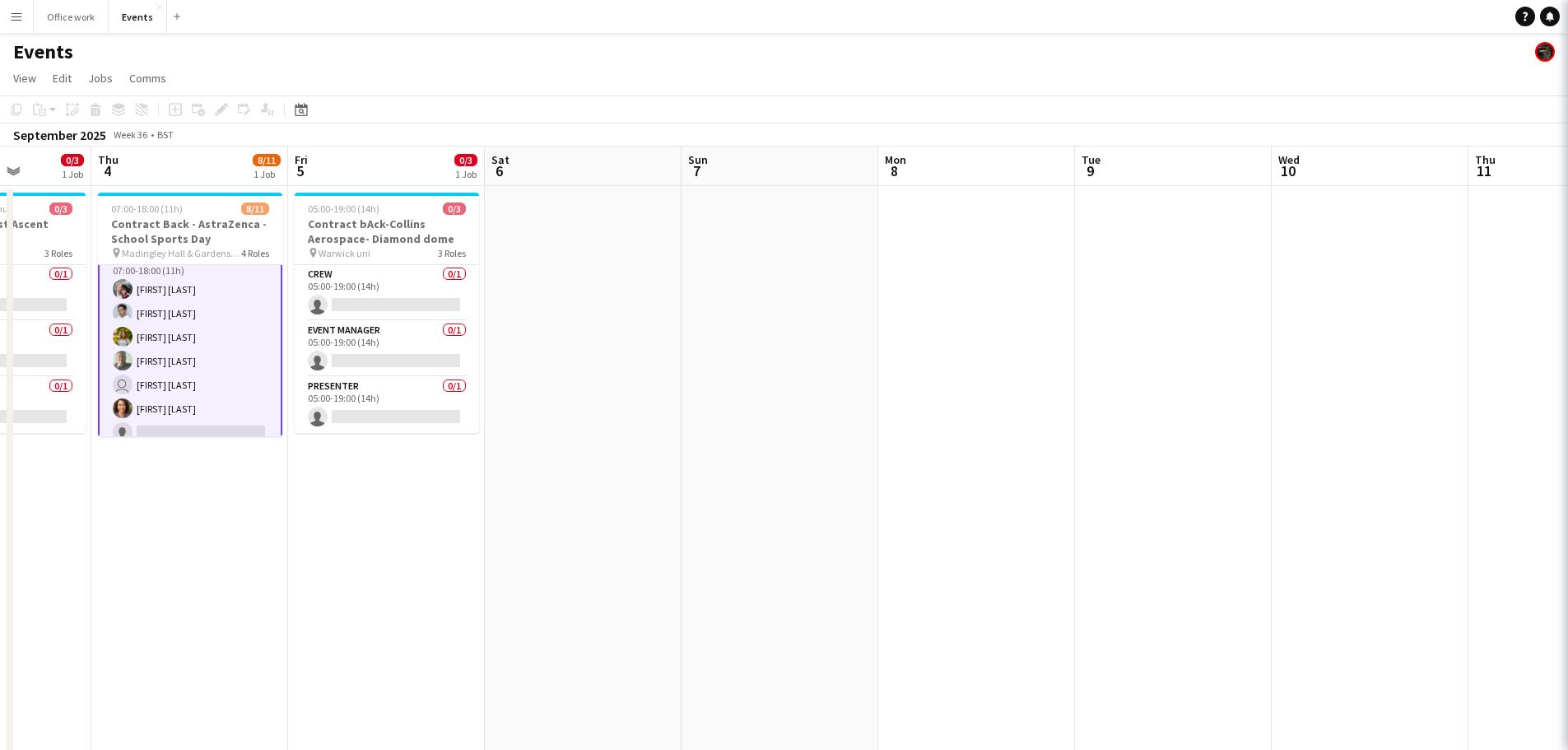 scroll, scrollTop: 19, scrollLeft: 0, axis: vertical 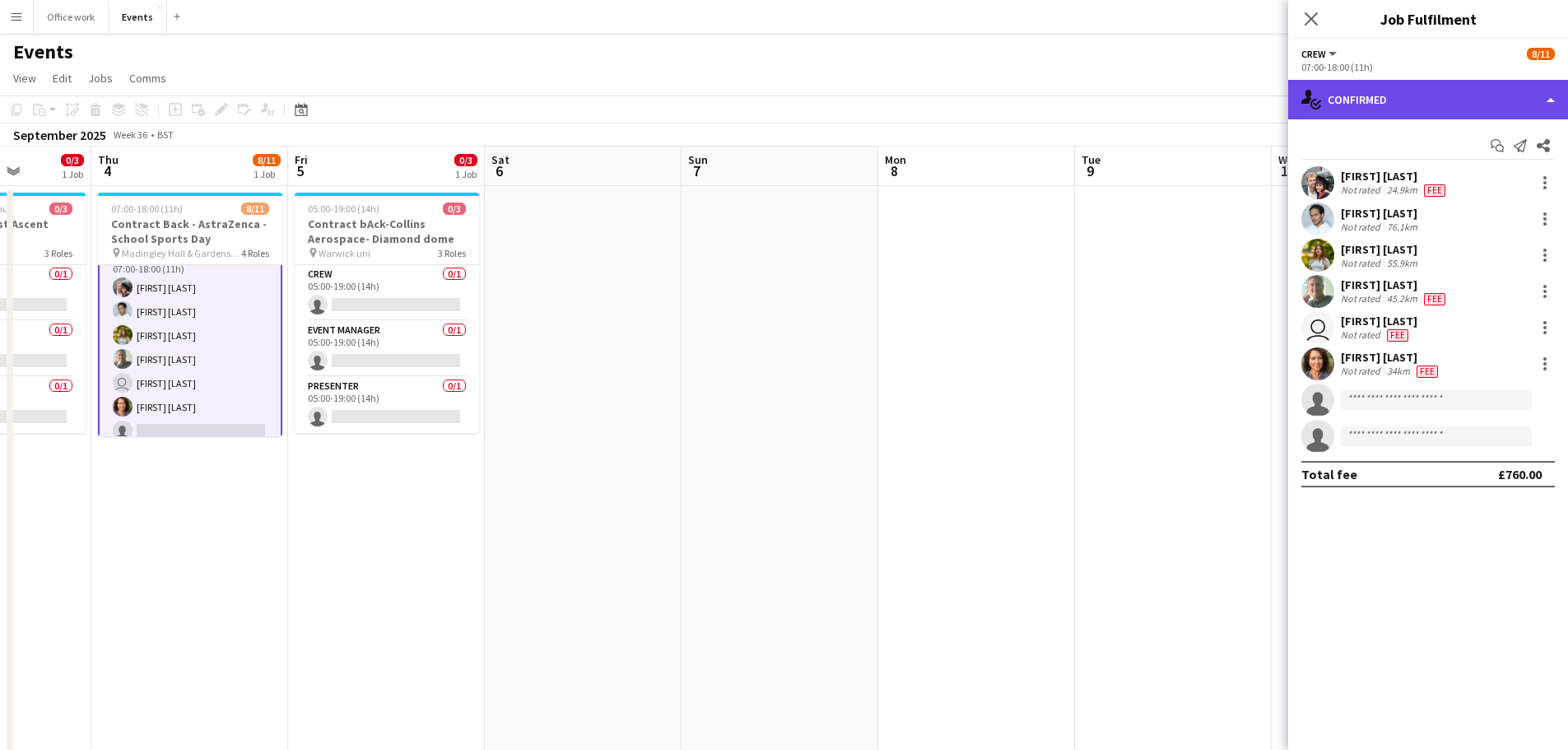 click on "single-neutral-actions-check-2
Confirmed" 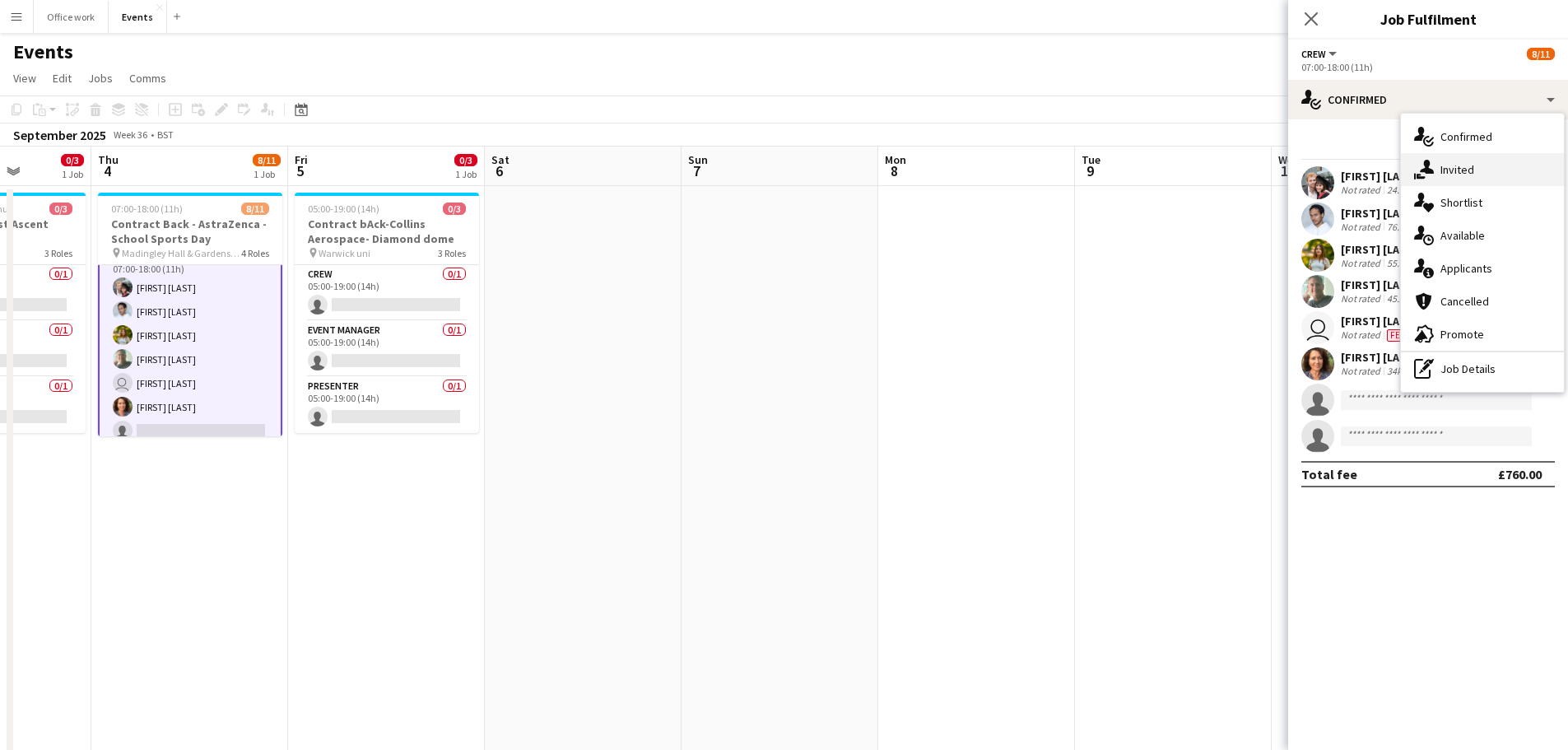 click on "single-neutral-actions-share-1
Invited" at bounding box center [1482, 170] 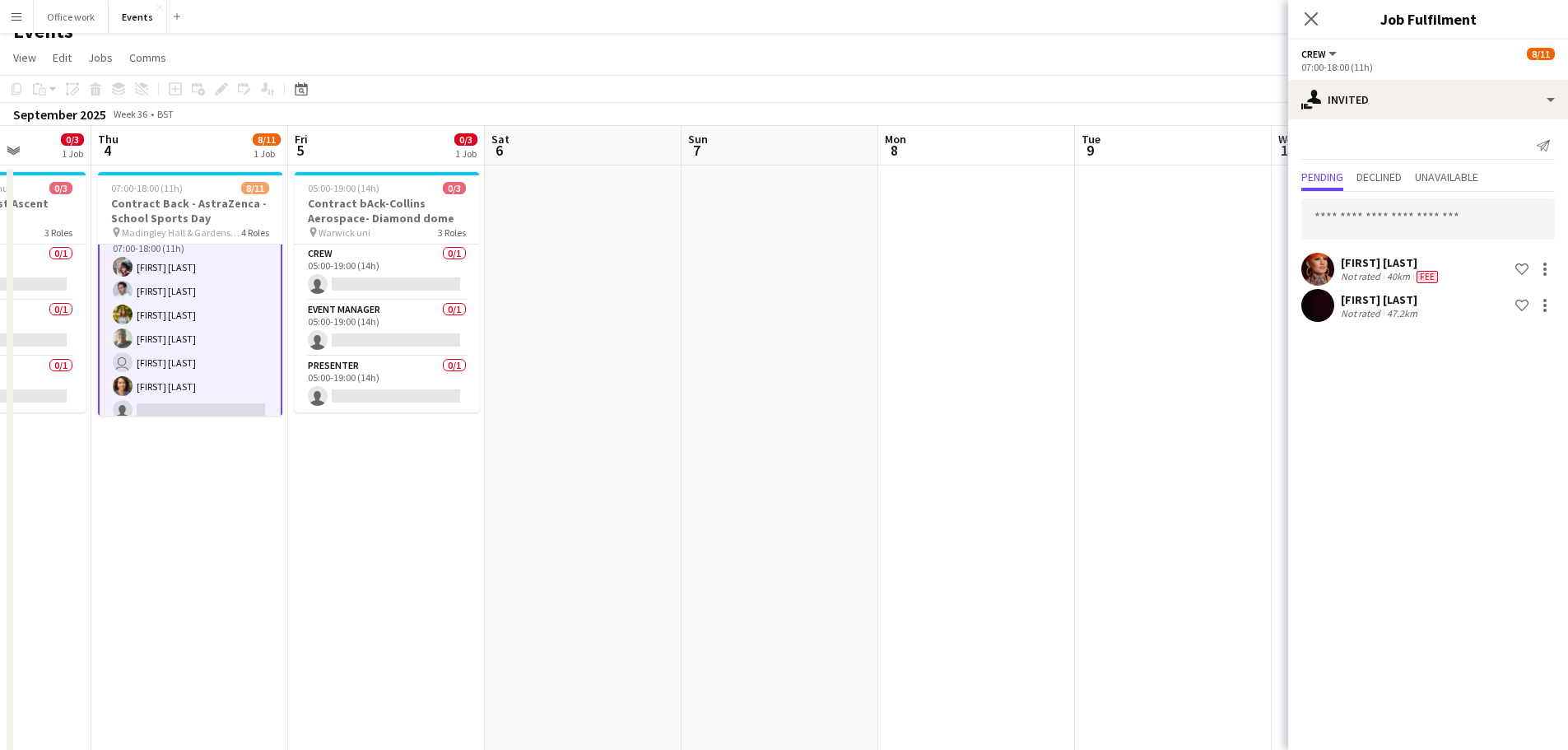 scroll, scrollTop: 22, scrollLeft: 0, axis: vertical 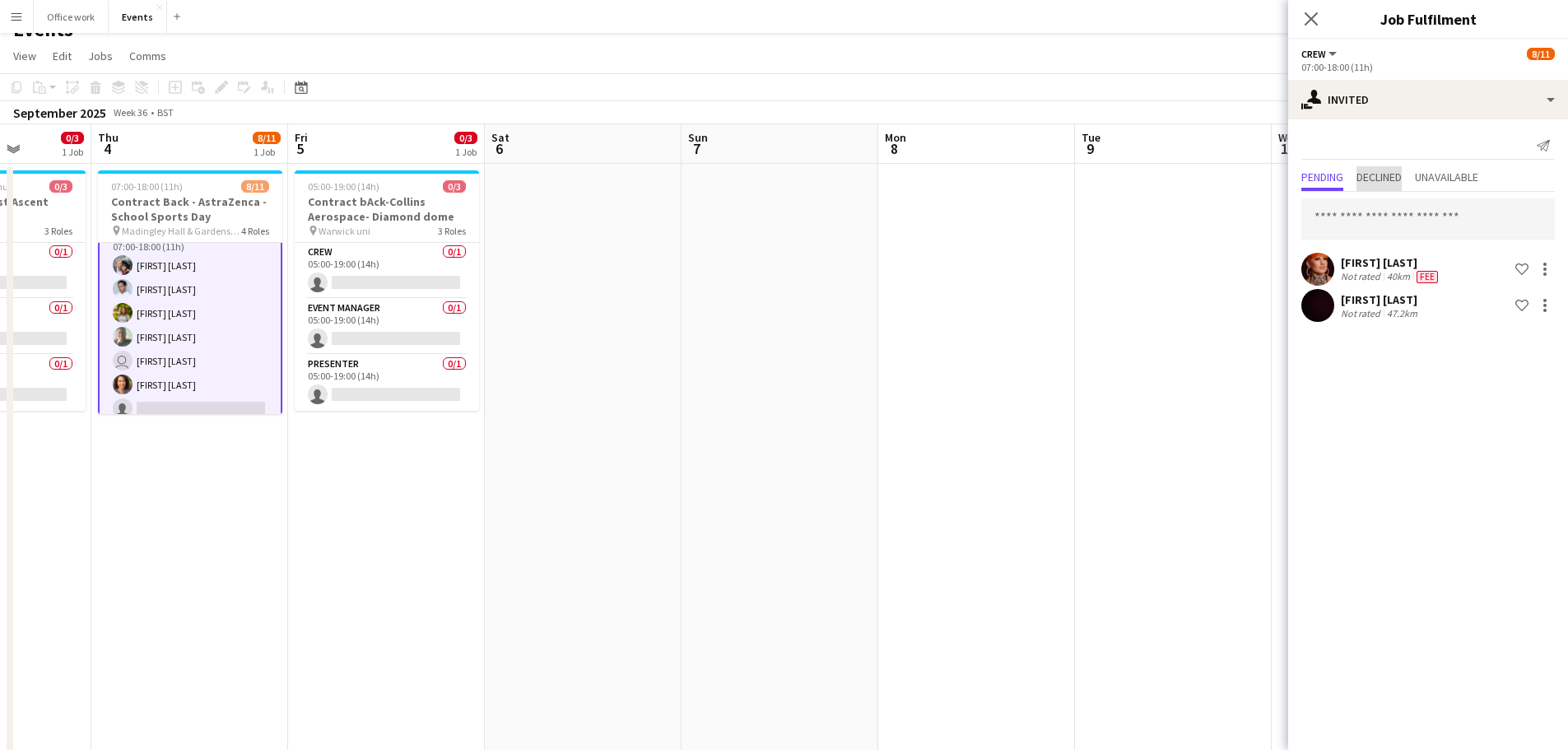 click on "Declined" at bounding box center [1379, 177] 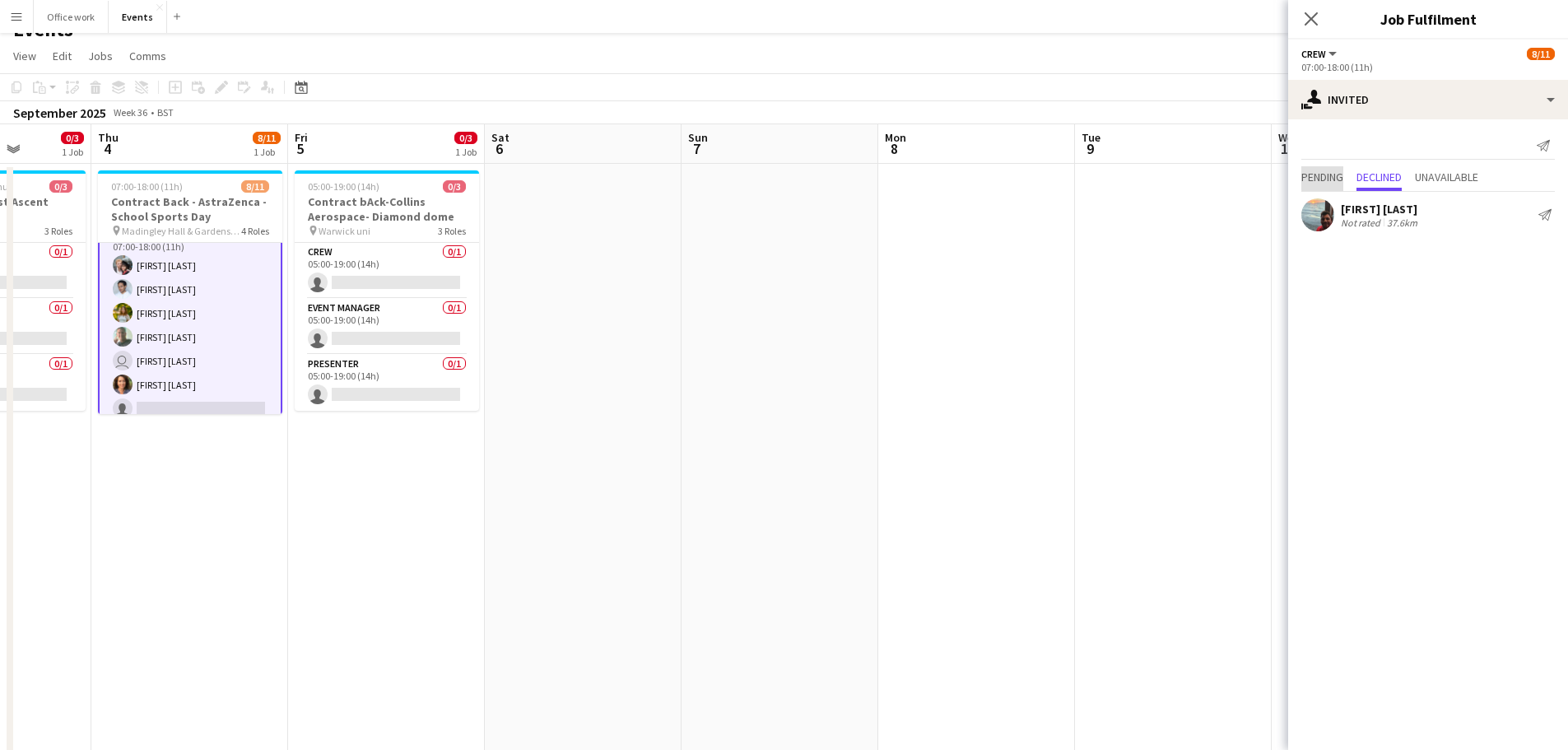 click on "Pending" at bounding box center (1322, 177) 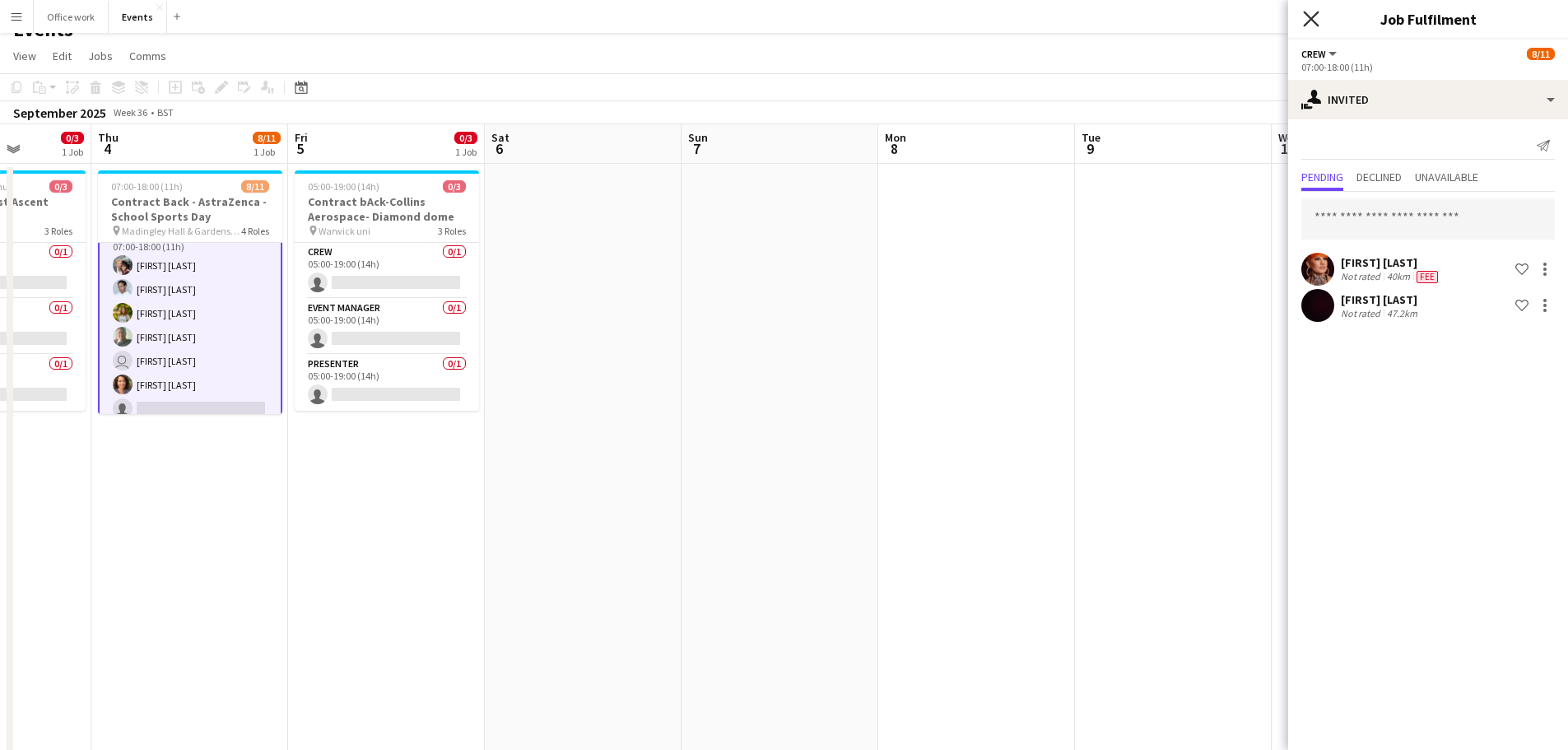 click on "Close pop-in" 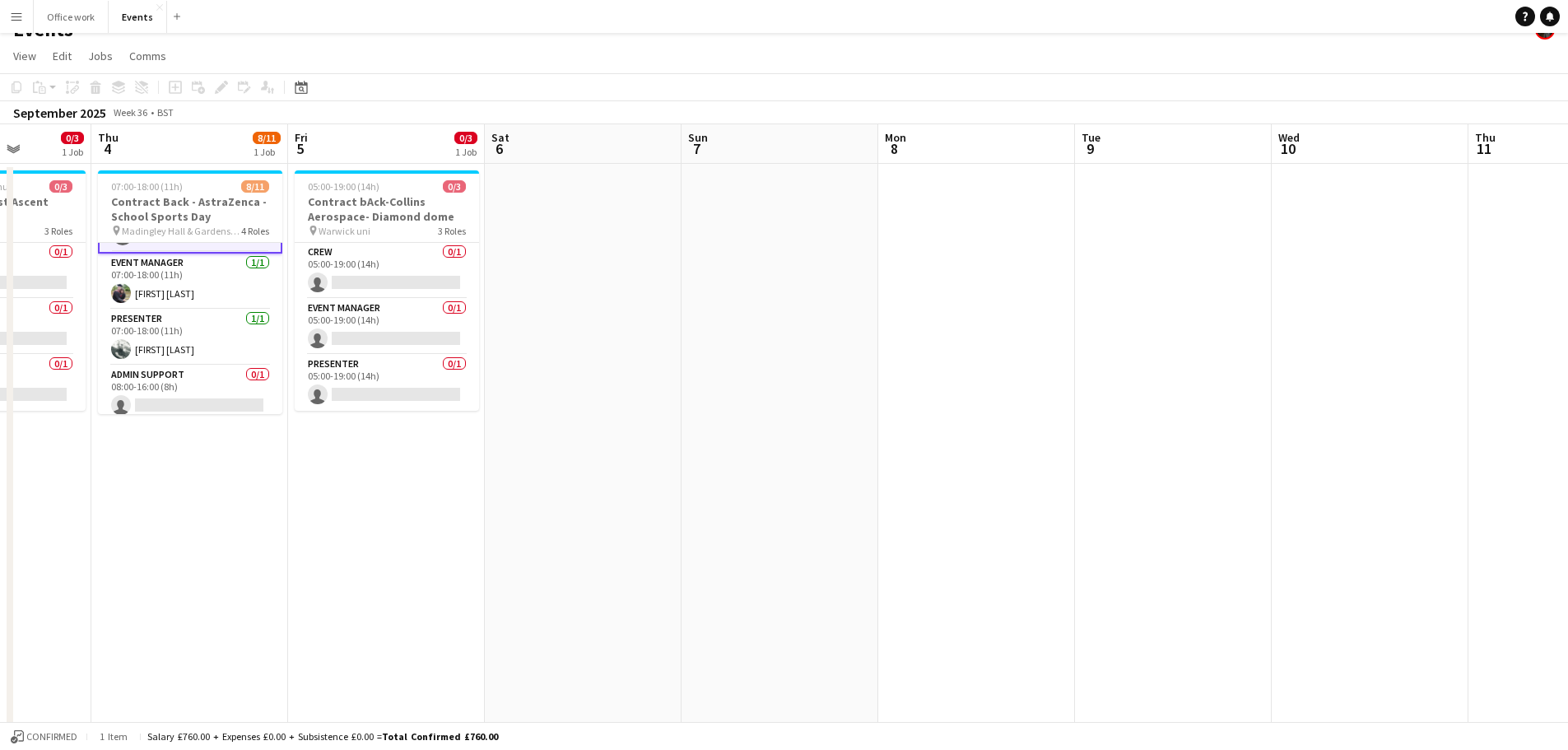 scroll, scrollTop: 223, scrollLeft: 0, axis: vertical 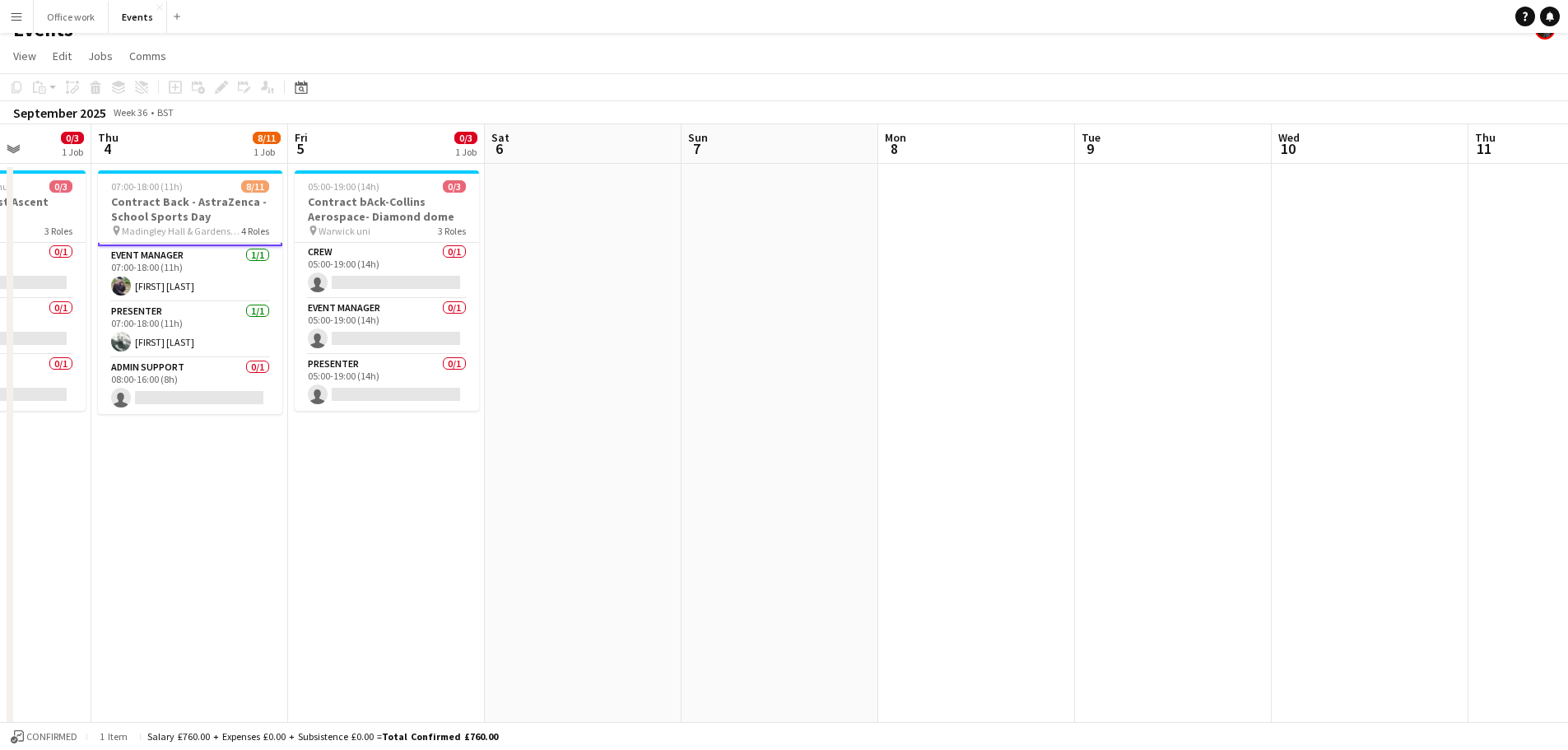 click on "Admin Support   0/1   08:00-16:00 (8h)
single-neutral-actions" at bounding box center (190, 386) 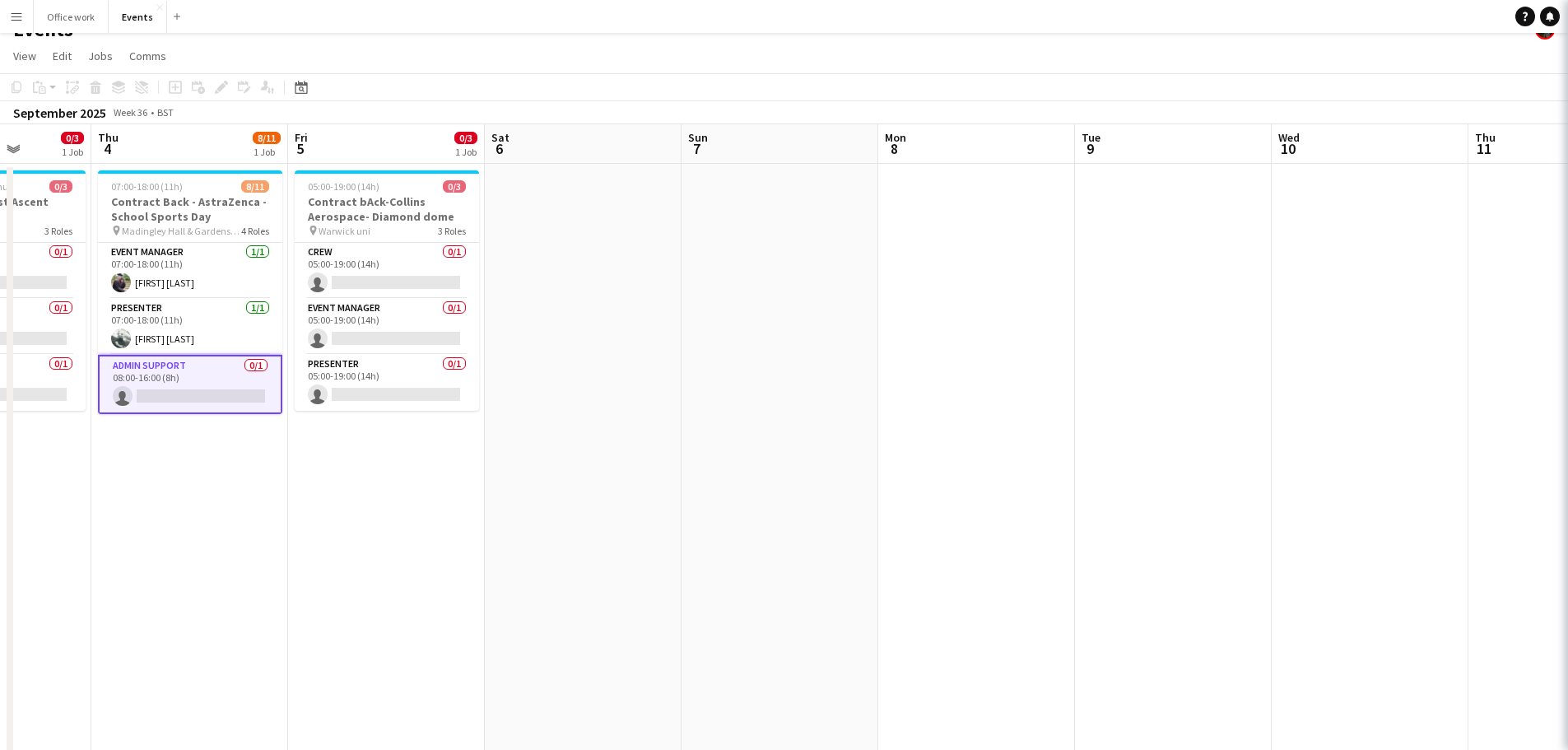 scroll, scrollTop: 221, scrollLeft: 0, axis: vertical 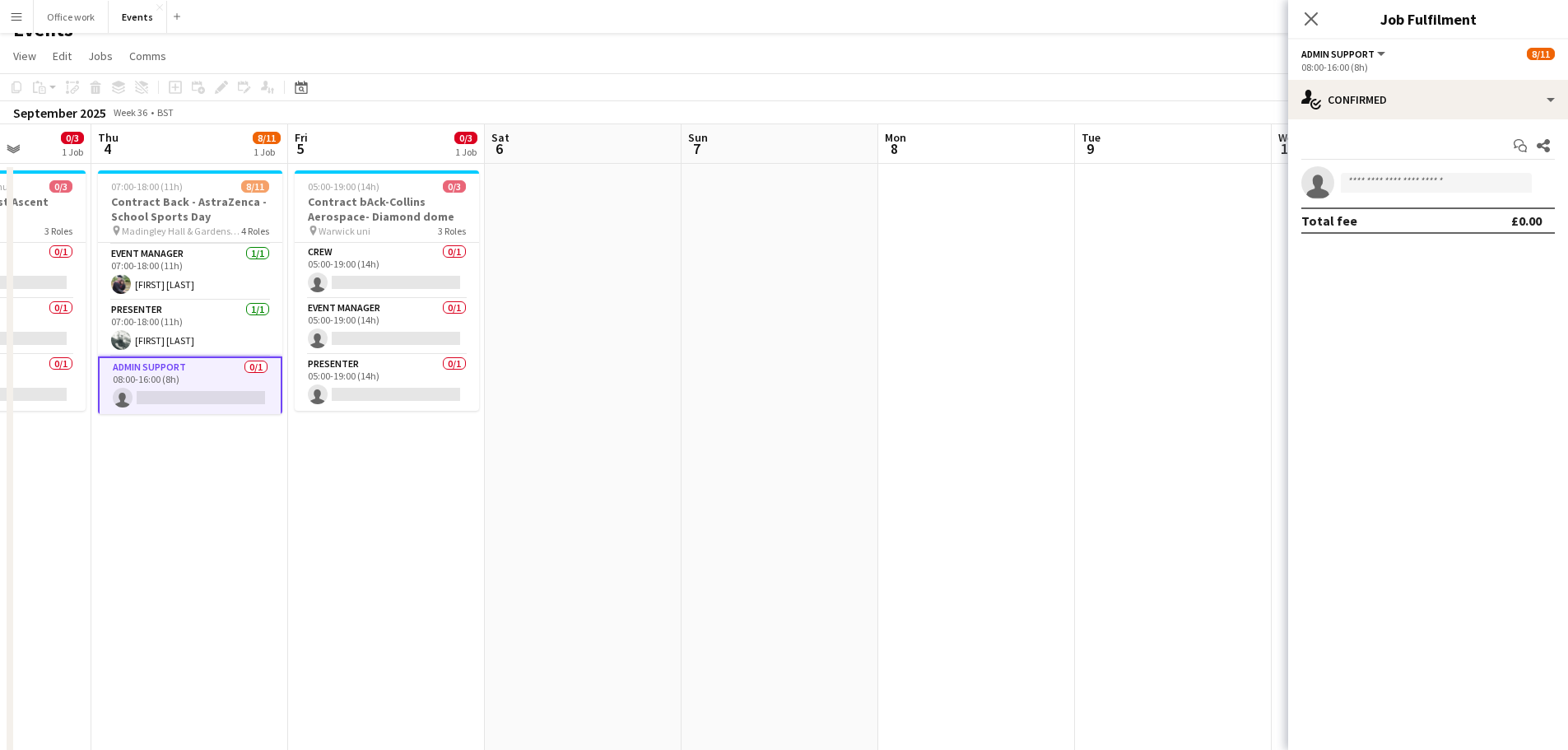click on "Add job
Add linked Job
Edit
Edit linked Job
Applicants" 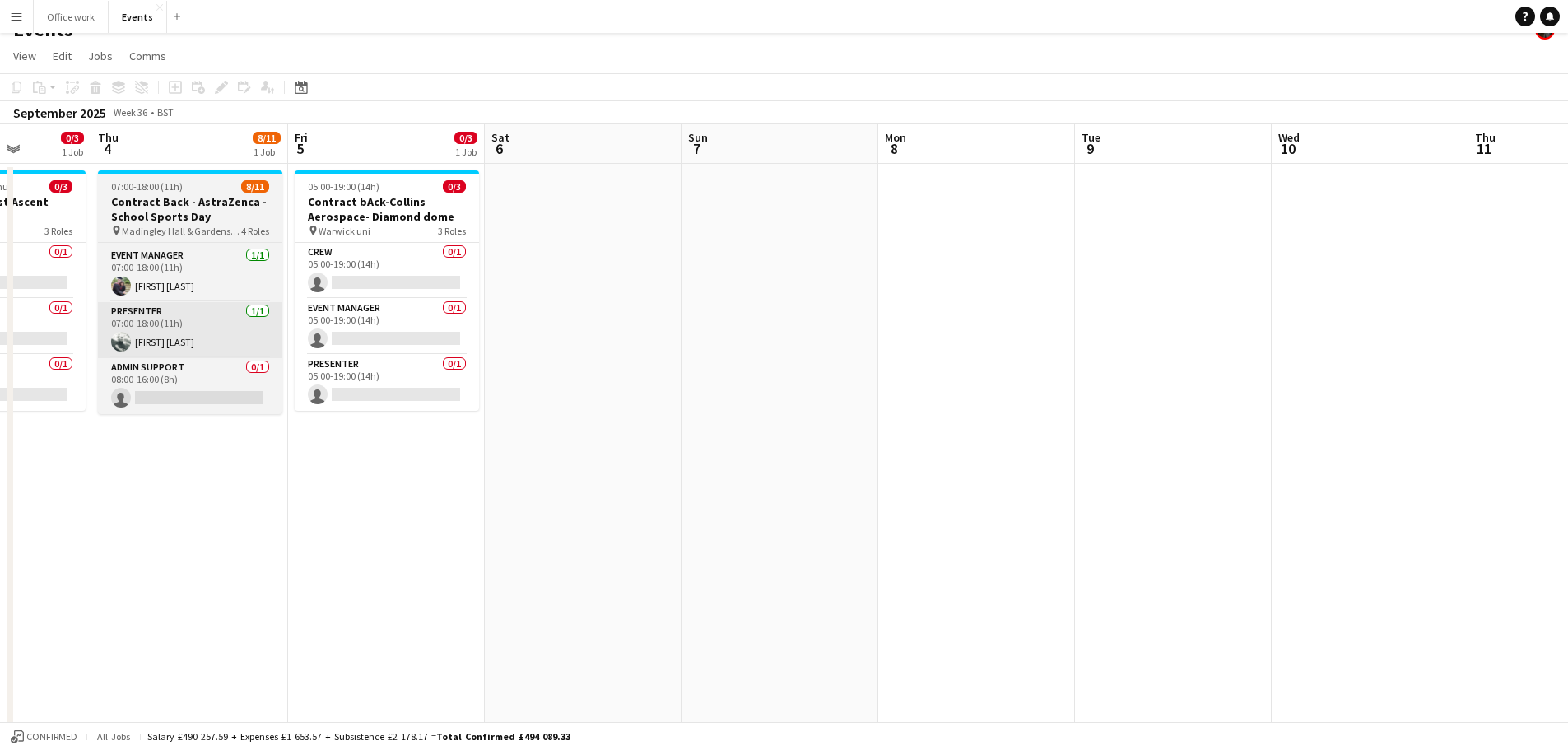 scroll, scrollTop: 220, scrollLeft: 0, axis: vertical 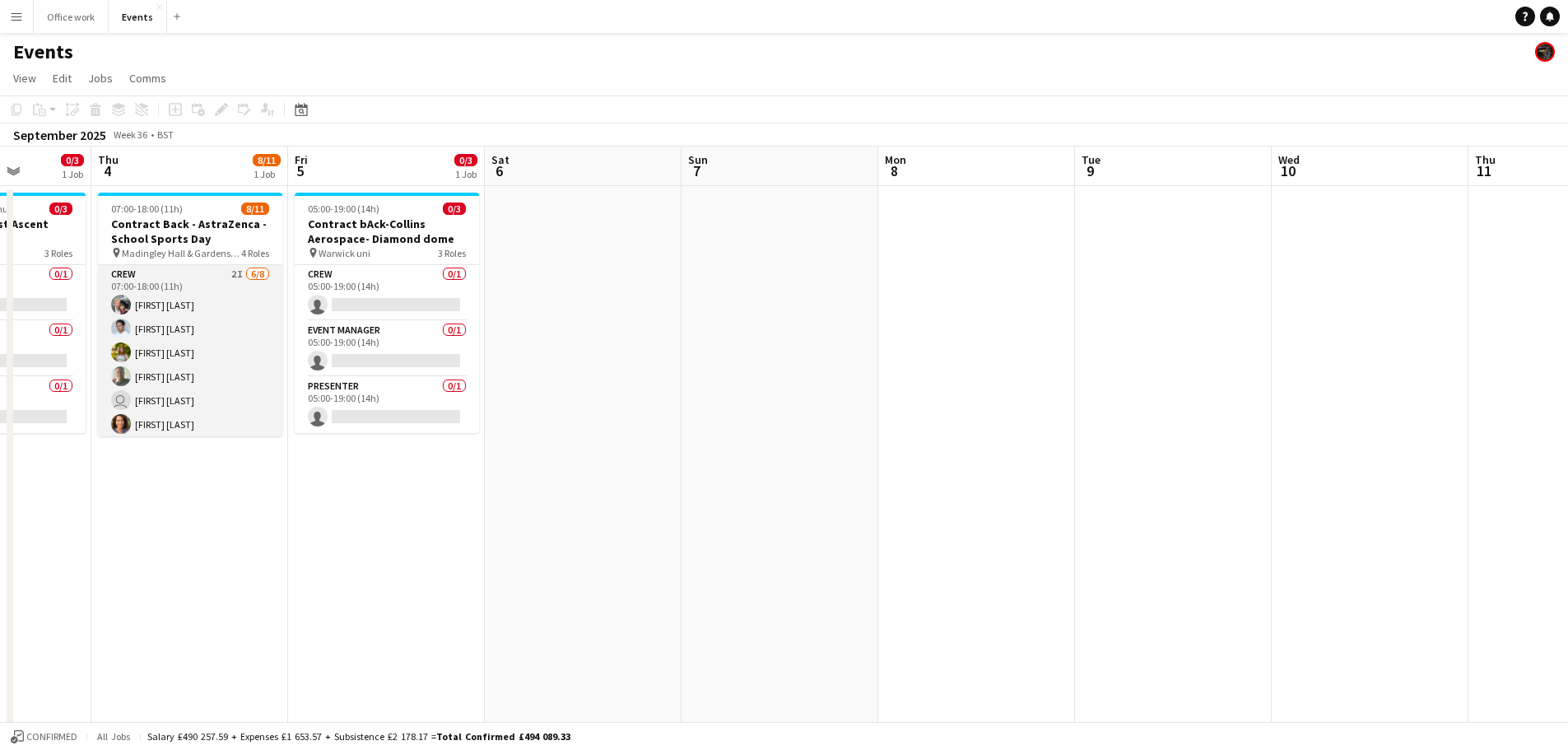 click on "Crew   2I   6/8   07:00-18:00 (11h)
[FIRST] [LAST] [FIRST] [LAST] [FIRST] [LAST] [FIRST] [LAST]
user
[FIRST] [LAST] [FIRST] [LAST]
single-neutral-actions
single-neutral-actions" at bounding box center (190, 376) 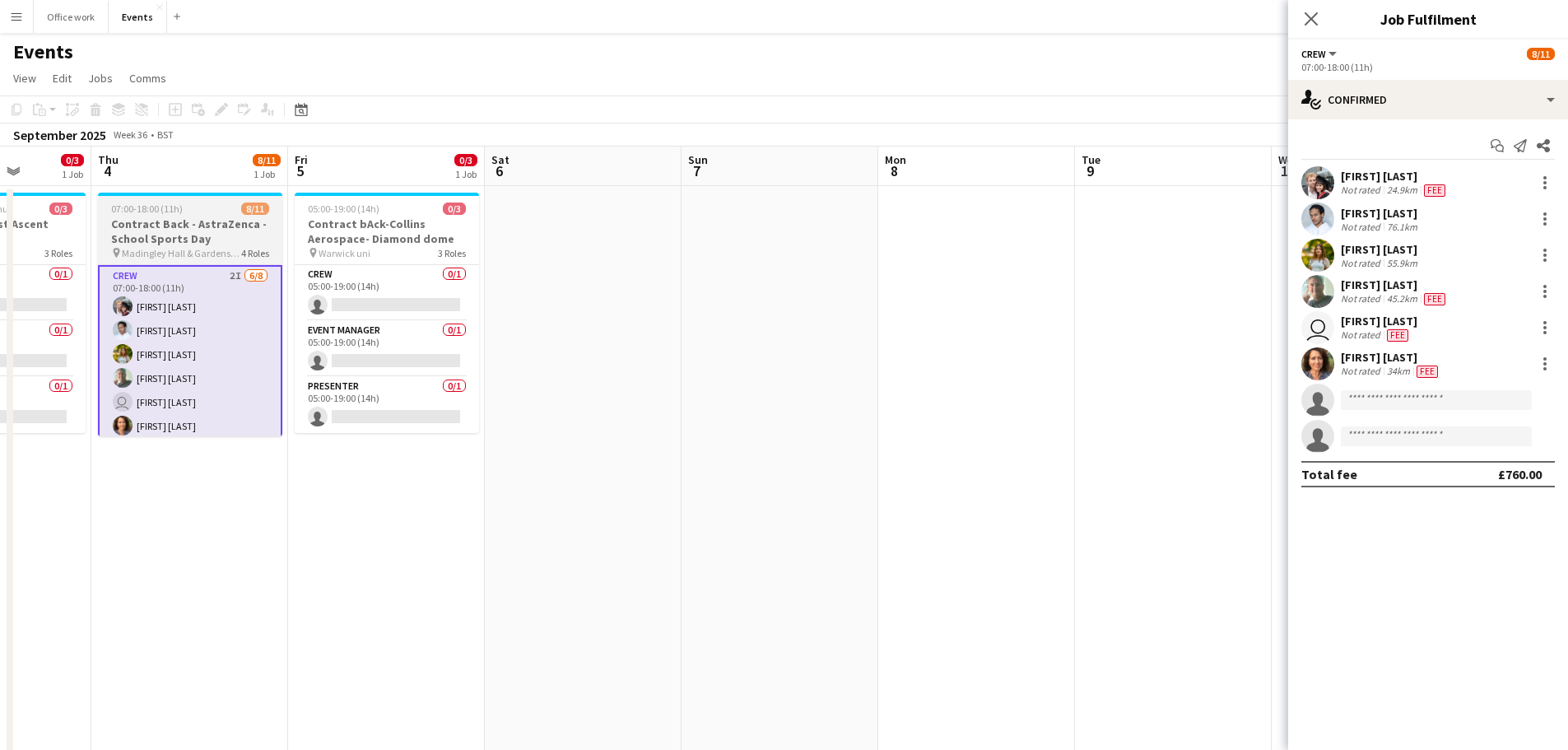 click on "Contract Back - AstraZenca - School Sports Day" at bounding box center (190, 231) 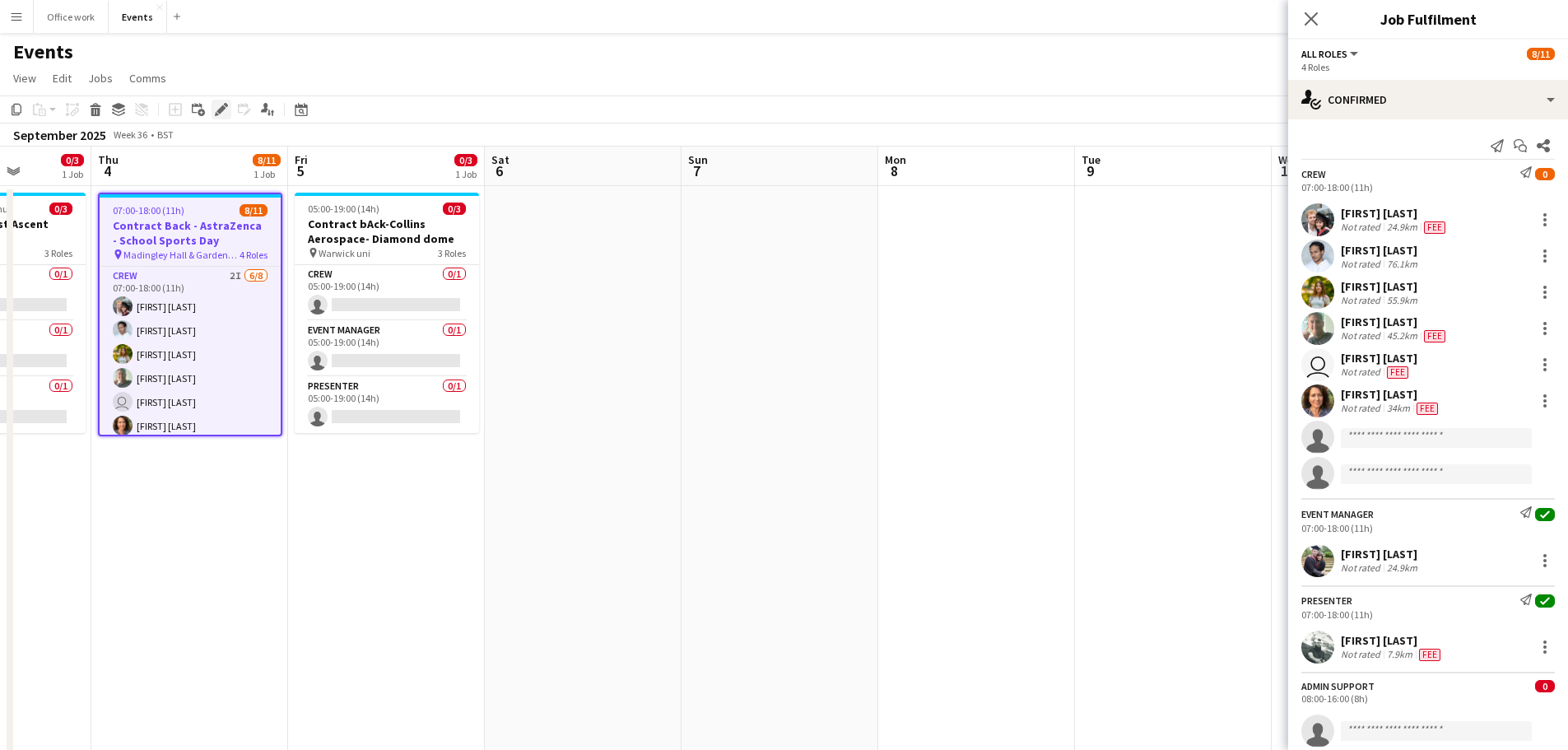 click on "Edit" 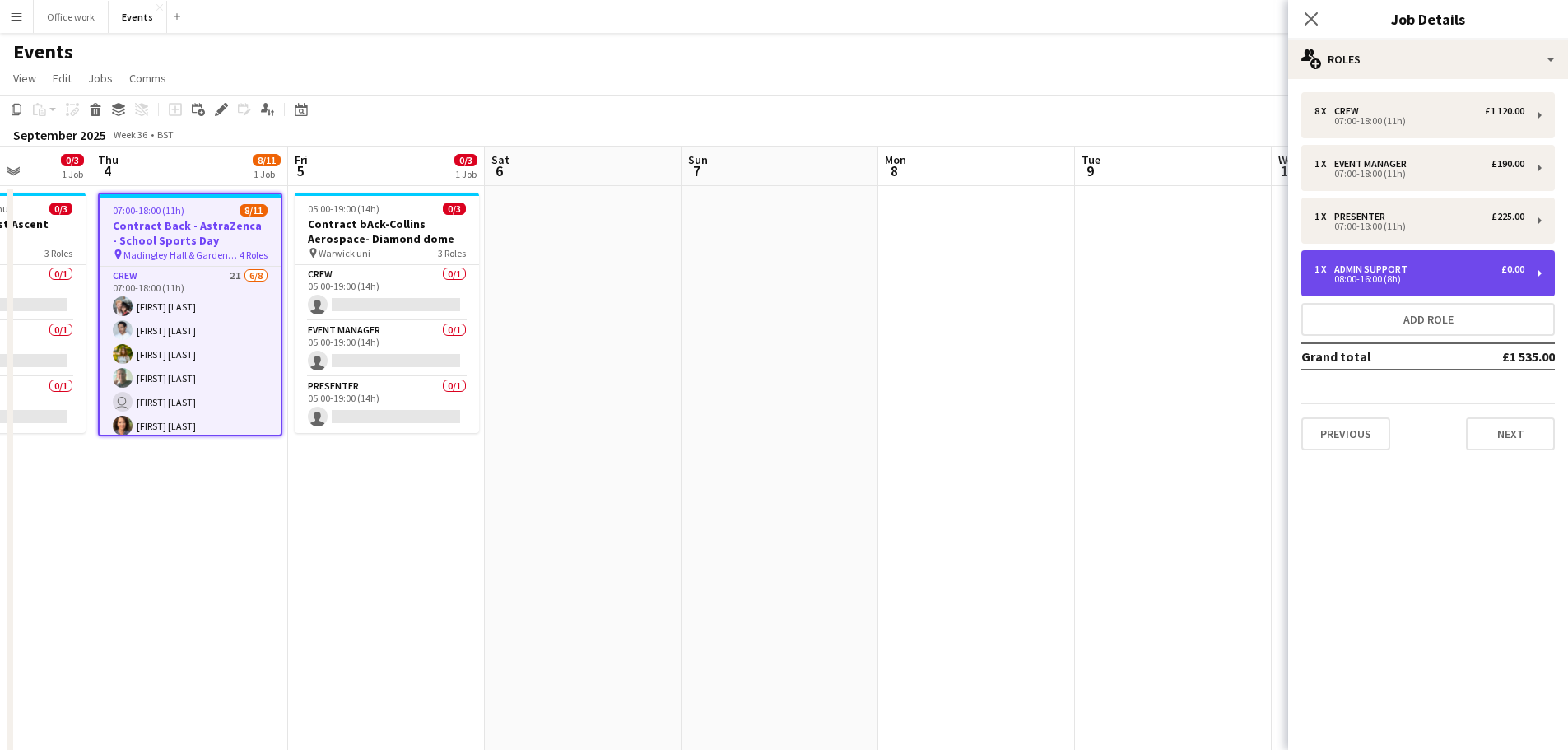 click on "£0.00" at bounding box center [1513, 269] 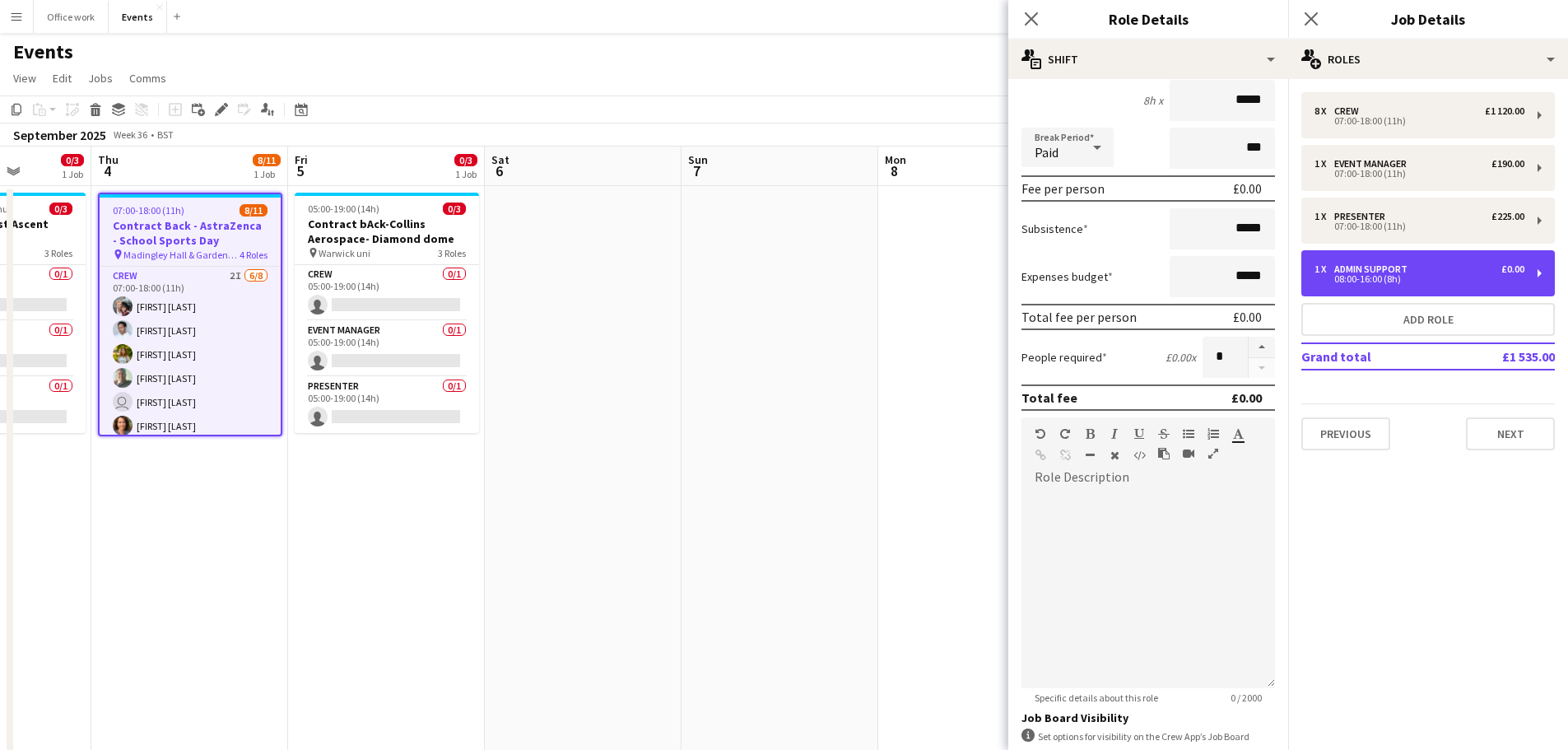 scroll, scrollTop: 0, scrollLeft: 0, axis: both 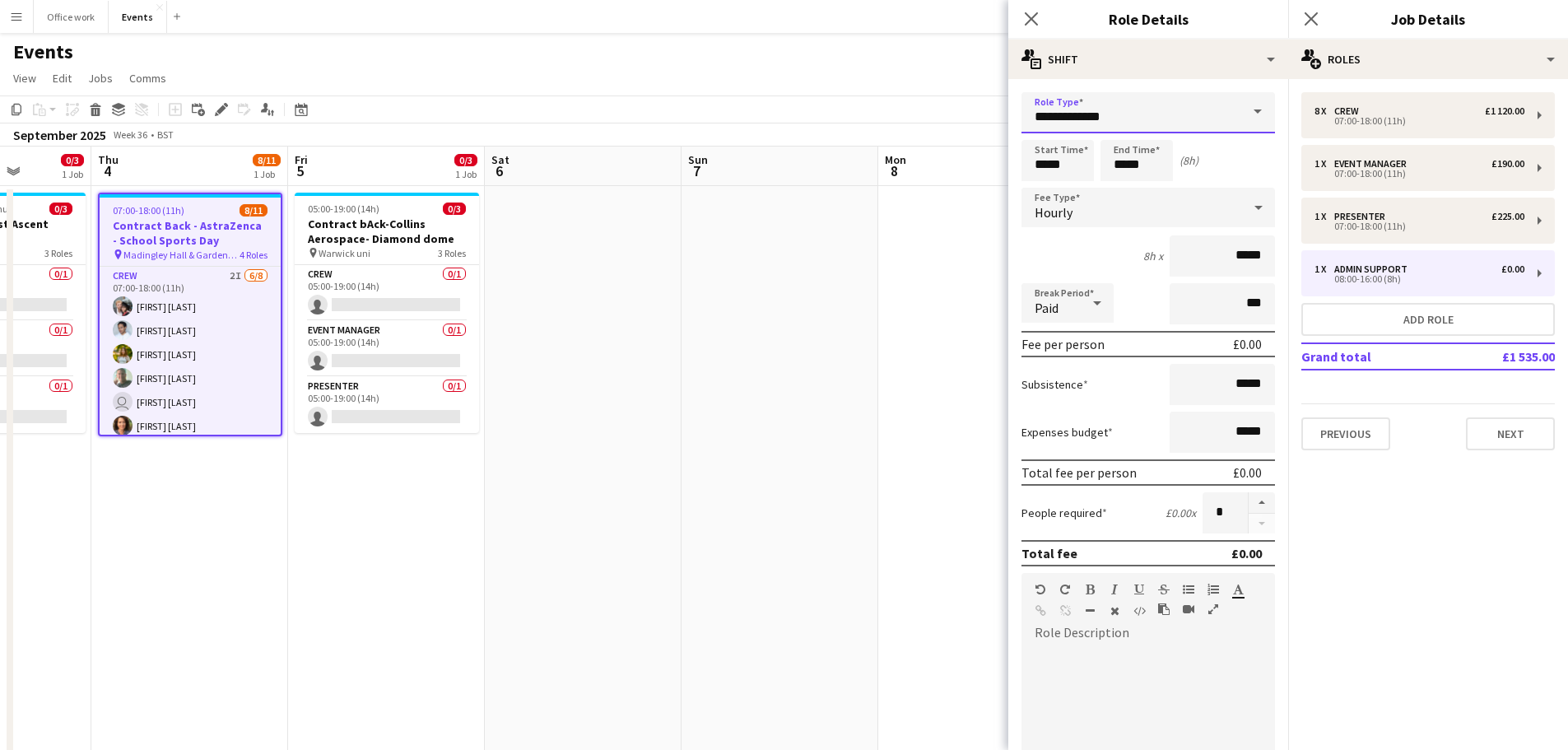 click on "**********" at bounding box center (1148, 113) 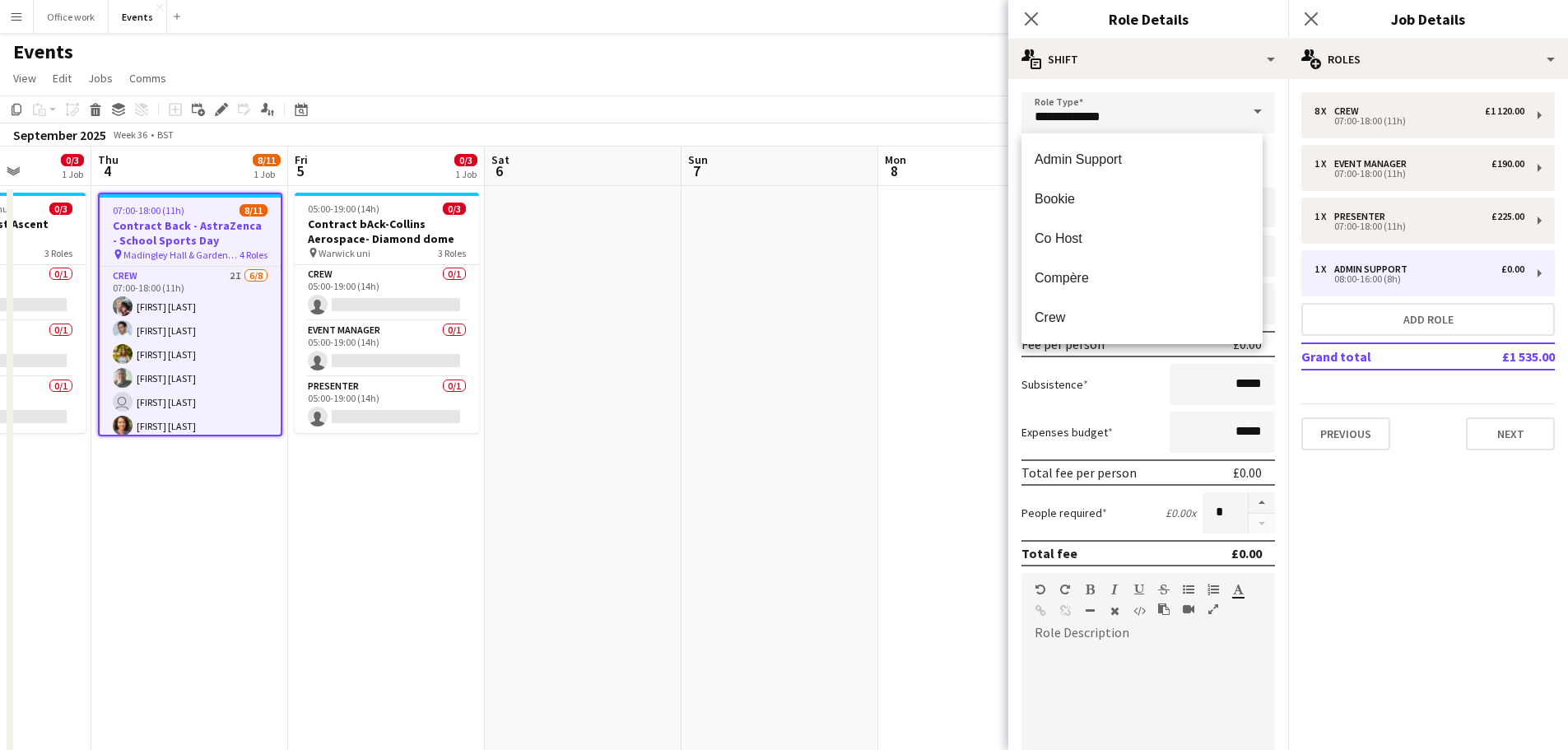 click on "**********" at bounding box center [1148, 555] 